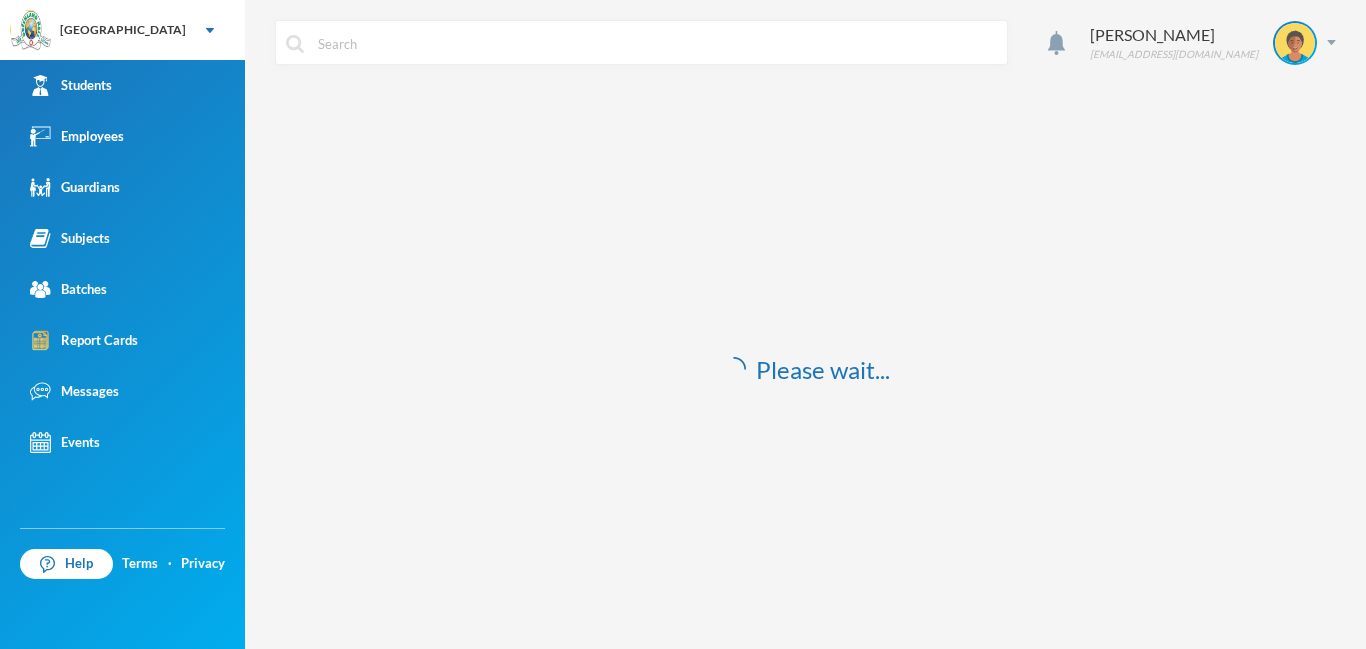 scroll, scrollTop: 0, scrollLeft: 0, axis: both 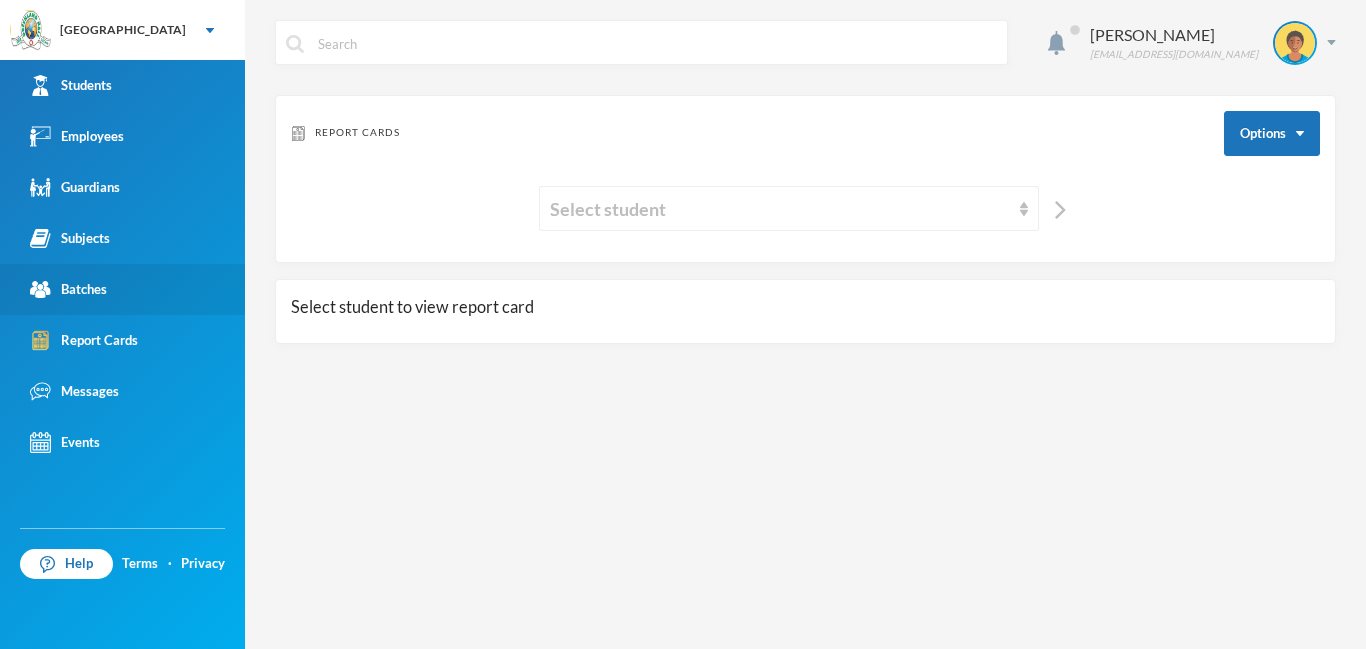 click on "Batches" at bounding box center [68, 289] 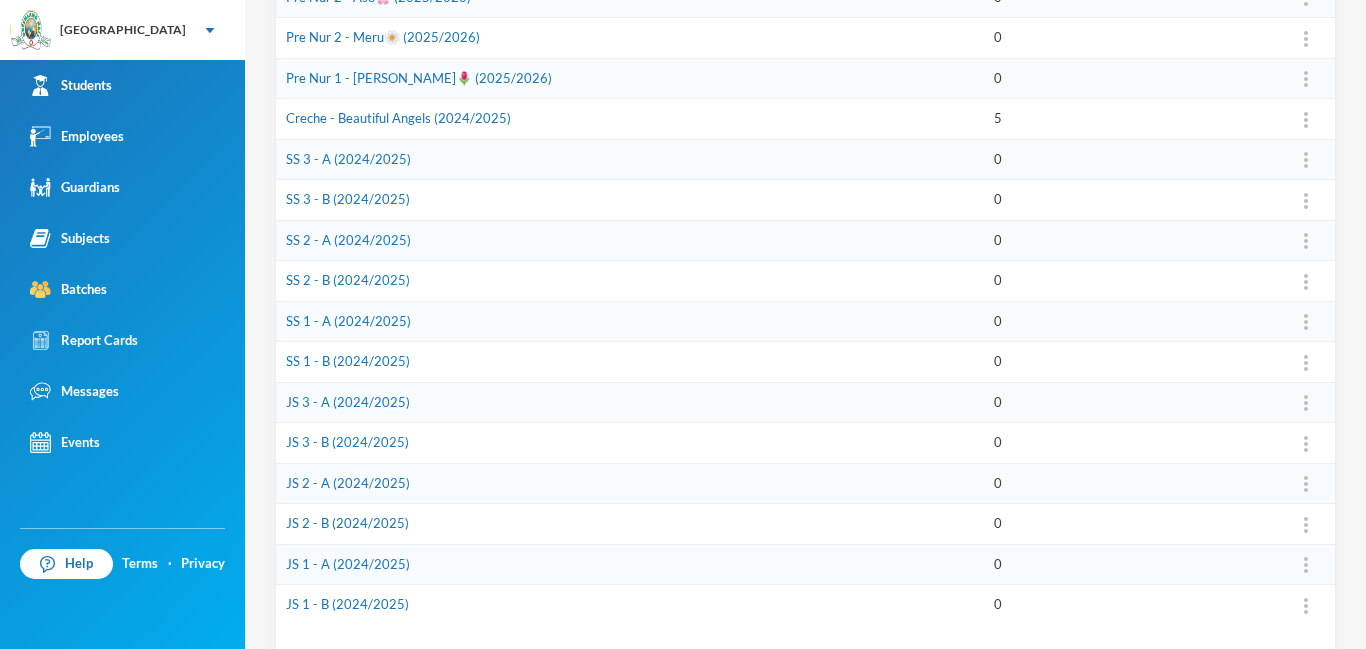 scroll, scrollTop: 621, scrollLeft: 0, axis: vertical 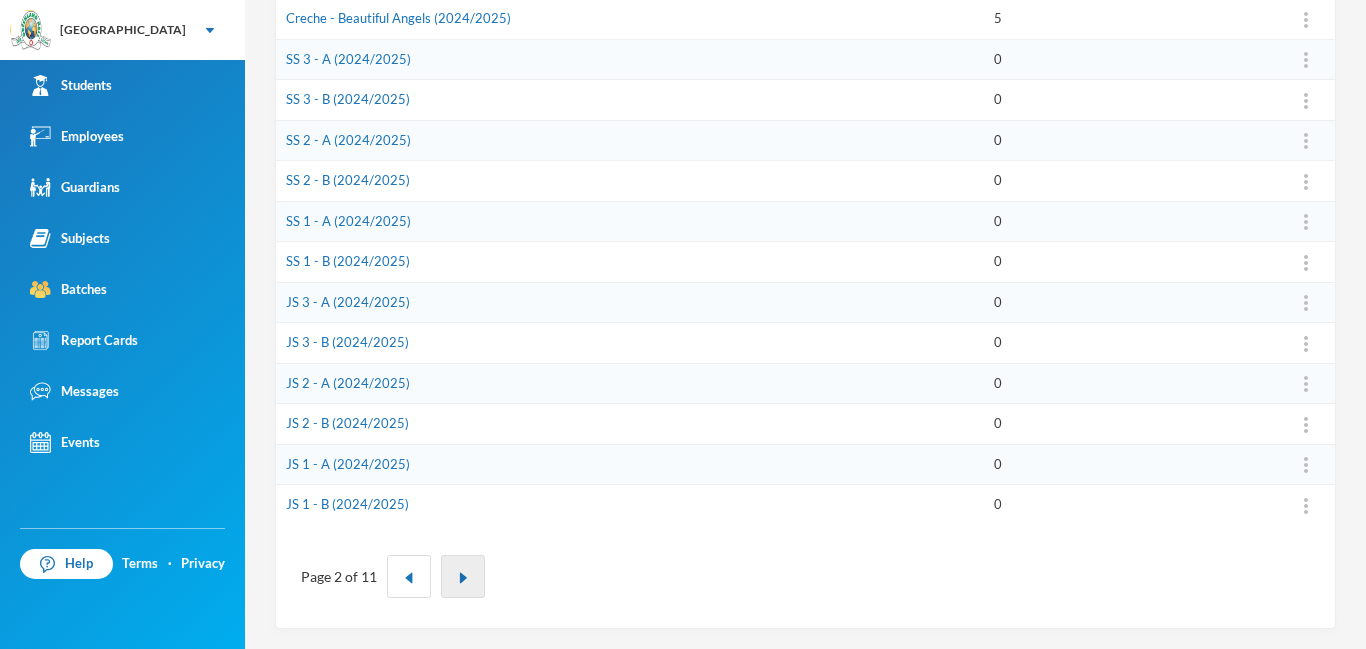 click at bounding box center [463, 576] 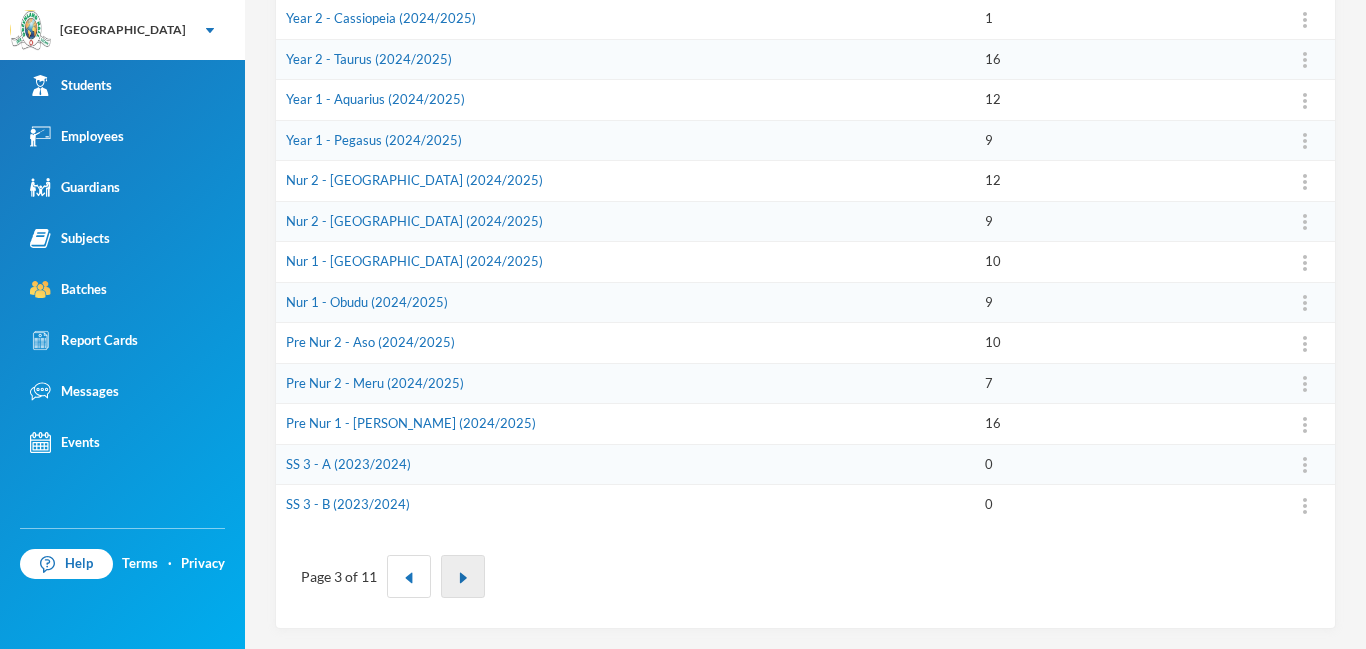 click at bounding box center (463, 576) 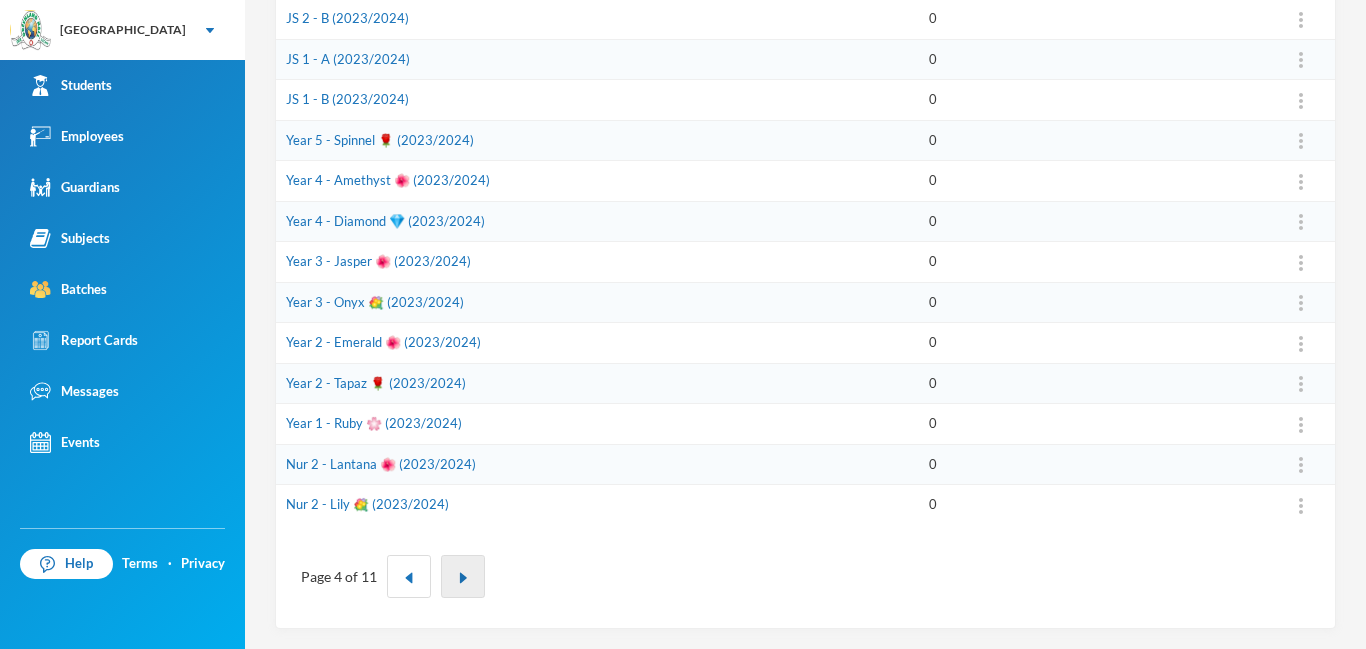 click at bounding box center (463, 576) 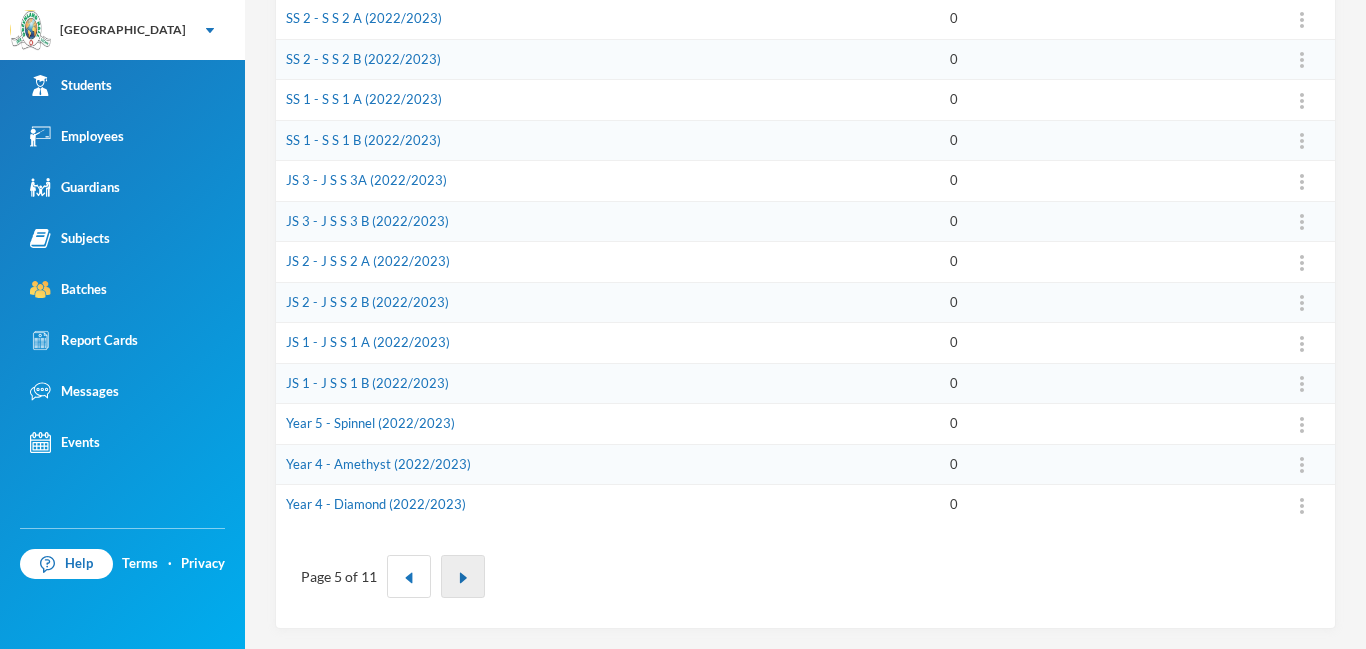click at bounding box center [463, 576] 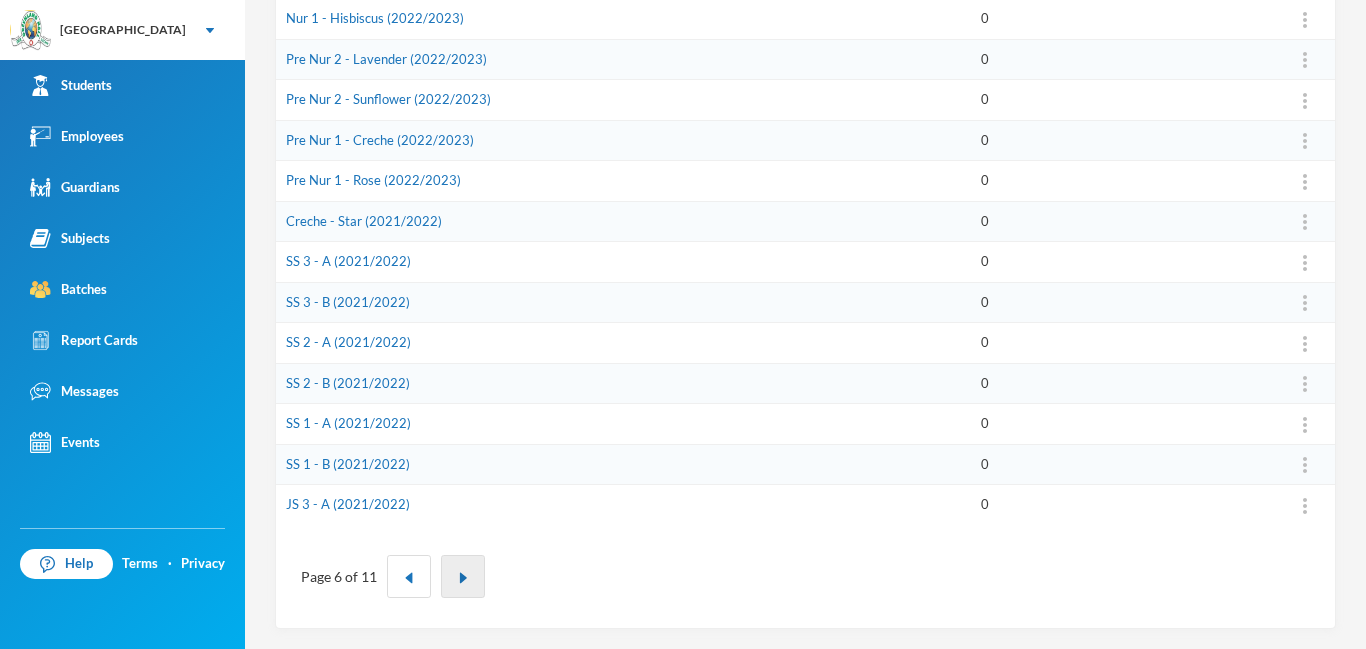 click at bounding box center (463, 576) 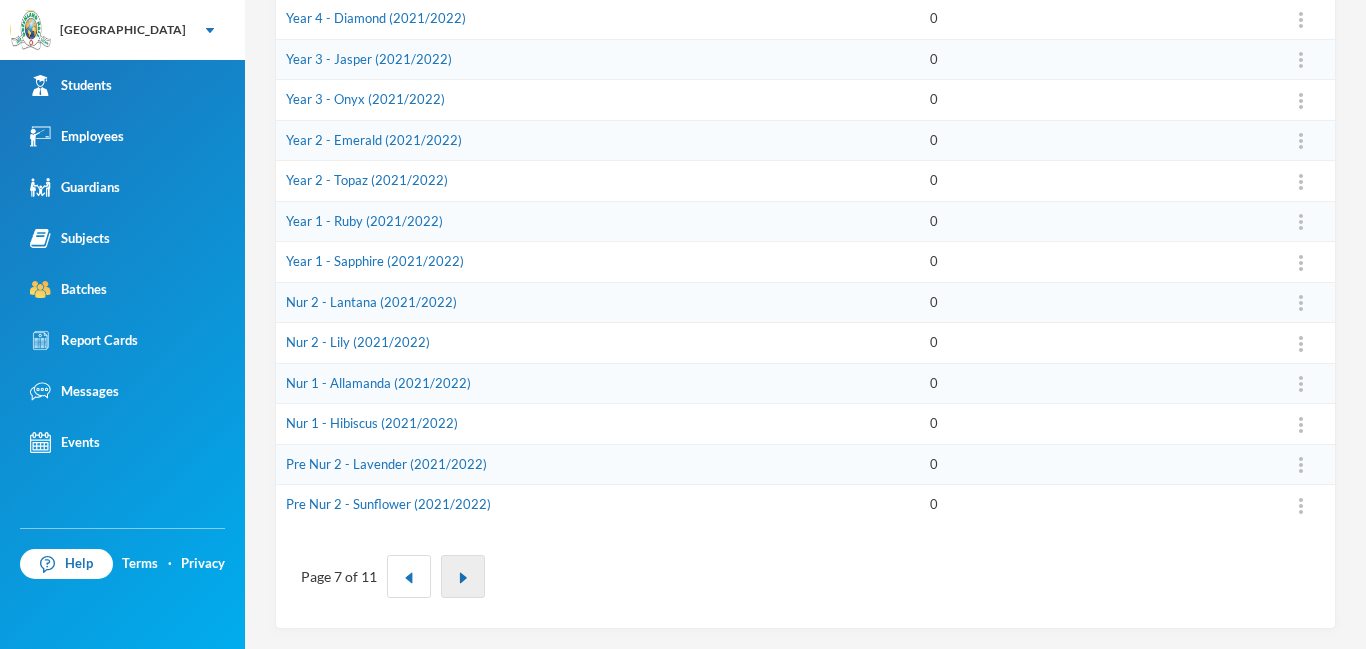 click at bounding box center (463, 576) 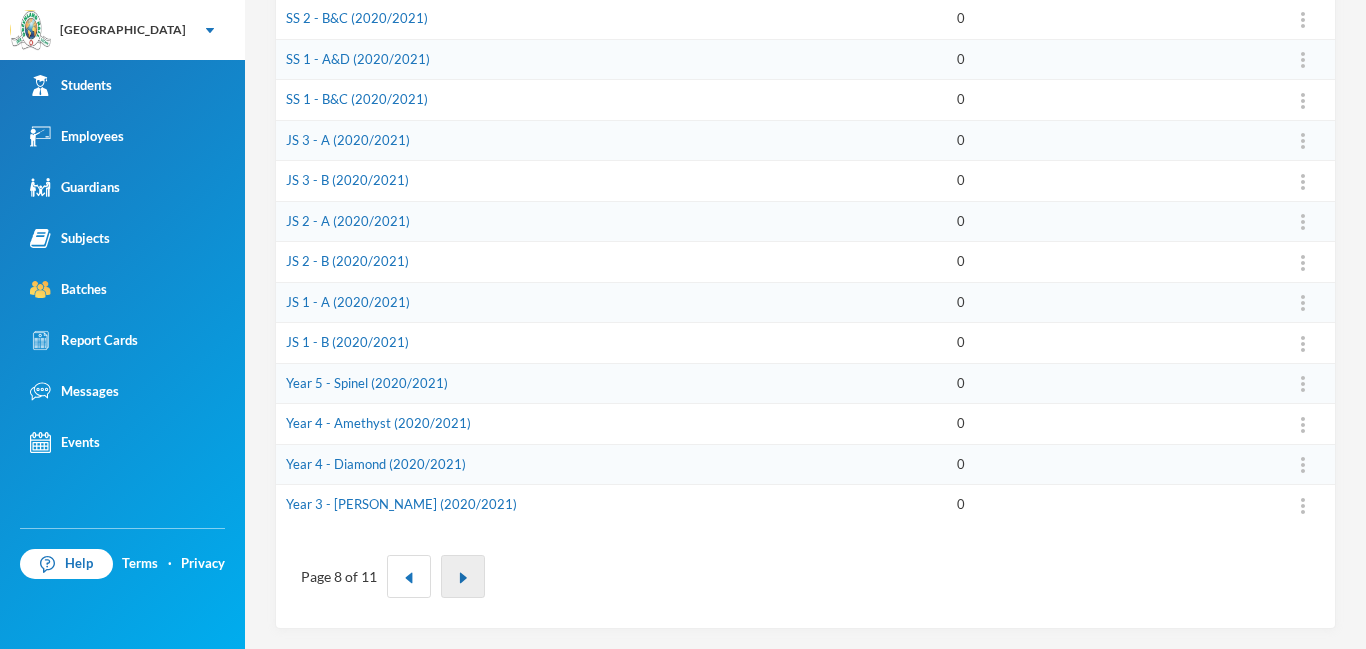 click at bounding box center (463, 576) 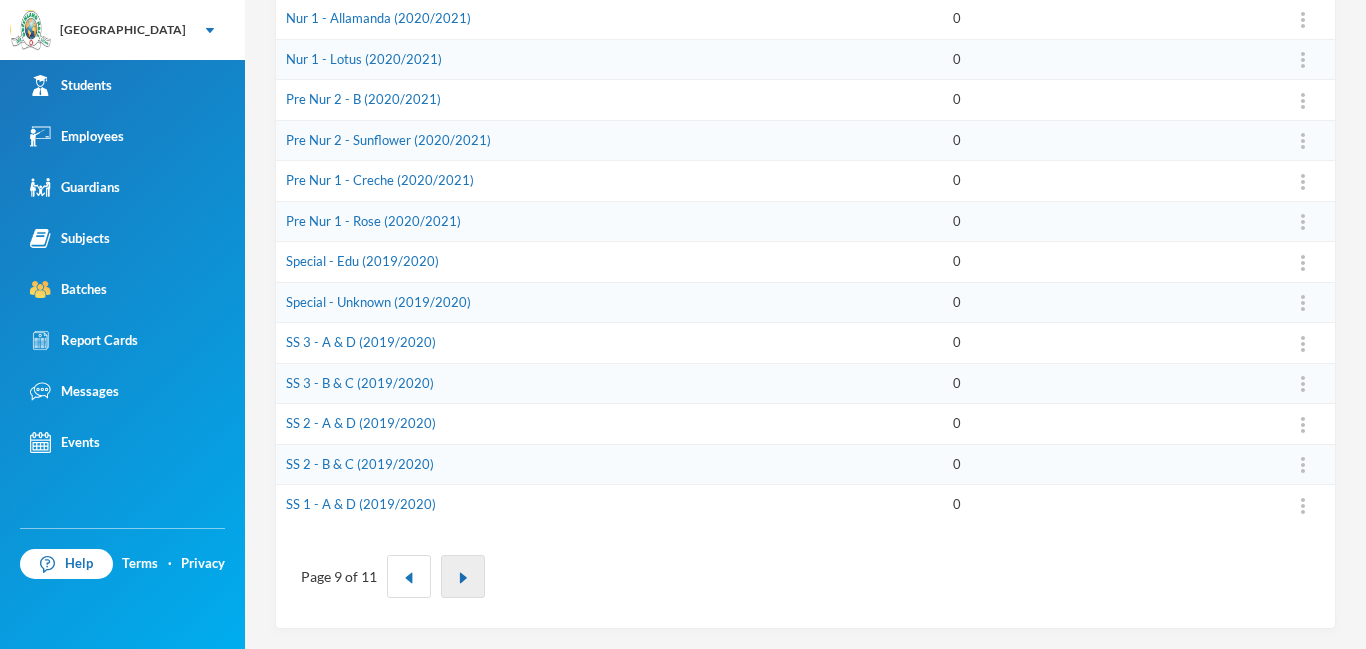 click at bounding box center [463, 576] 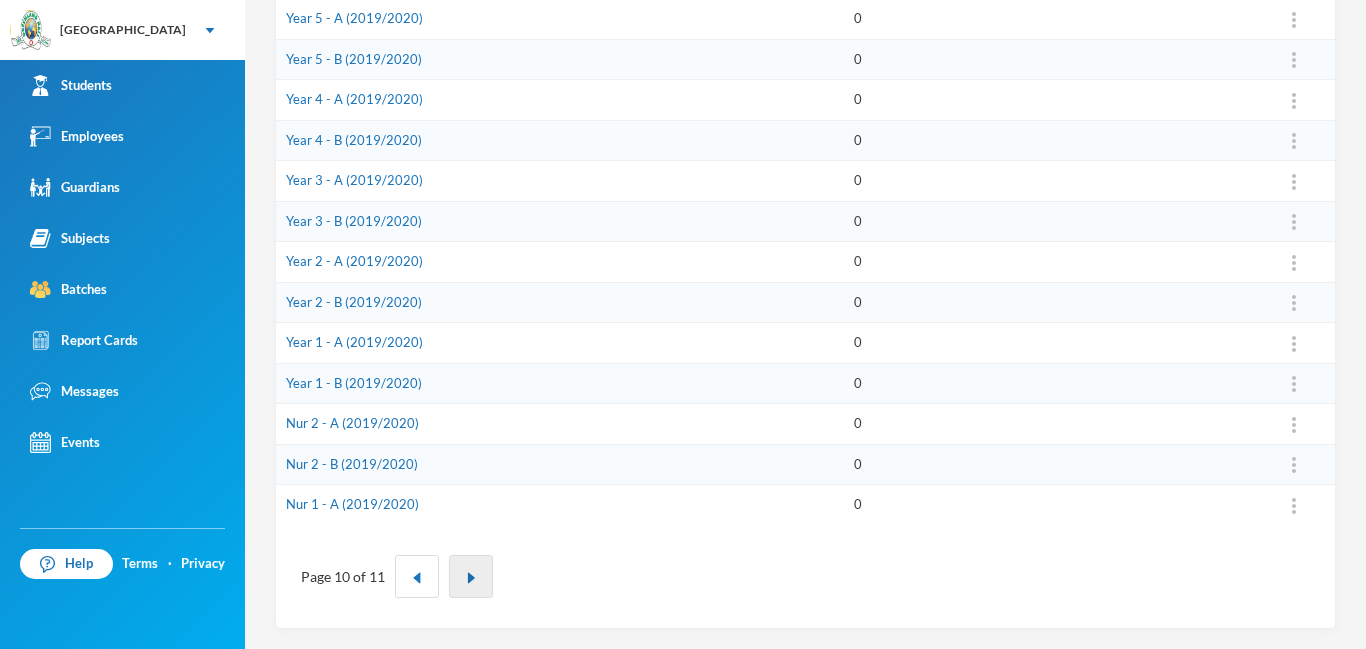 click at bounding box center (471, 576) 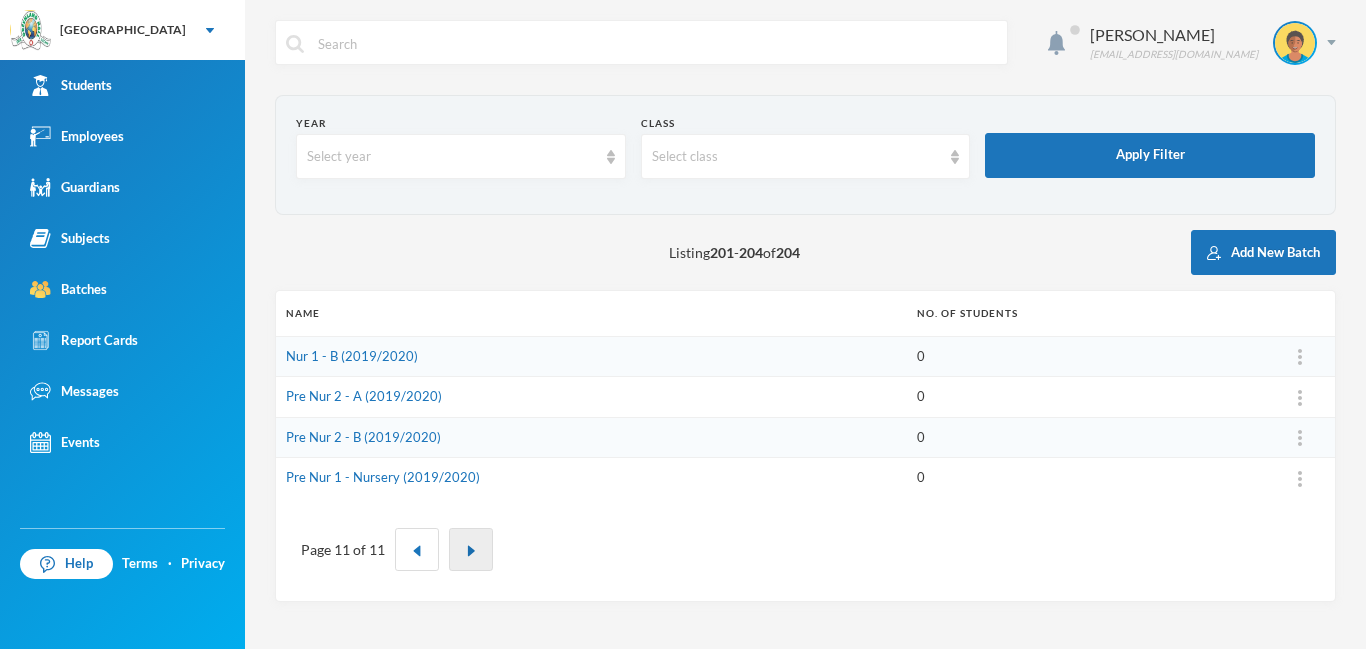 scroll, scrollTop: 0, scrollLeft: 0, axis: both 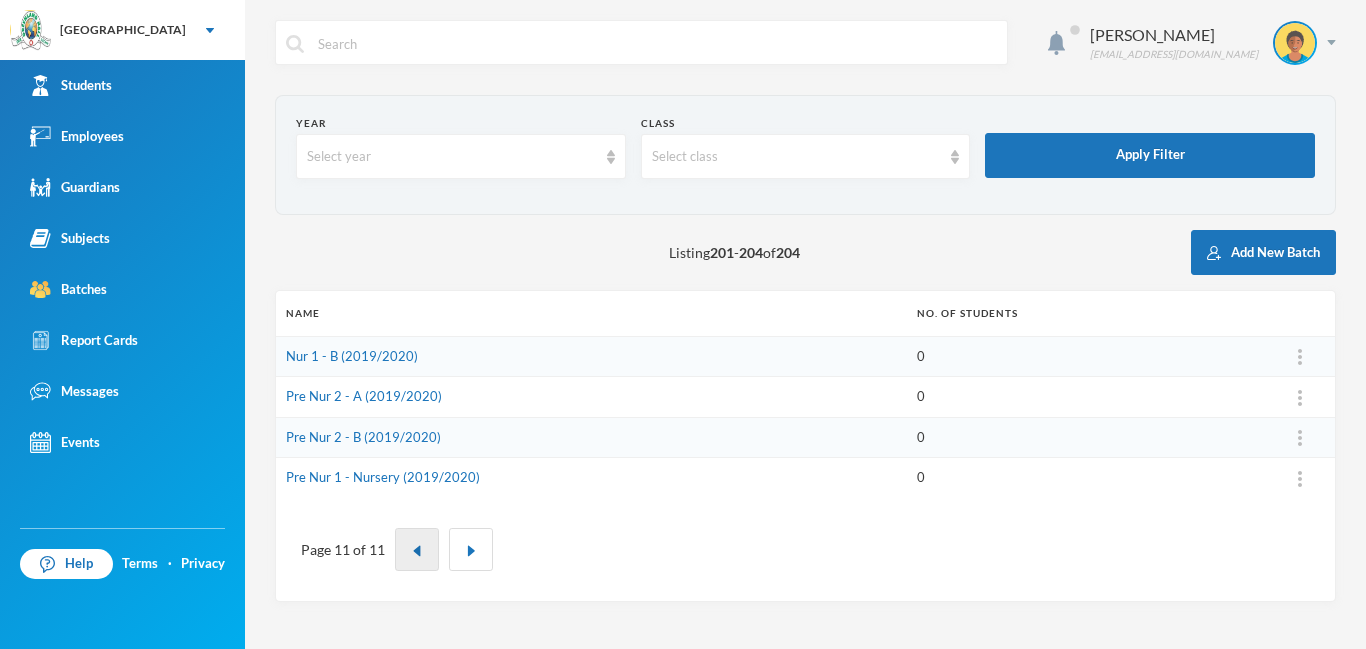click at bounding box center (417, 549) 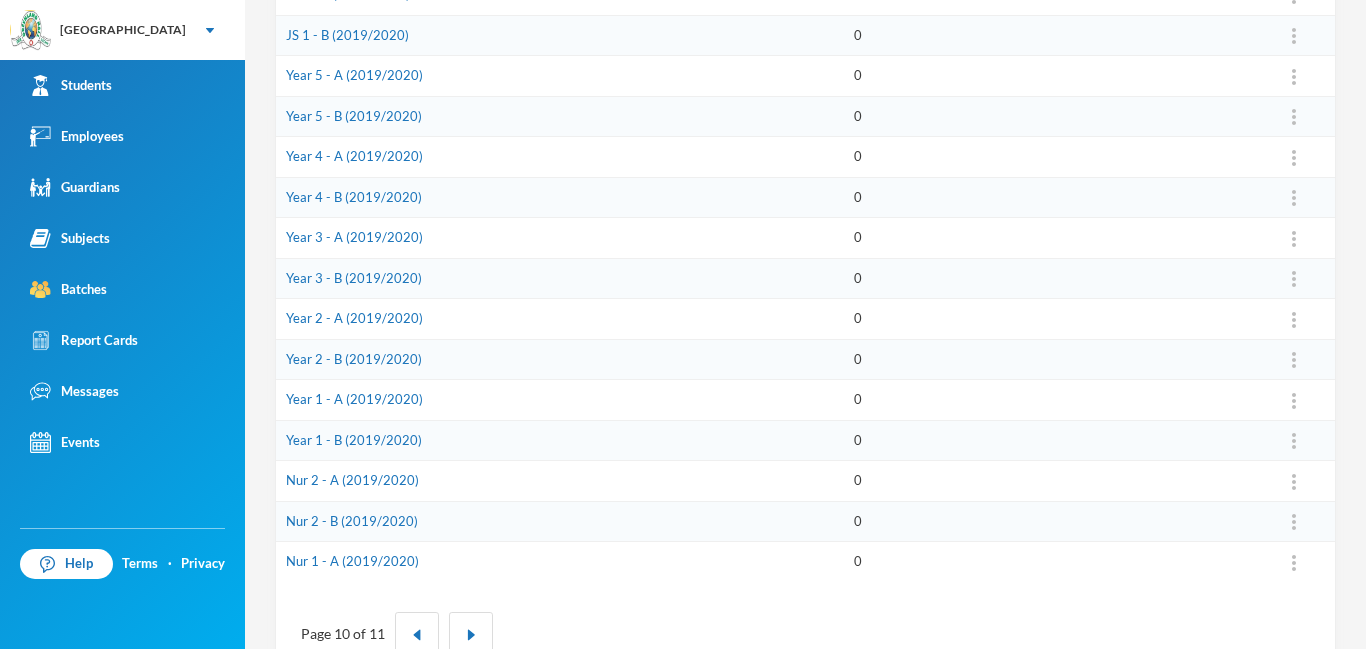 scroll, scrollTop: 621, scrollLeft: 0, axis: vertical 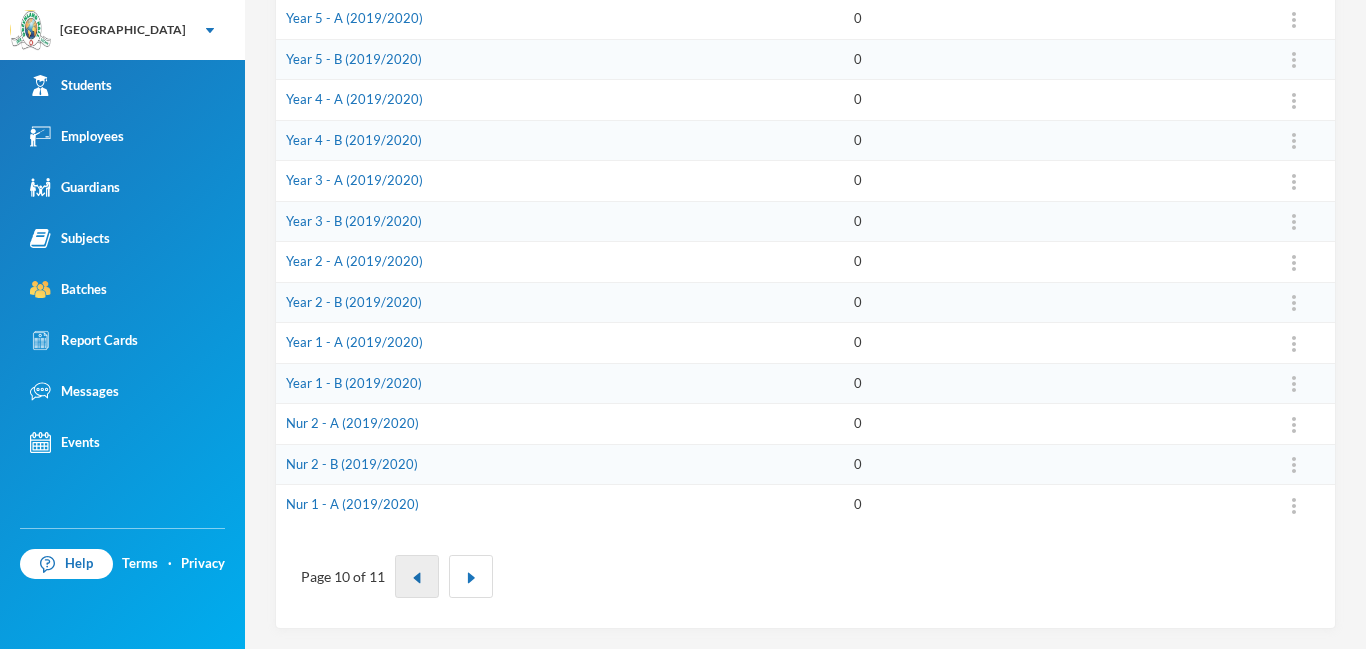 click at bounding box center [417, 578] 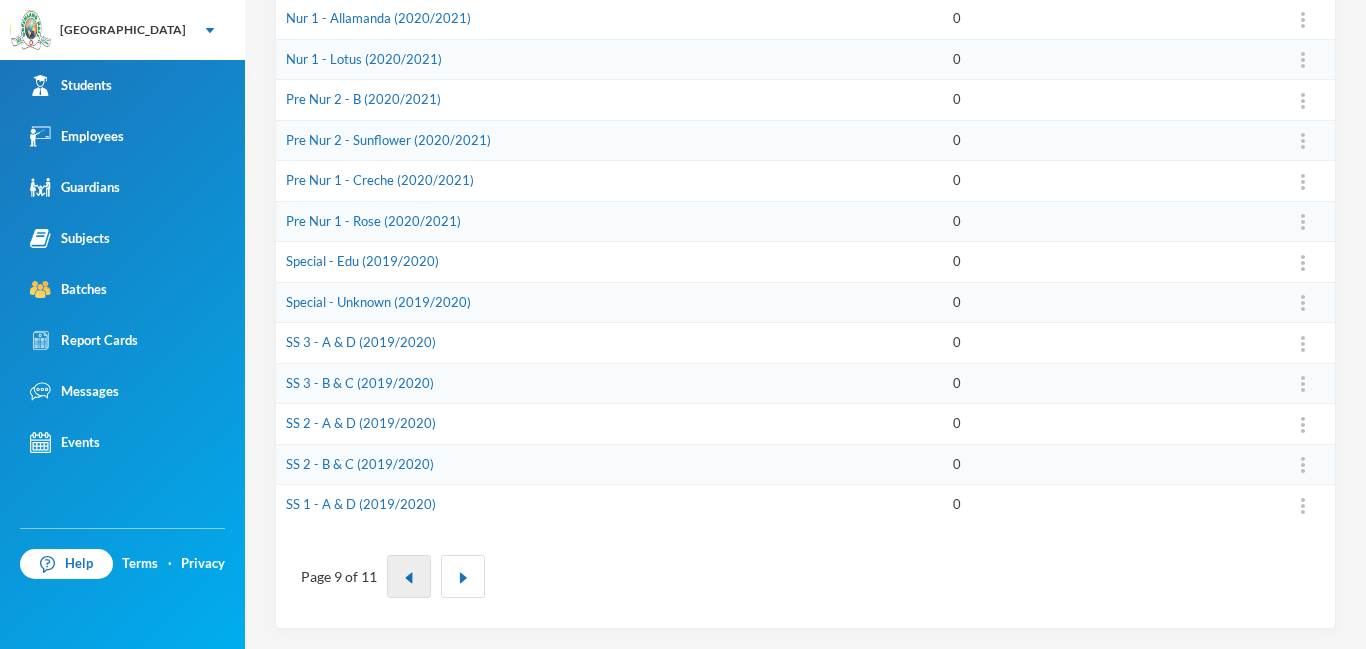 click at bounding box center (409, 576) 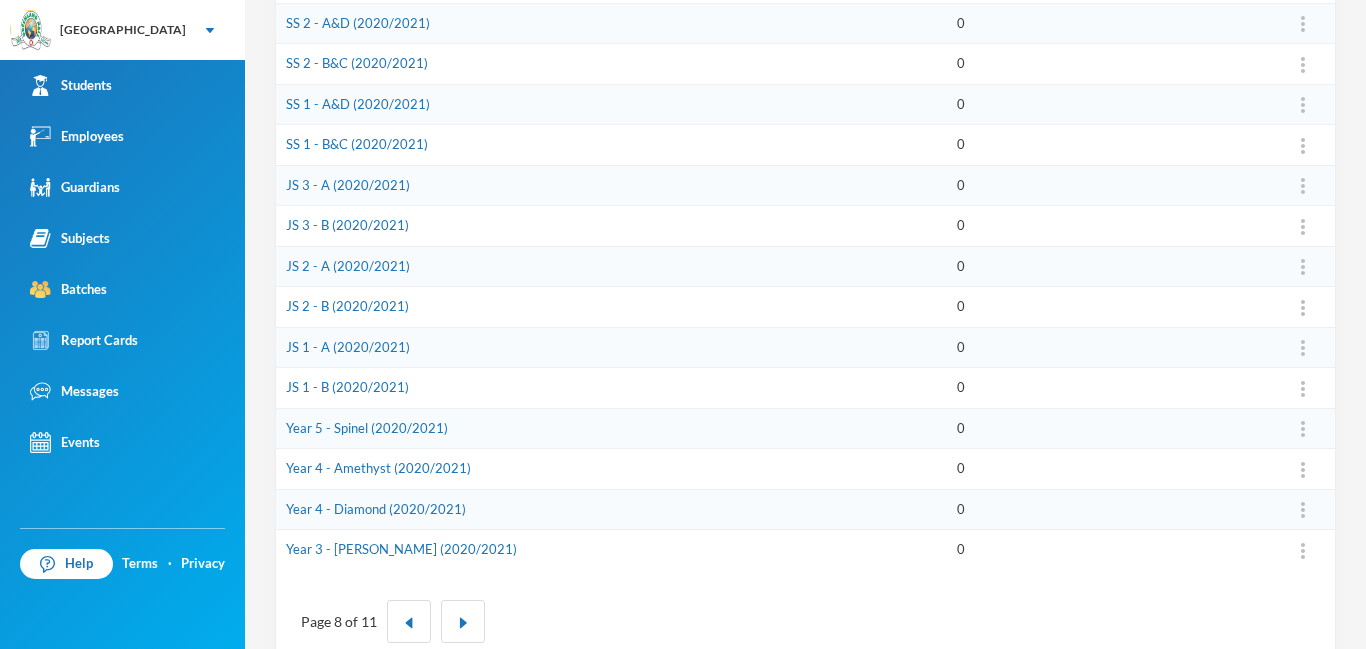scroll, scrollTop: 621, scrollLeft: 0, axis: vertical 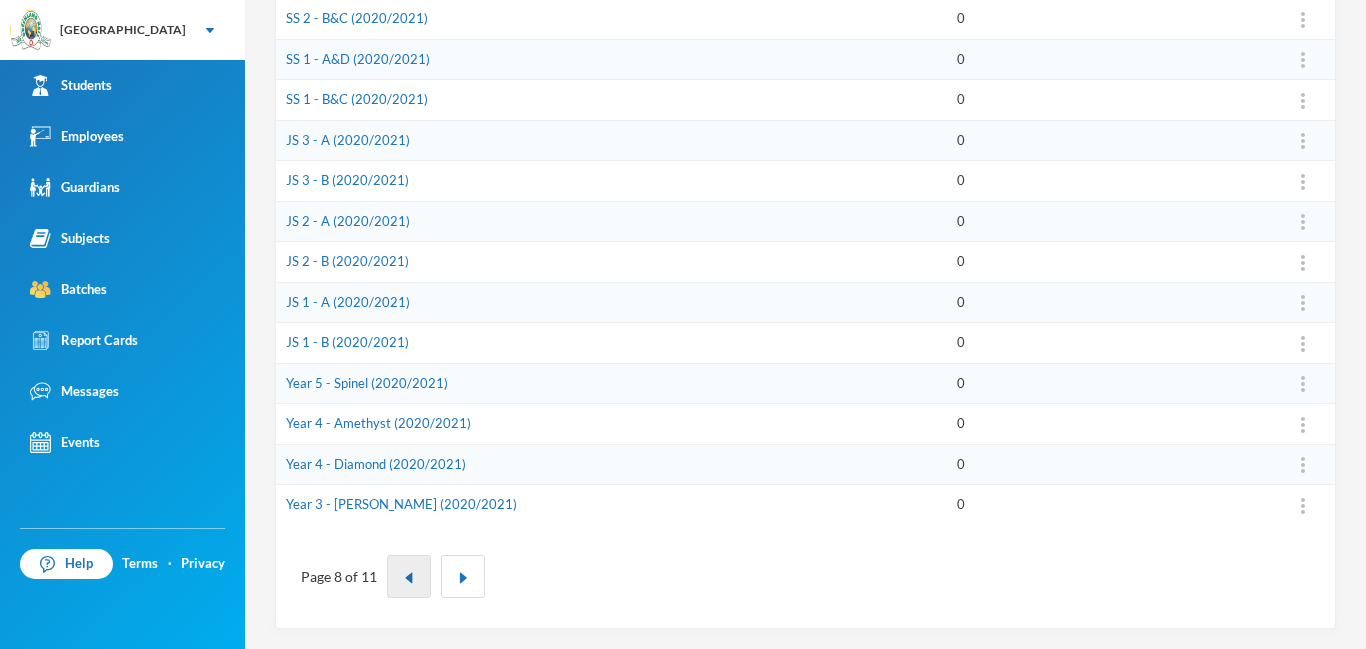 click at bounding box center (409, 576) 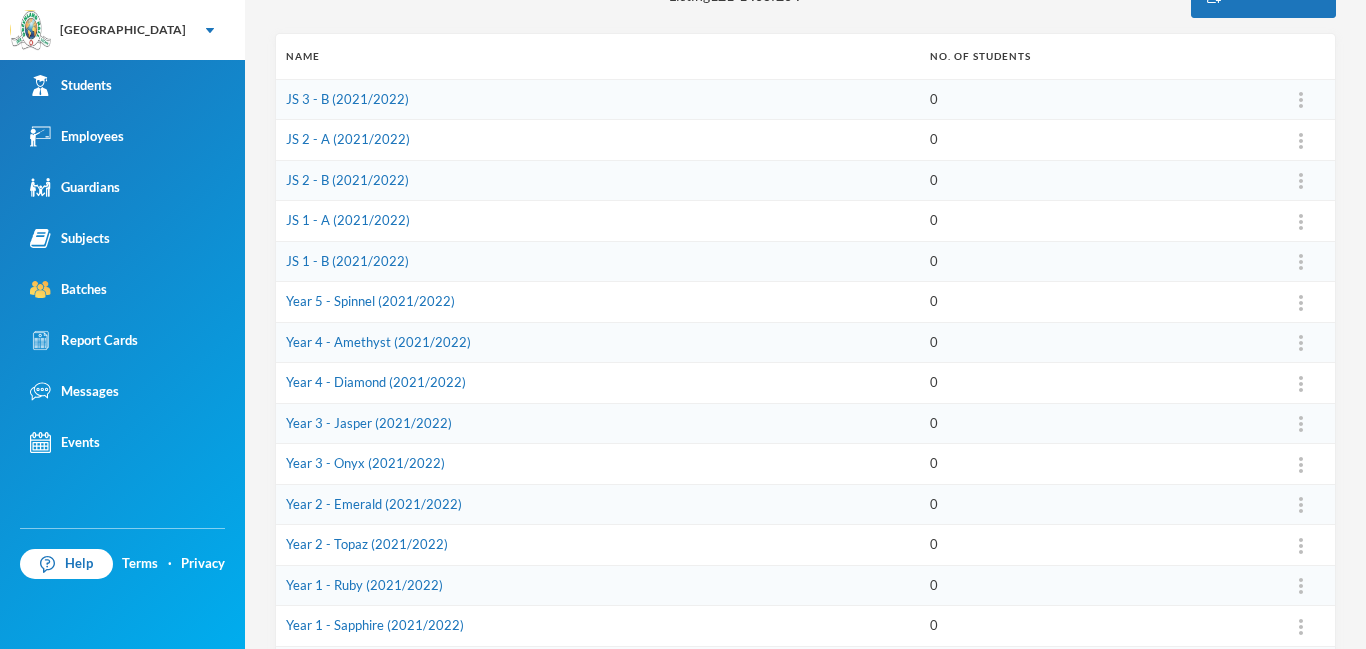 scroll, scrollTop: 621, scrollLeft: 0, axis: vertical 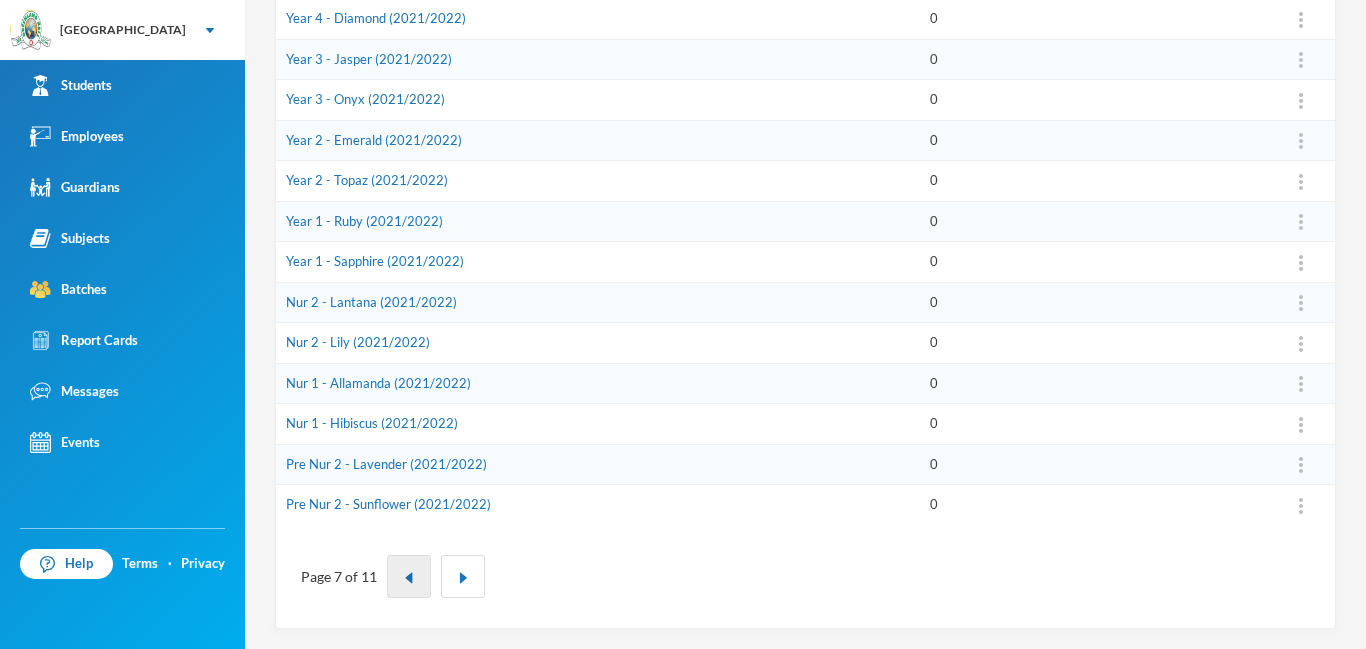 click at bounding box center (409, 578) 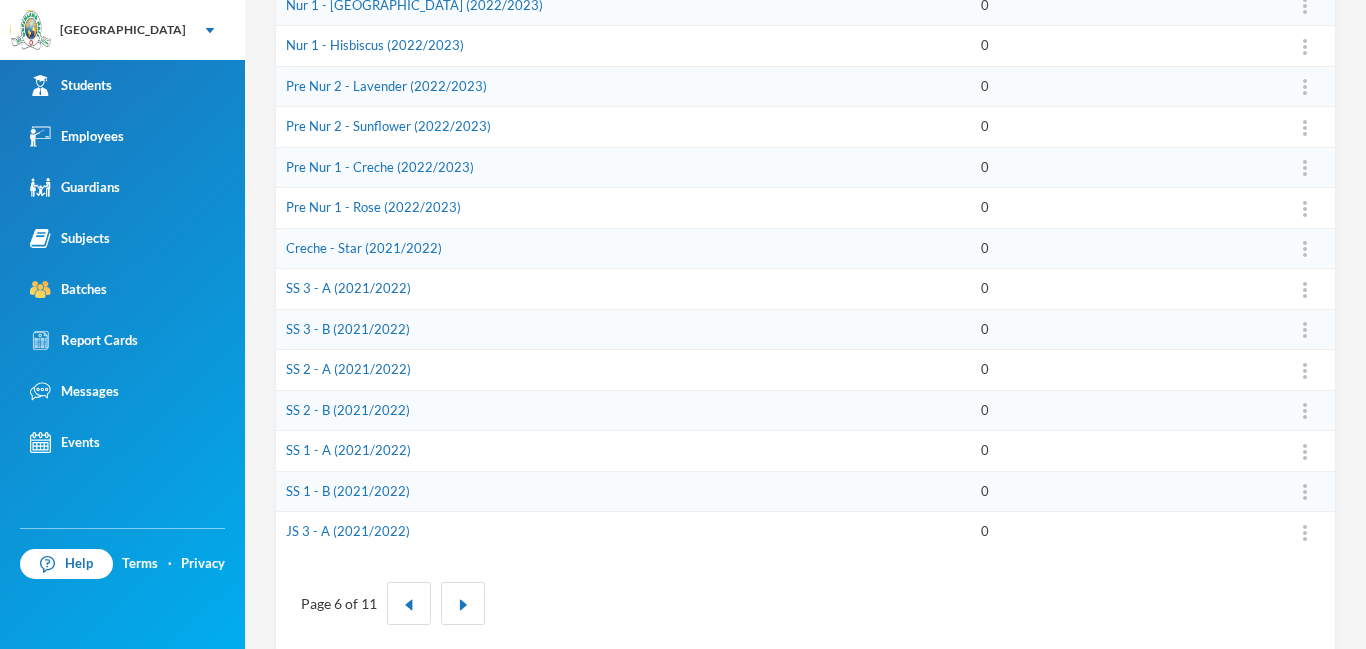scroll, scrollTop: 621, scrollLeft: 0, axis: vertical 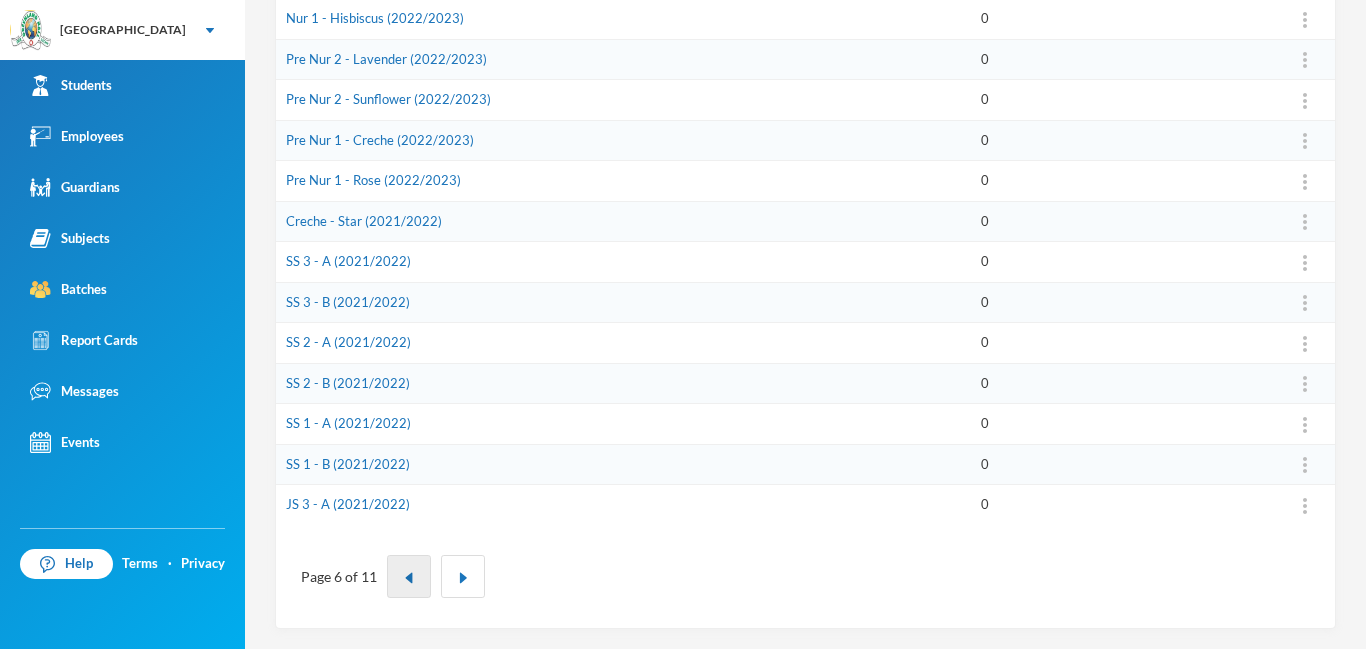 click at bounding box center [409, 578] 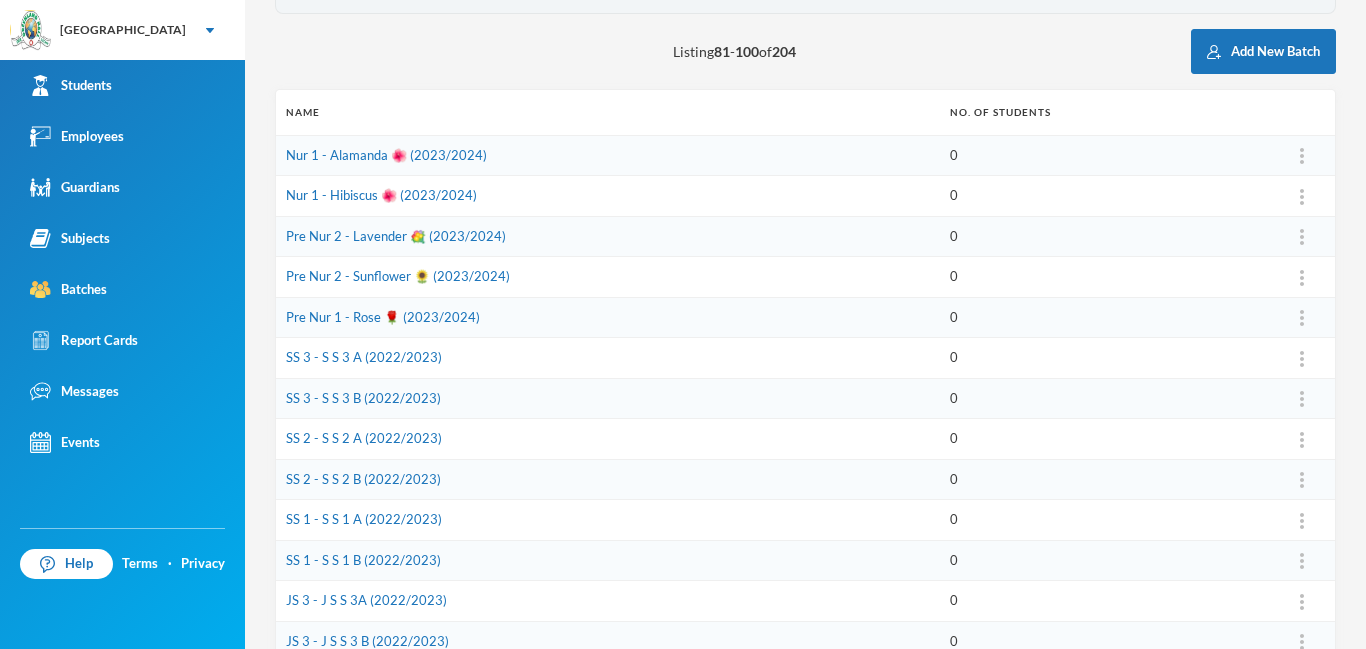 scroll, scrollTop: 199, scrollLeft: 0, axis: vertical 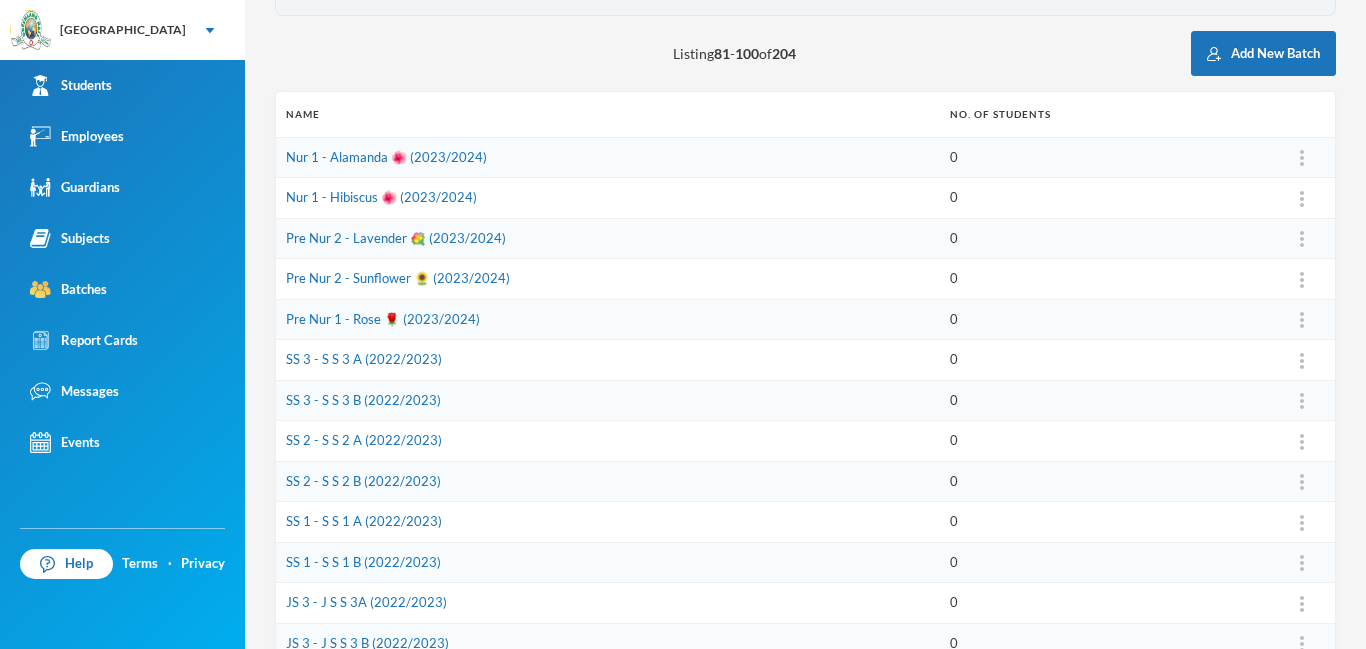 click at bounding box center (1302, 238) 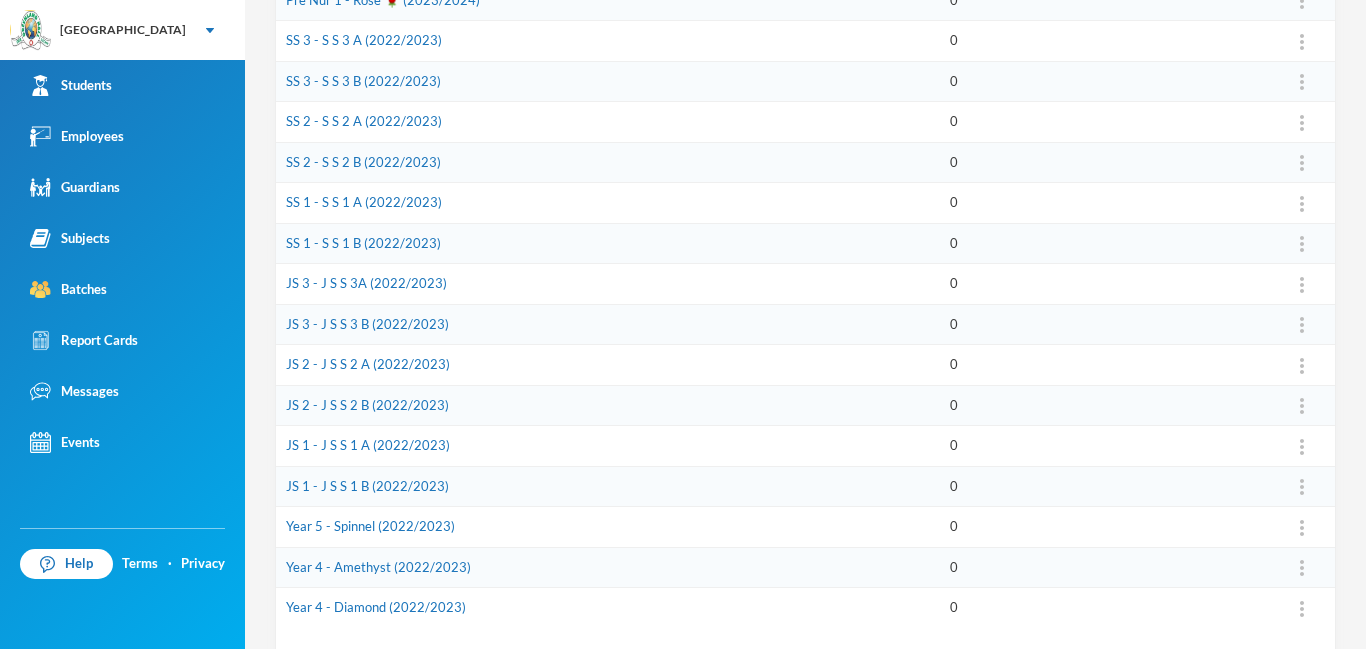 scroll, scrollTop: 621, scrollLeft: 0, axis: vertical 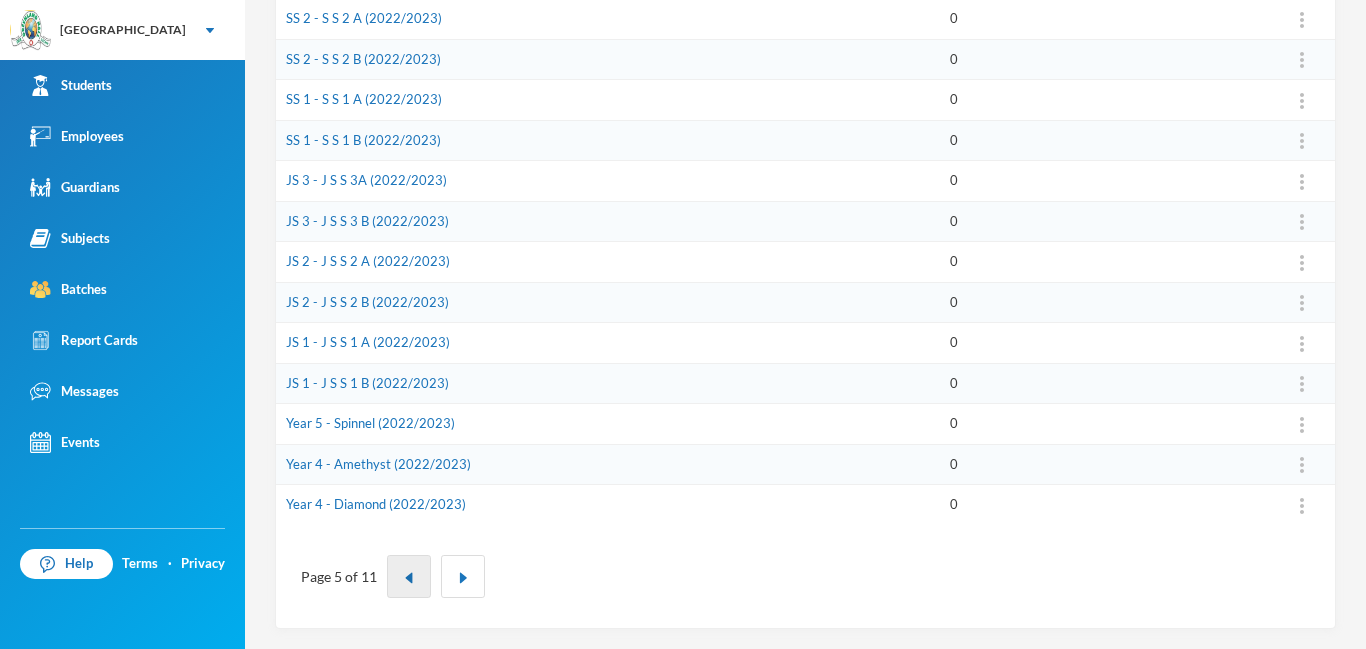 click at bounding box center (409, 576) 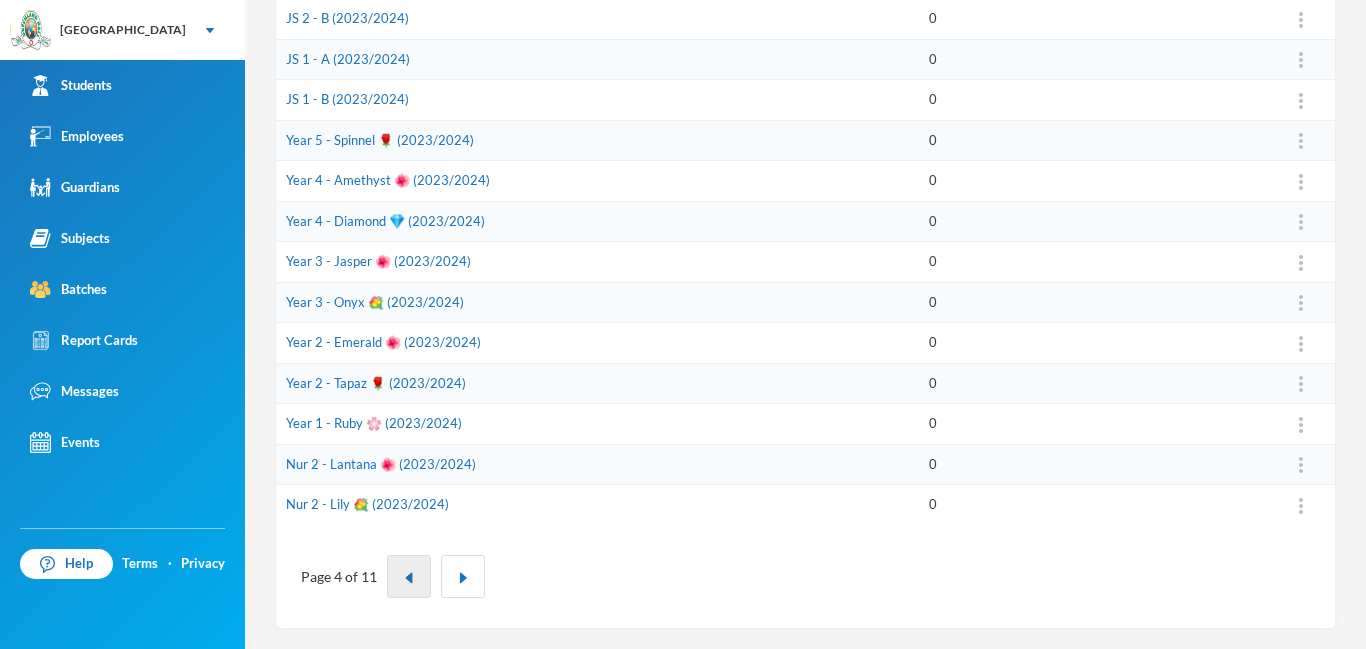 click at bounding box center [409, 576] 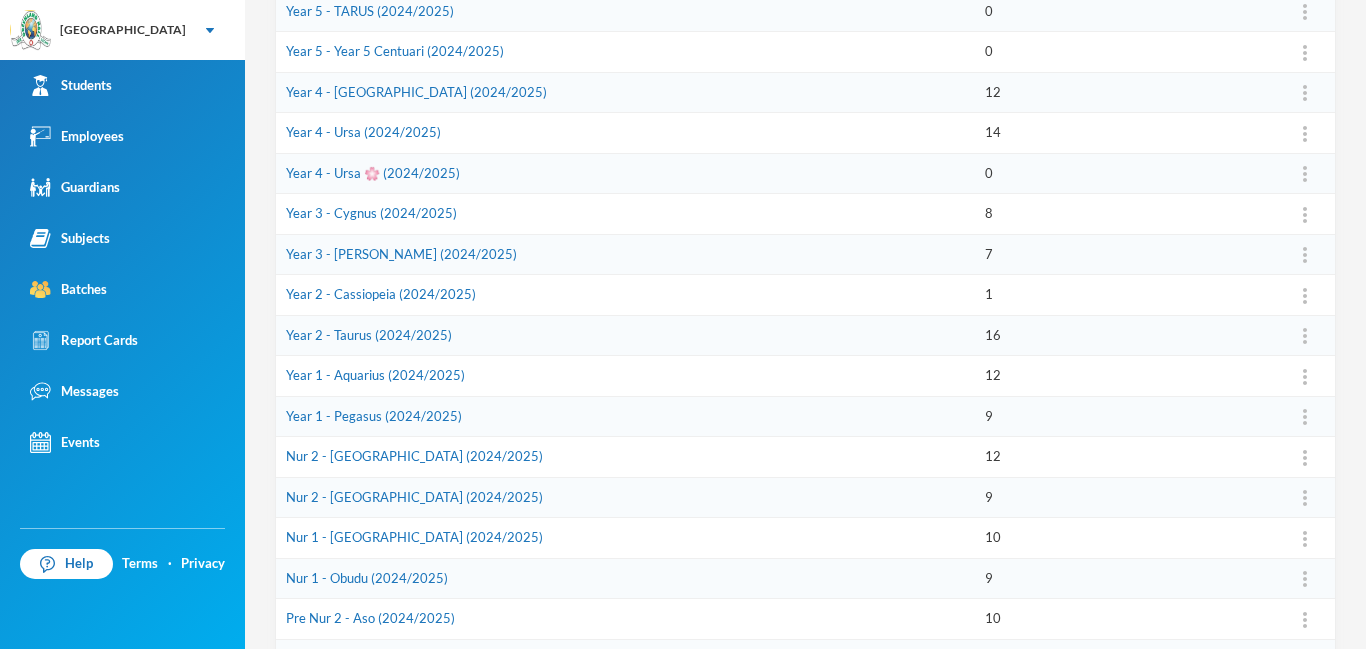 scroll, scrollTop: 319, scrollLeft: 0, axis: vertical 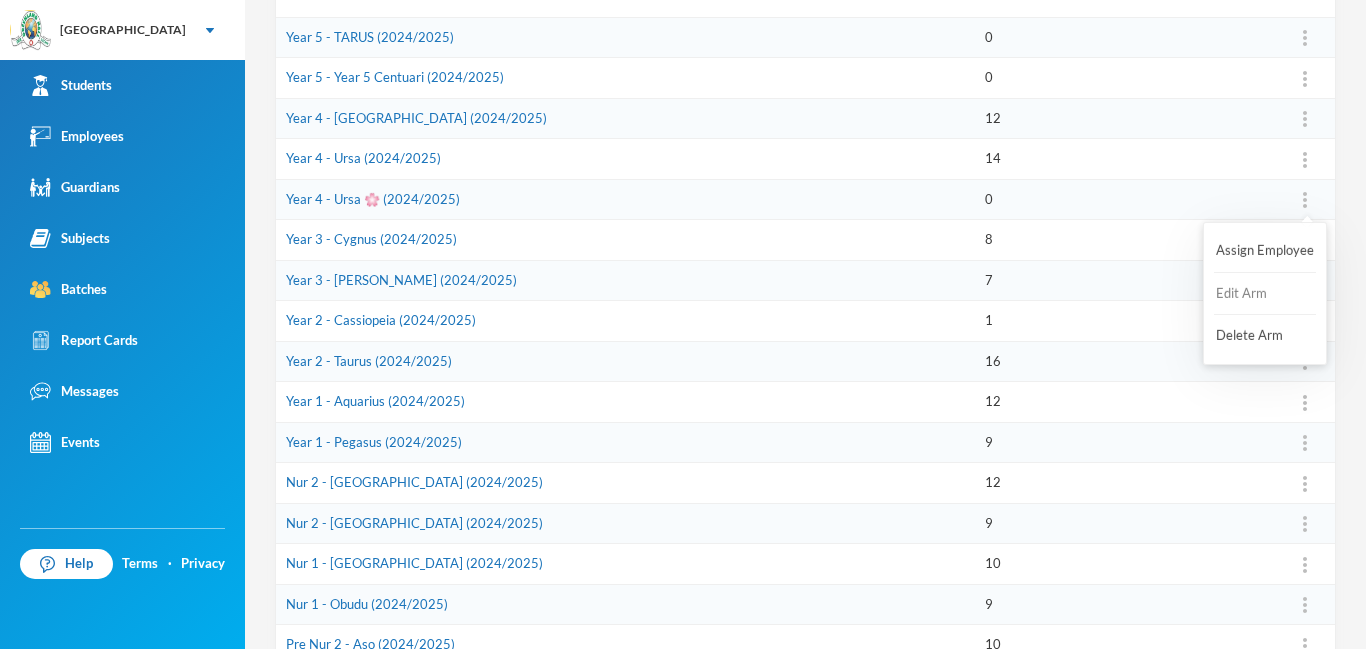 click on "Edit Arm" at bounding box center [1254, 294] 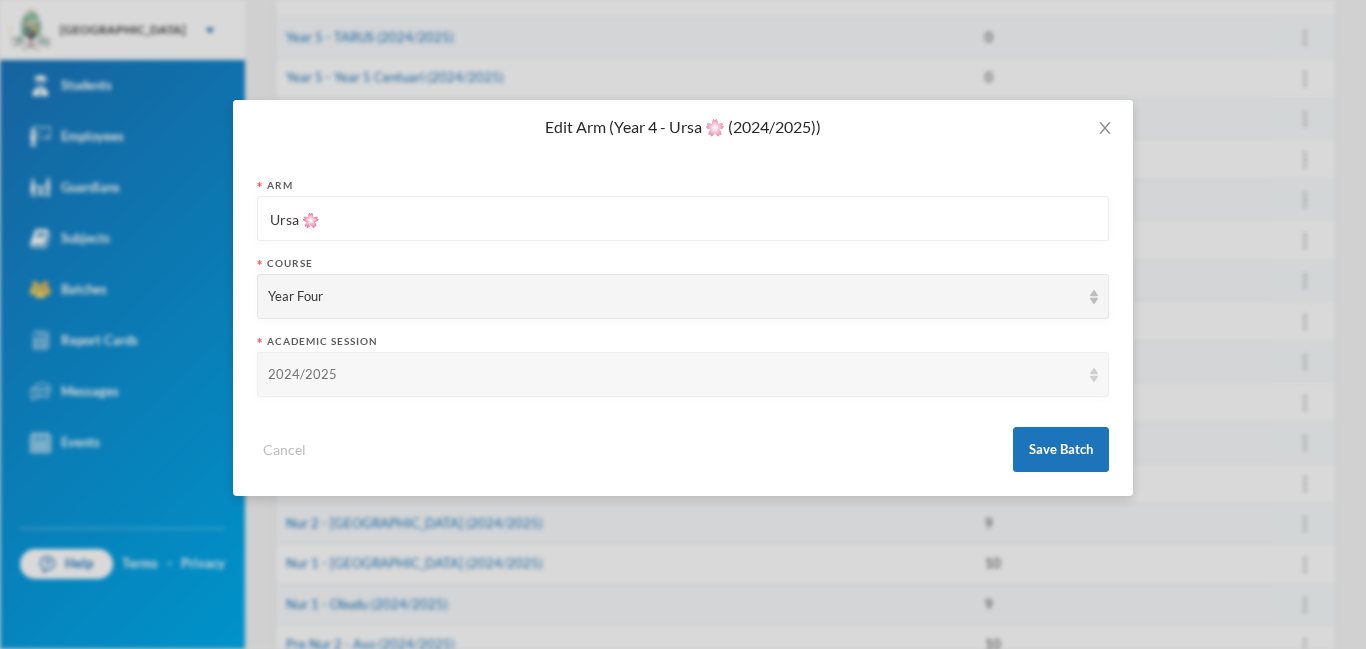 click at bounding box center (1094, 375) 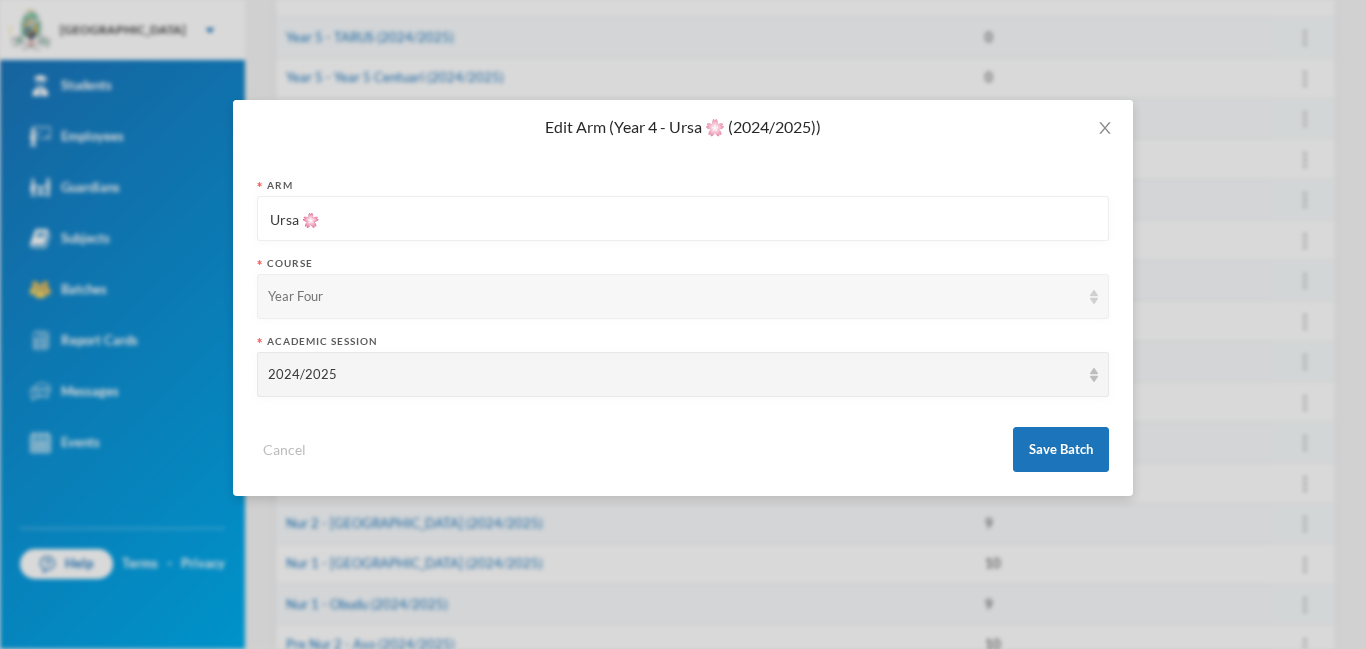 click on "Year Four" at bounding box center [683, 296] 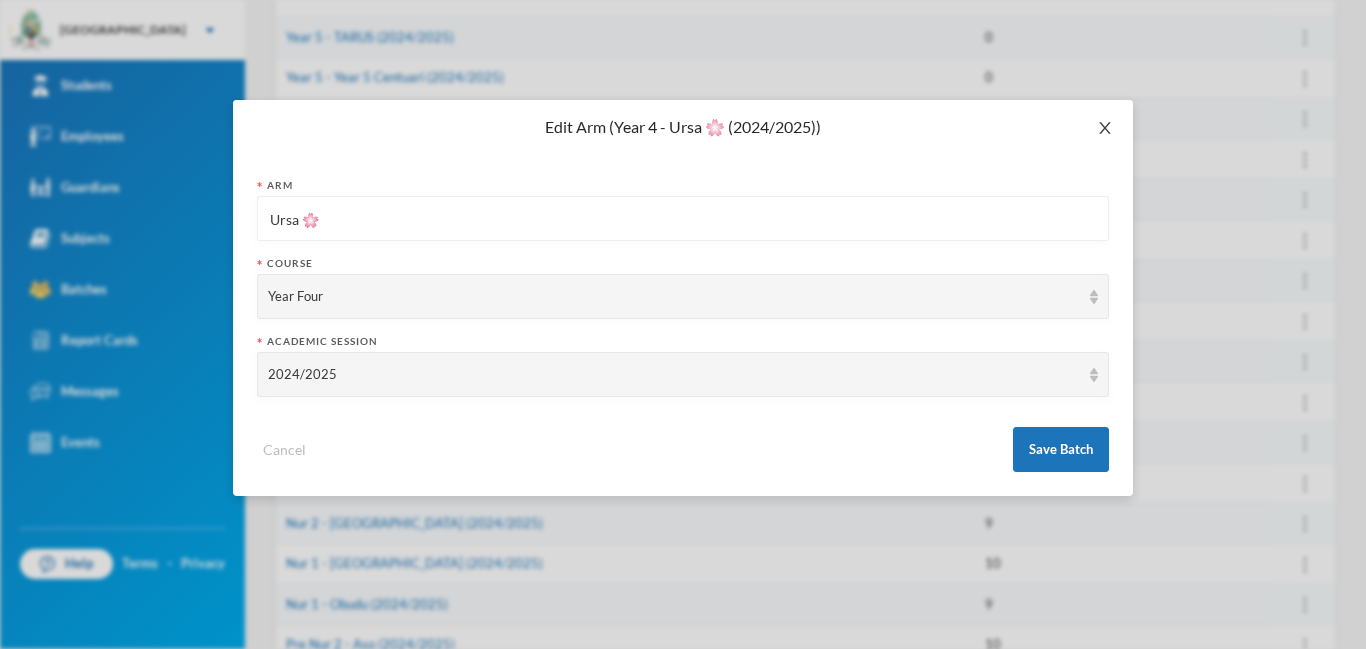click 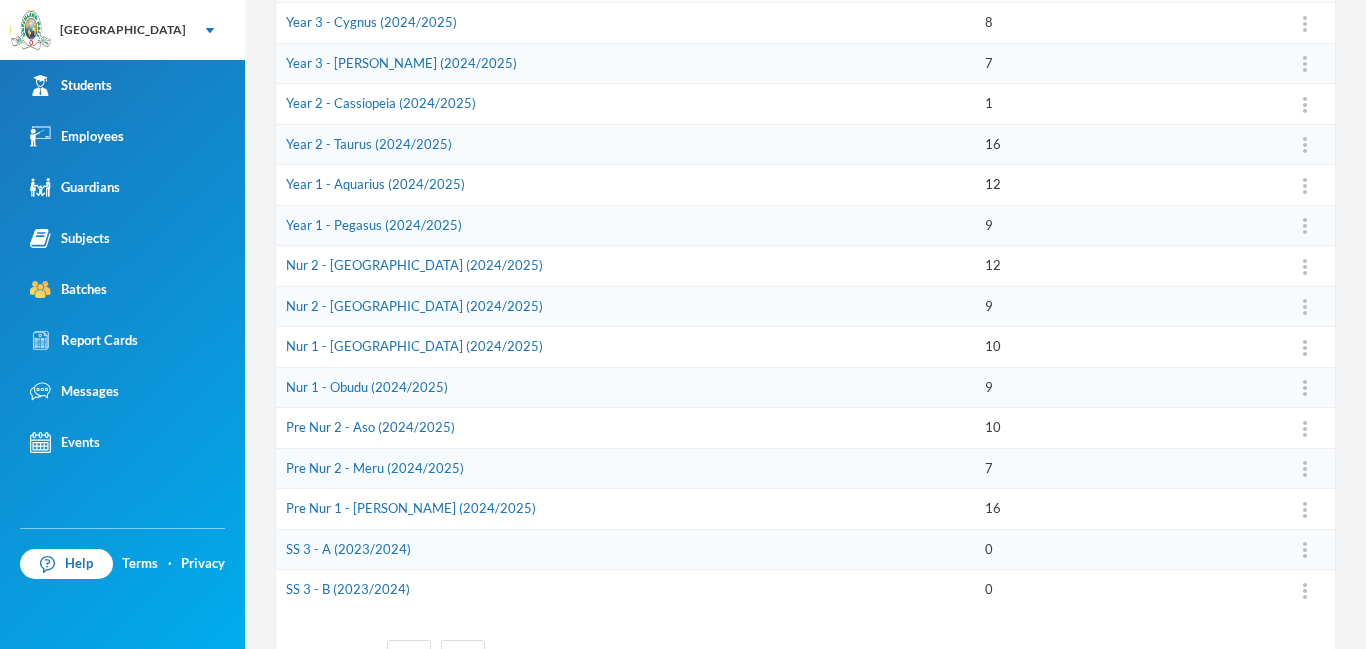 scroll, scrollTop: 621, scrollLeft: 0, axis: vertical 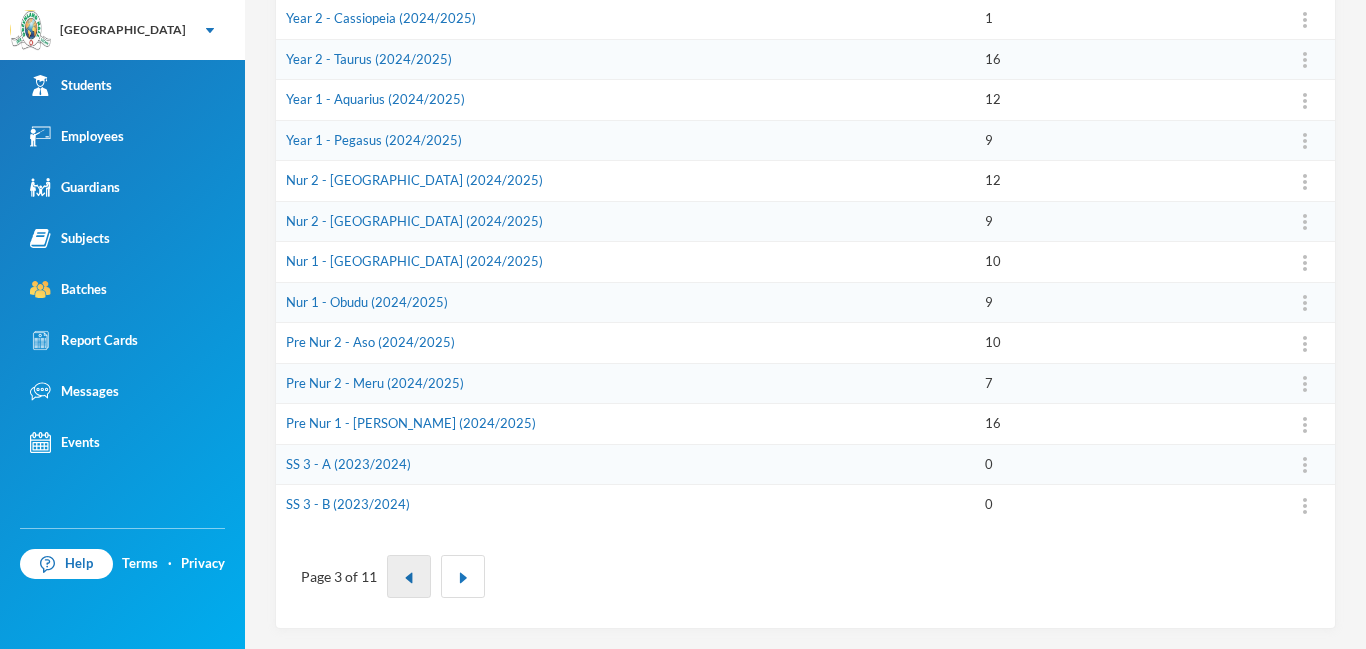 click at bounding box center [409, 576] 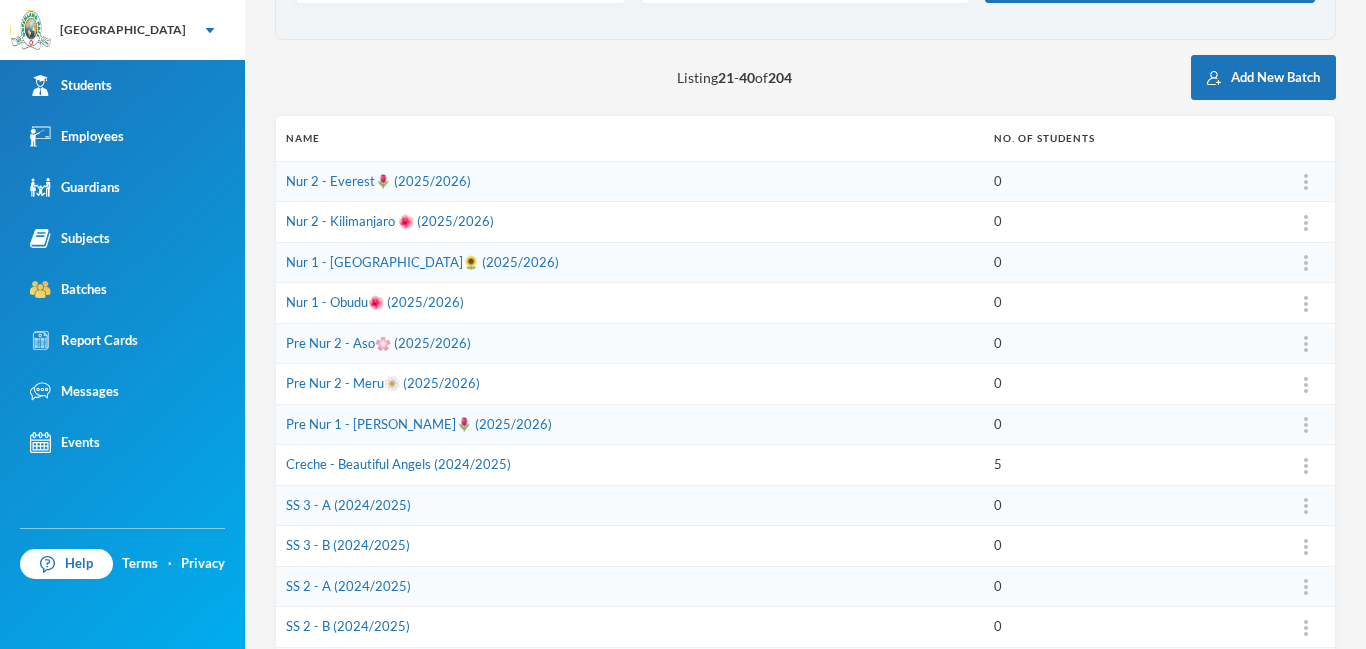 scroll, scrollTop: 169, scrollLeft: 0, axis: vertical 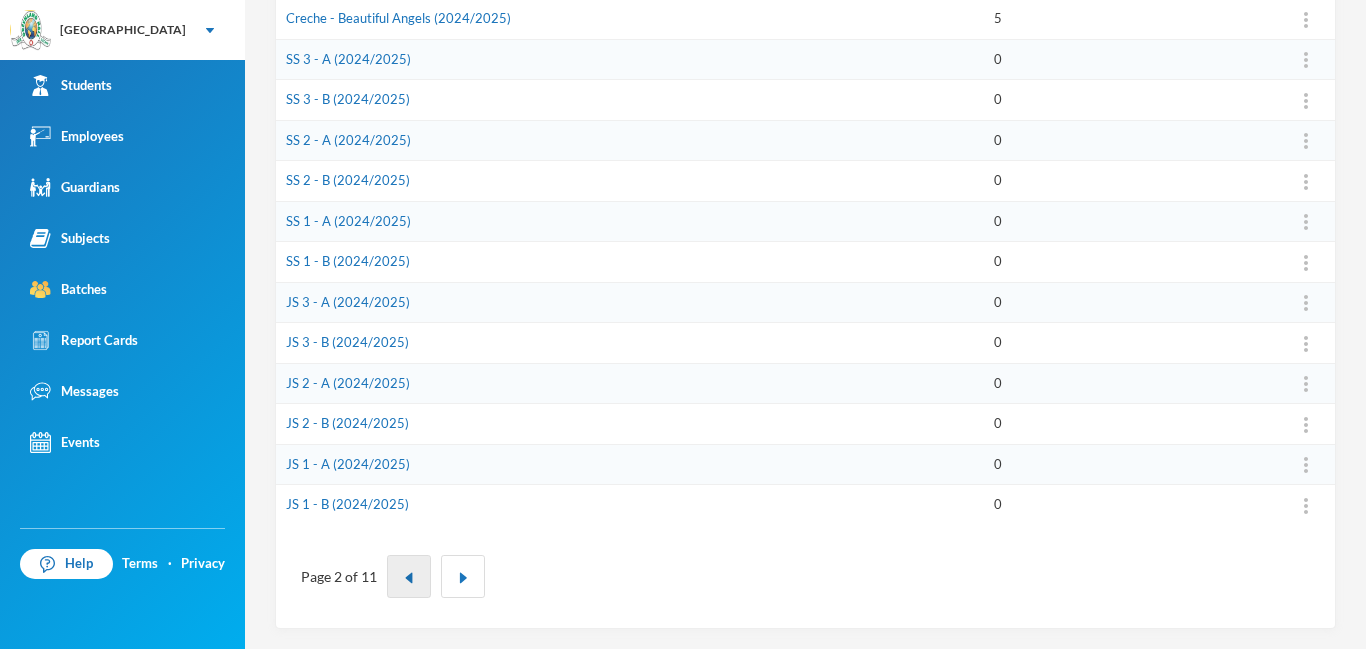click at bounding box center [409, 576] 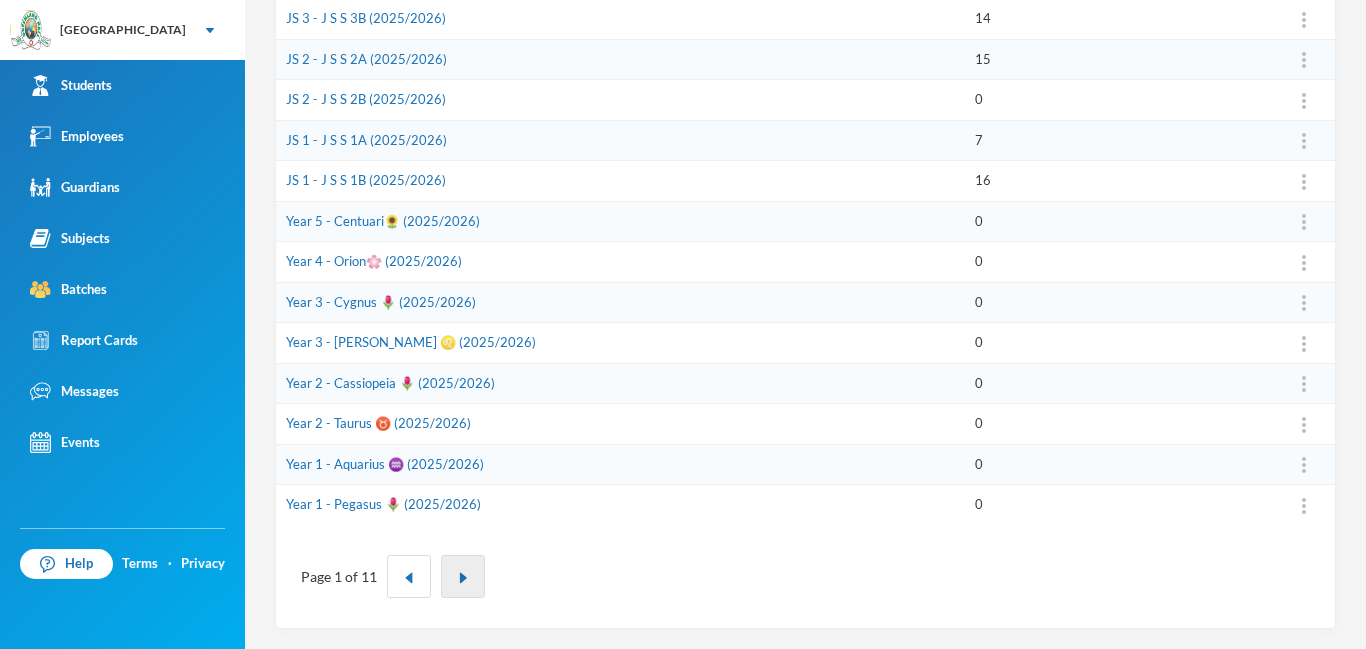 click at bounding box center [463, 576] 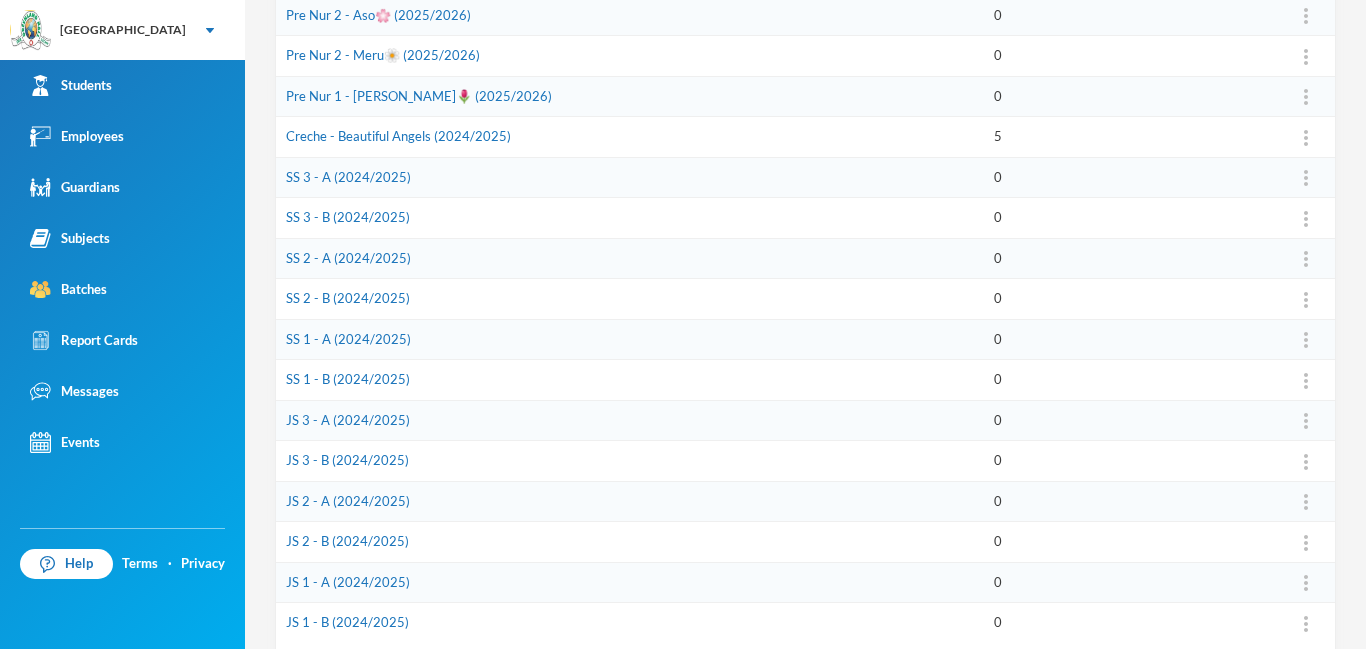 scroll, scrollTop: 621, scrollLeft: 0, axis: vertical 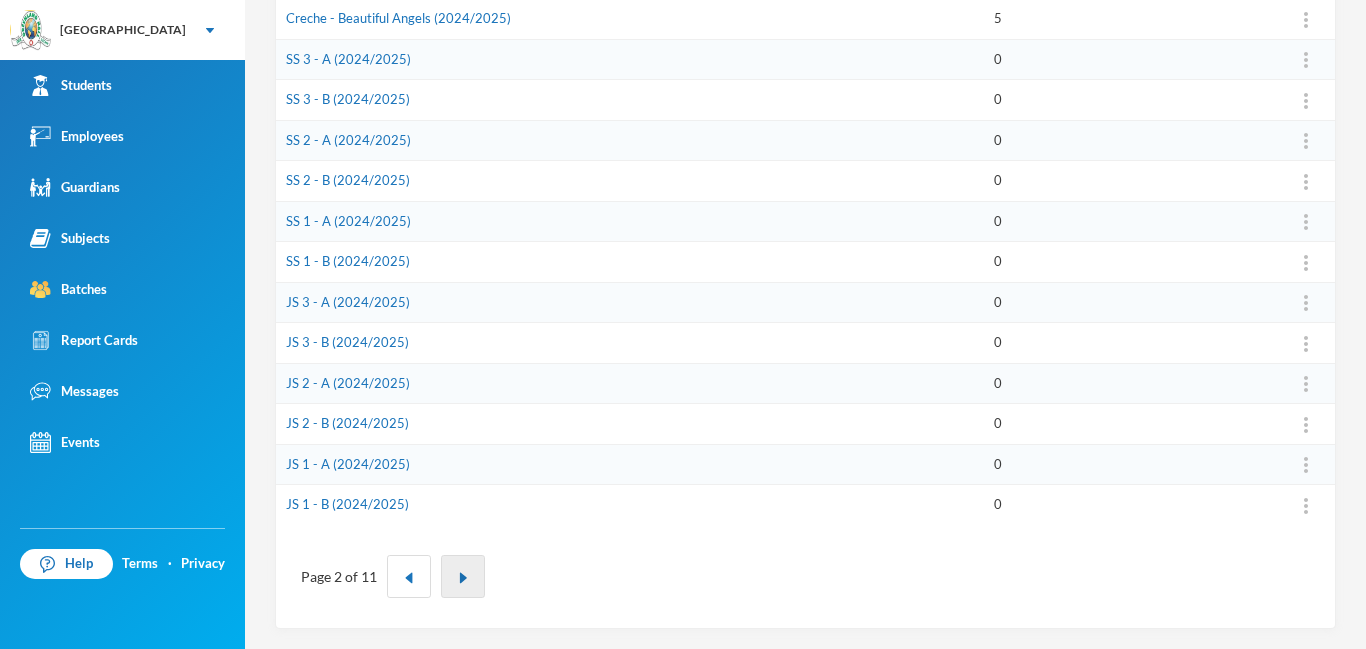 click at bounding box center [463, 578] 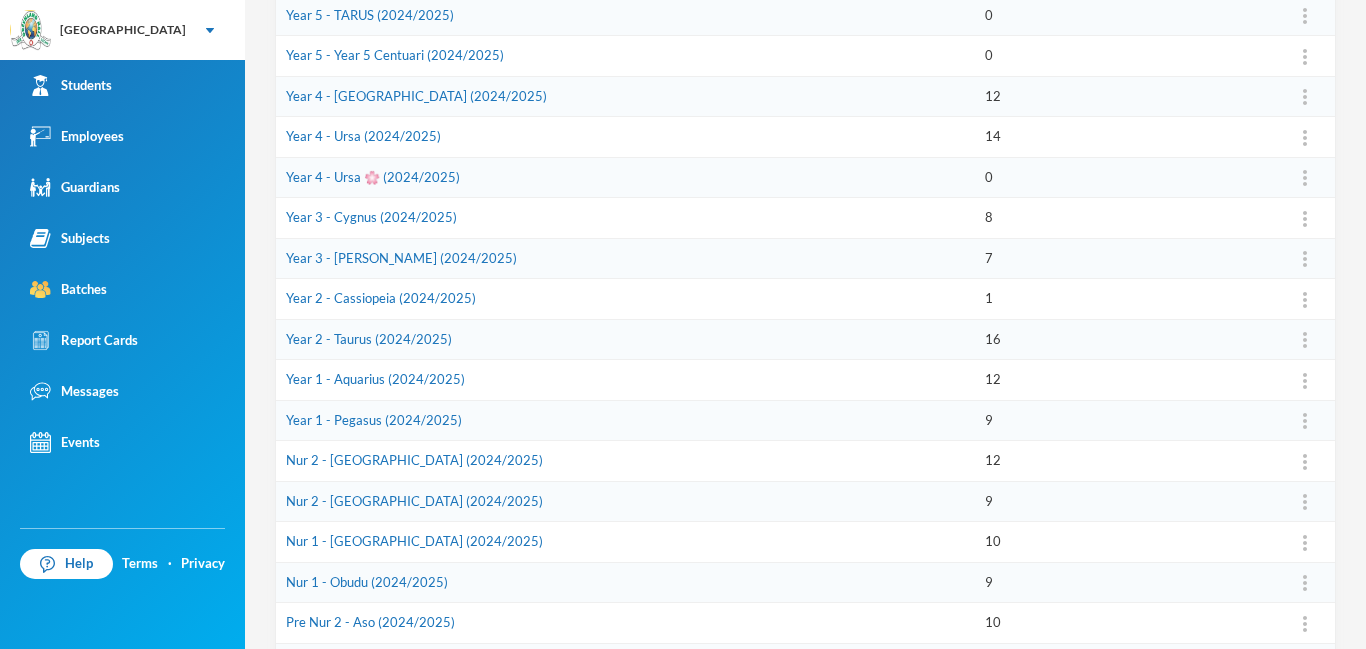 scroll, scrollTop: 337, scrollLeft: 0, axis: vertical 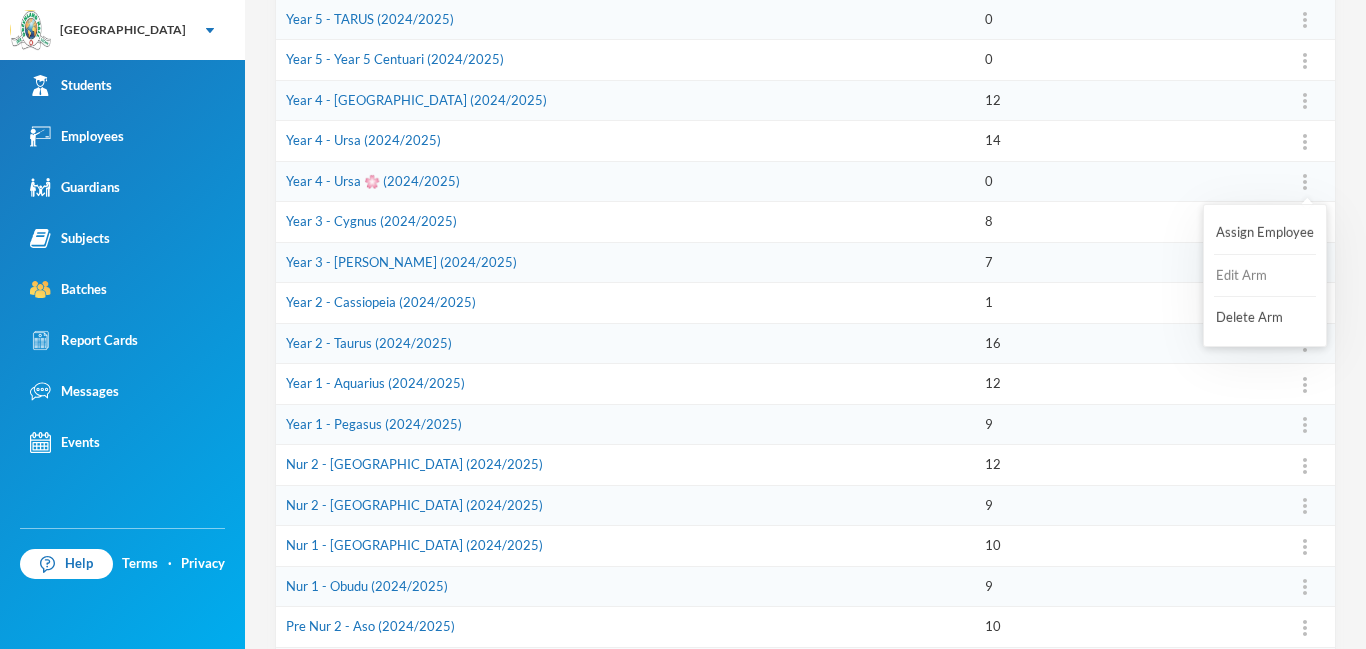 click on "Edit Arm" at bounding box center (1254, 276) 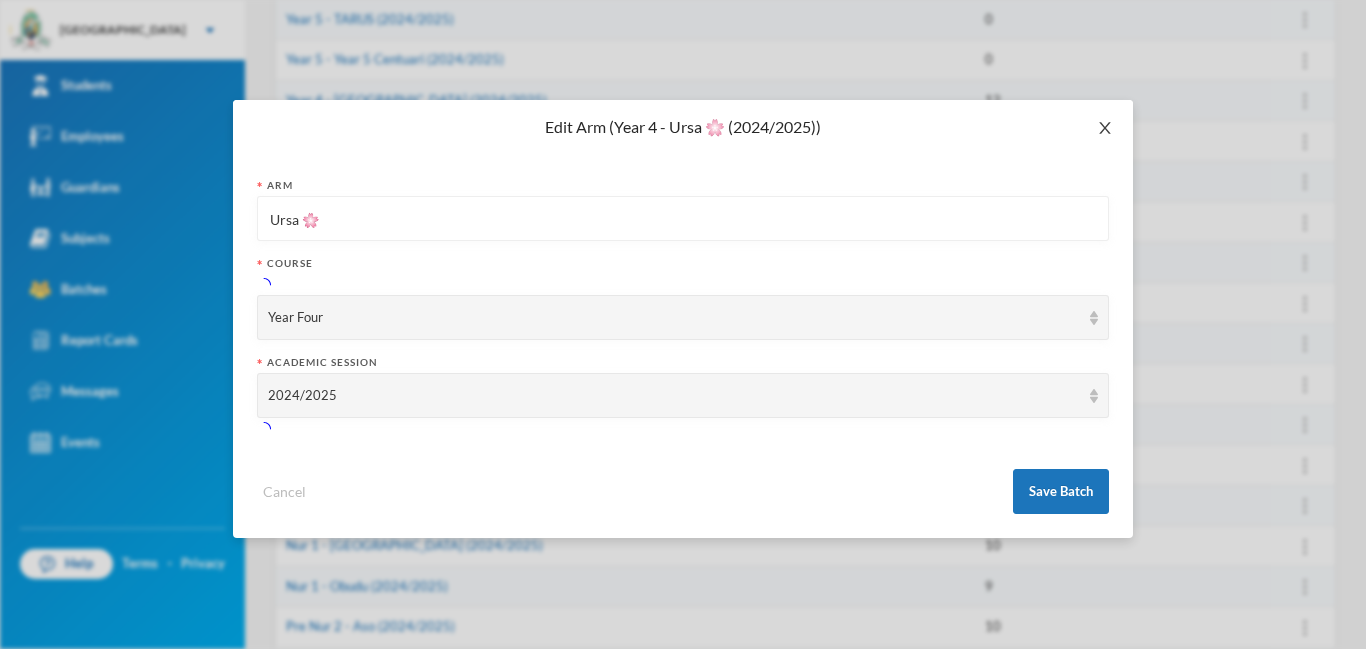 click 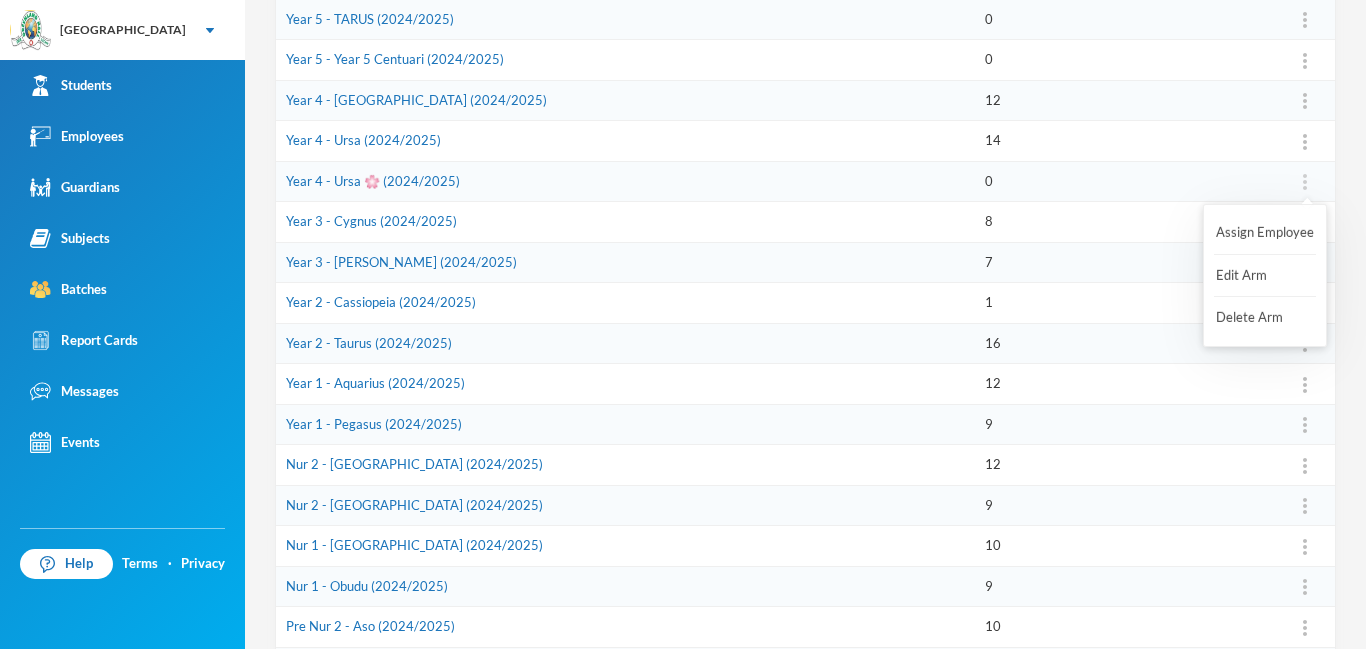 click at bounding box center [1305, 182] 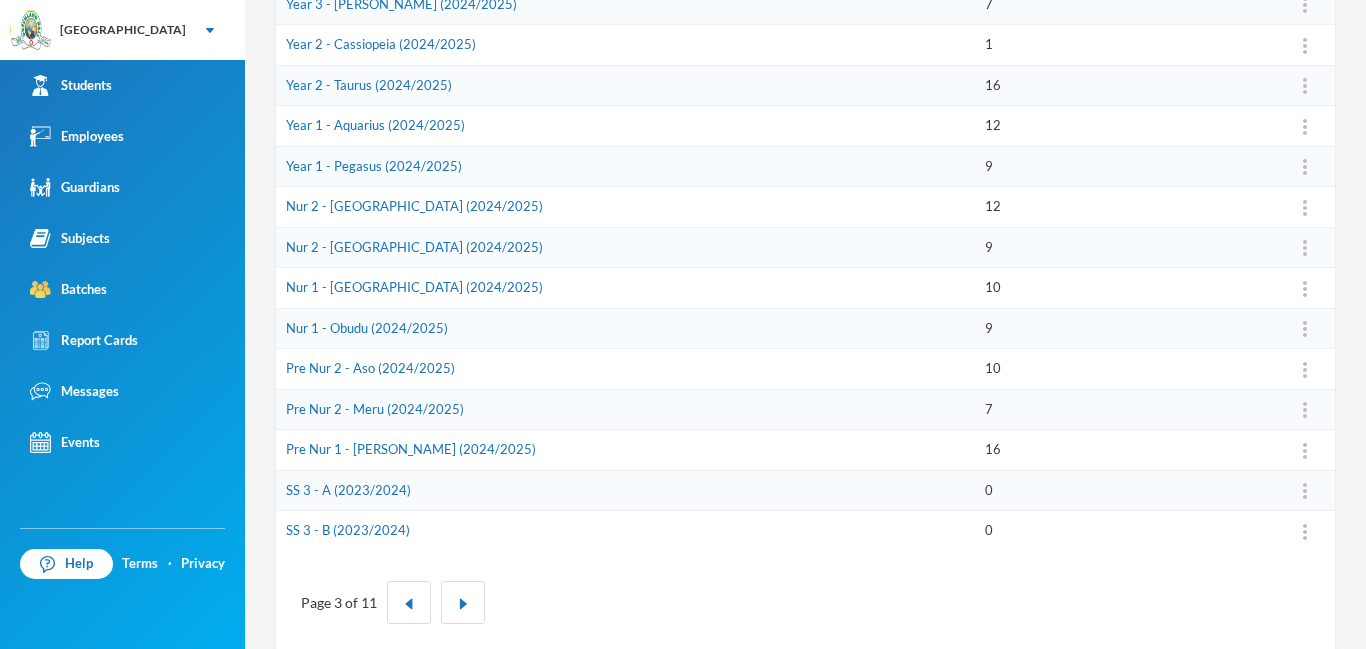 scroll, scrollTop: 597, scrollLeft: 0, axis: vertical 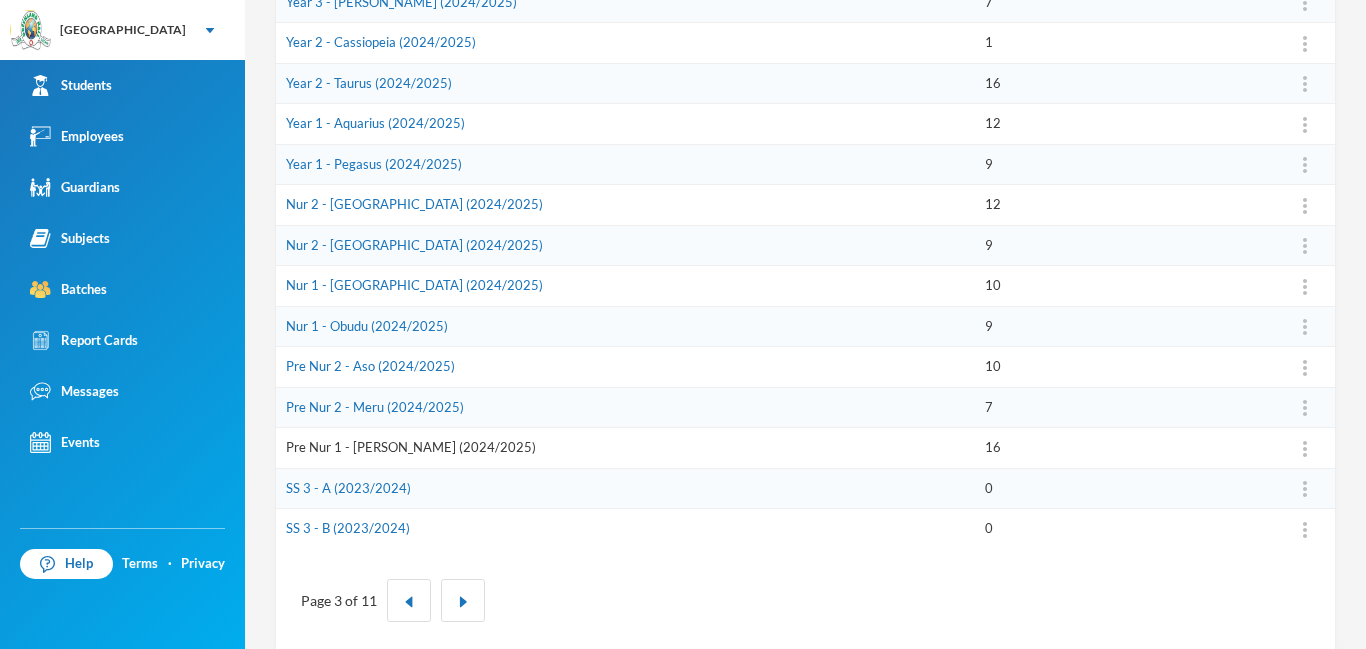 click on "Pre Nur 1 - [PERSON_NAME] (2024/2025)" at bounding box center (411, 447) 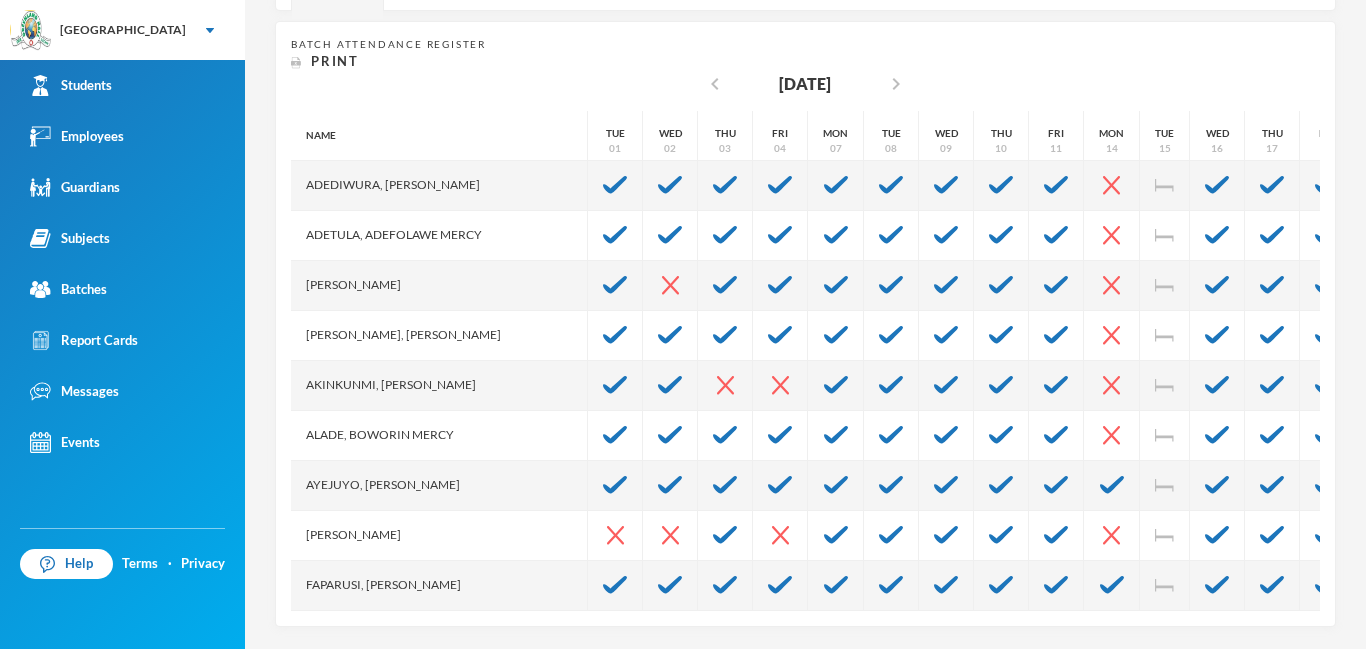 scroll, scrollTop: 384, scrollLeft: 0, axis: vertical 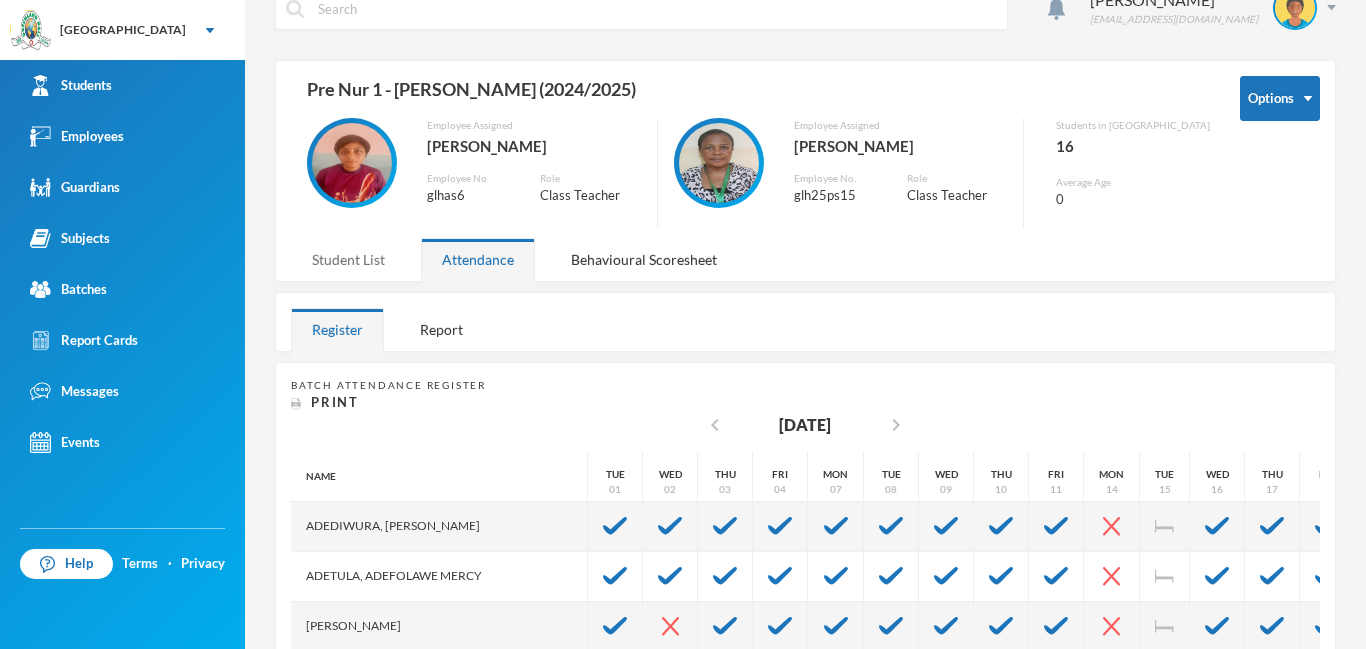 click on "Student List" at bounding box center [348, 259] 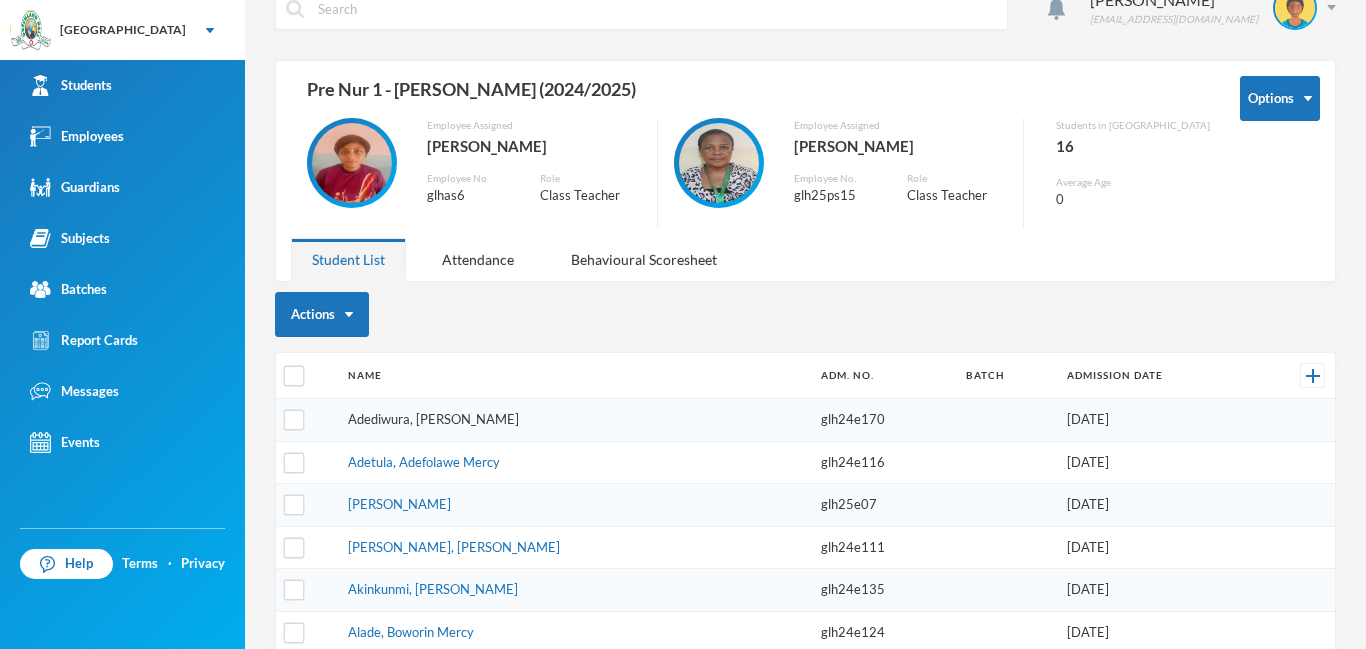 click on "Adediwura, [PERSON_NAME]" at bounding box center [433, 419] 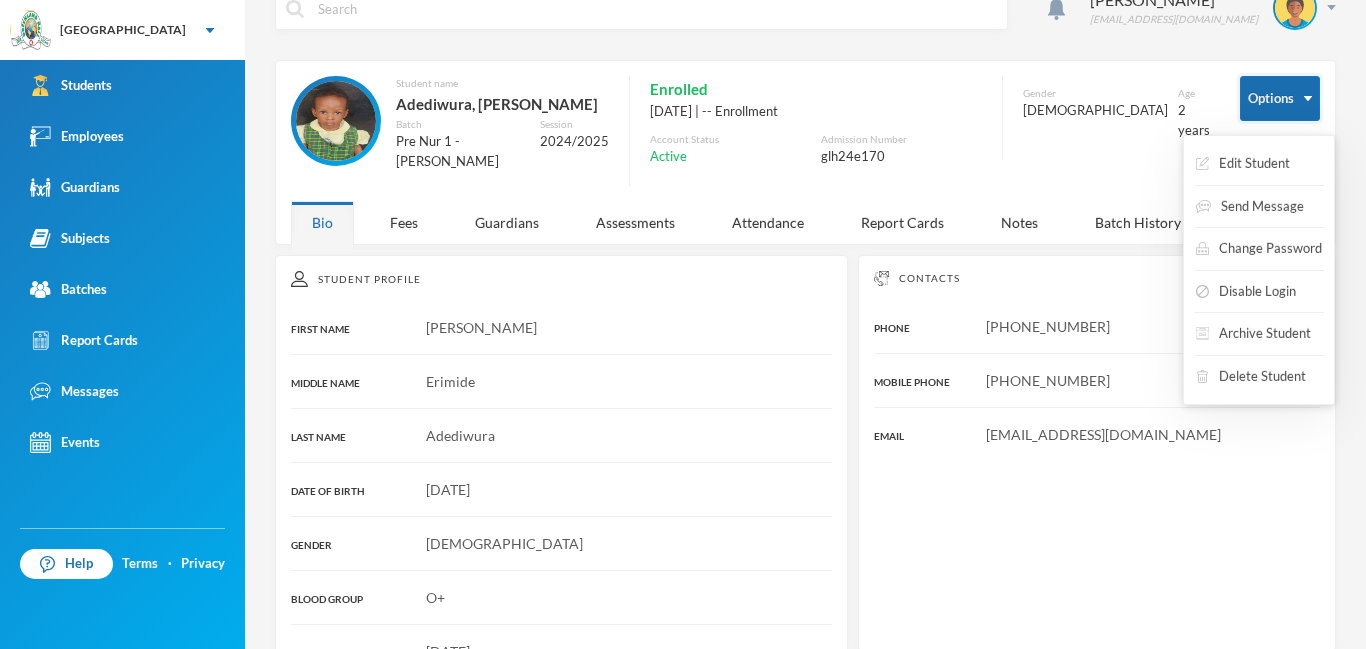 click on "Options" at bounding box center [1280, 98] 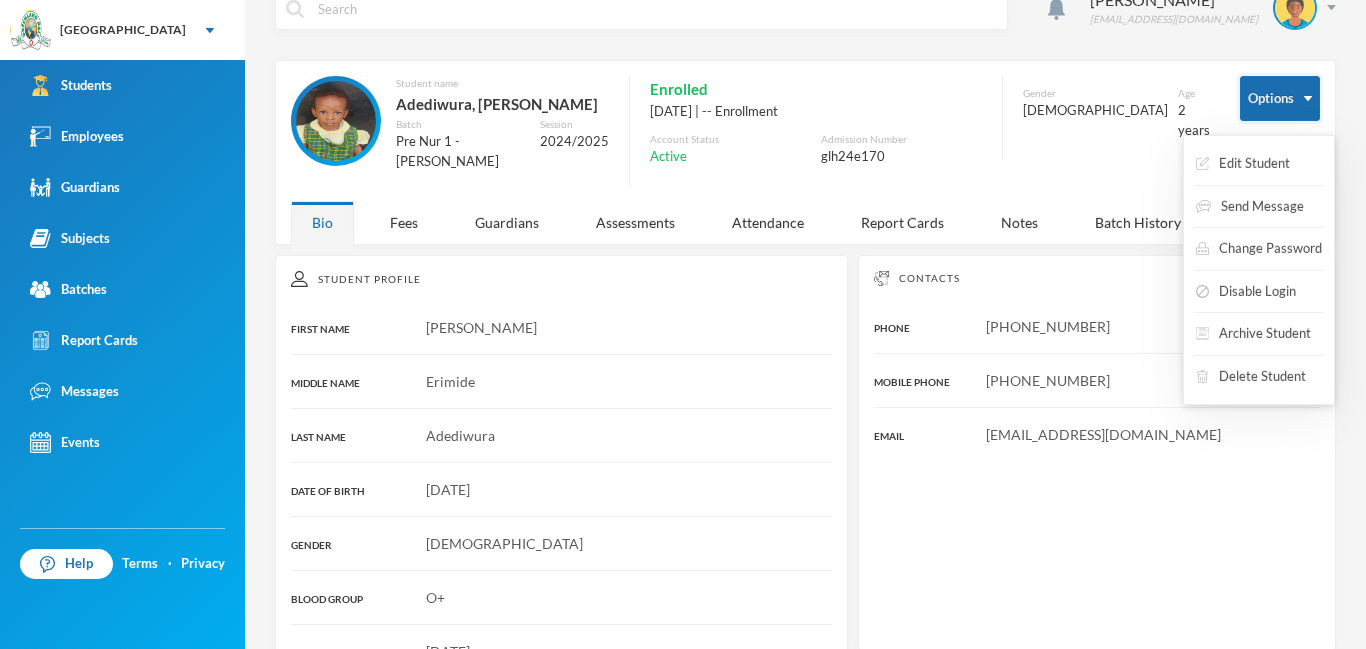 click on "Options" at bounding box center [1280, 98] 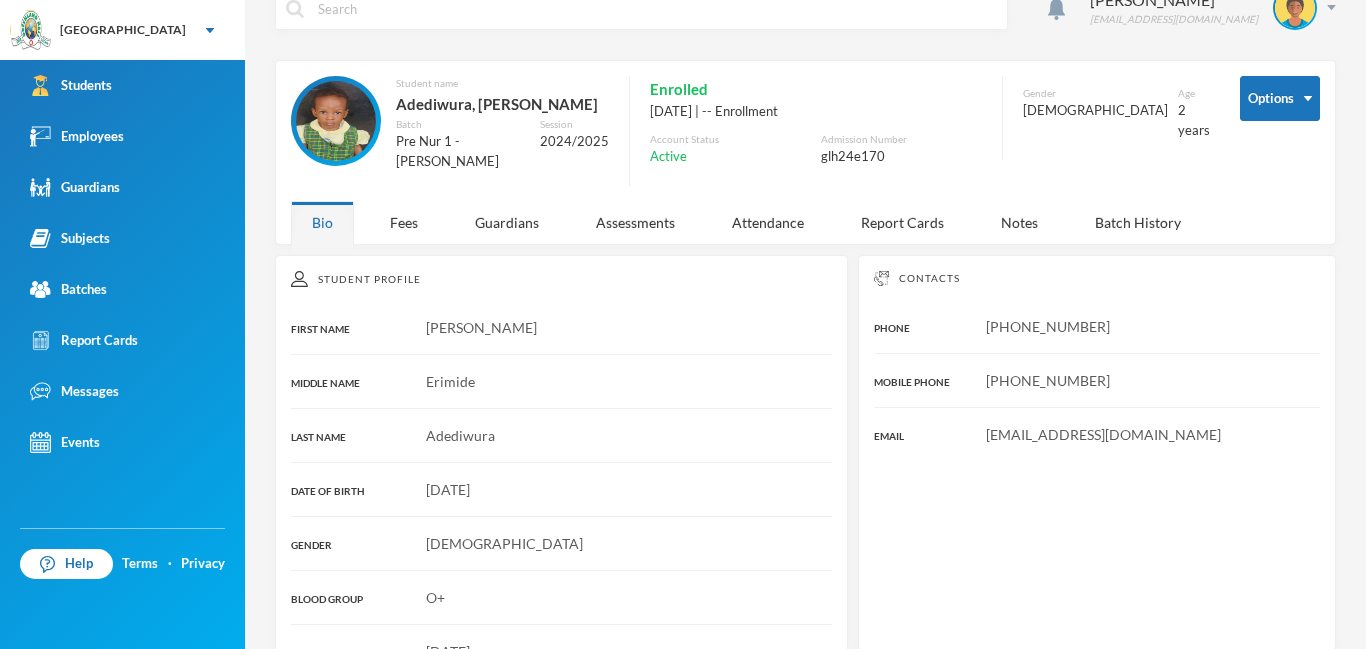 click on "Gender [DEMOGRAPHIC_DATA] Age [DEMOGRAPHIC_DATA] years" at bounding box center [1106, 133] 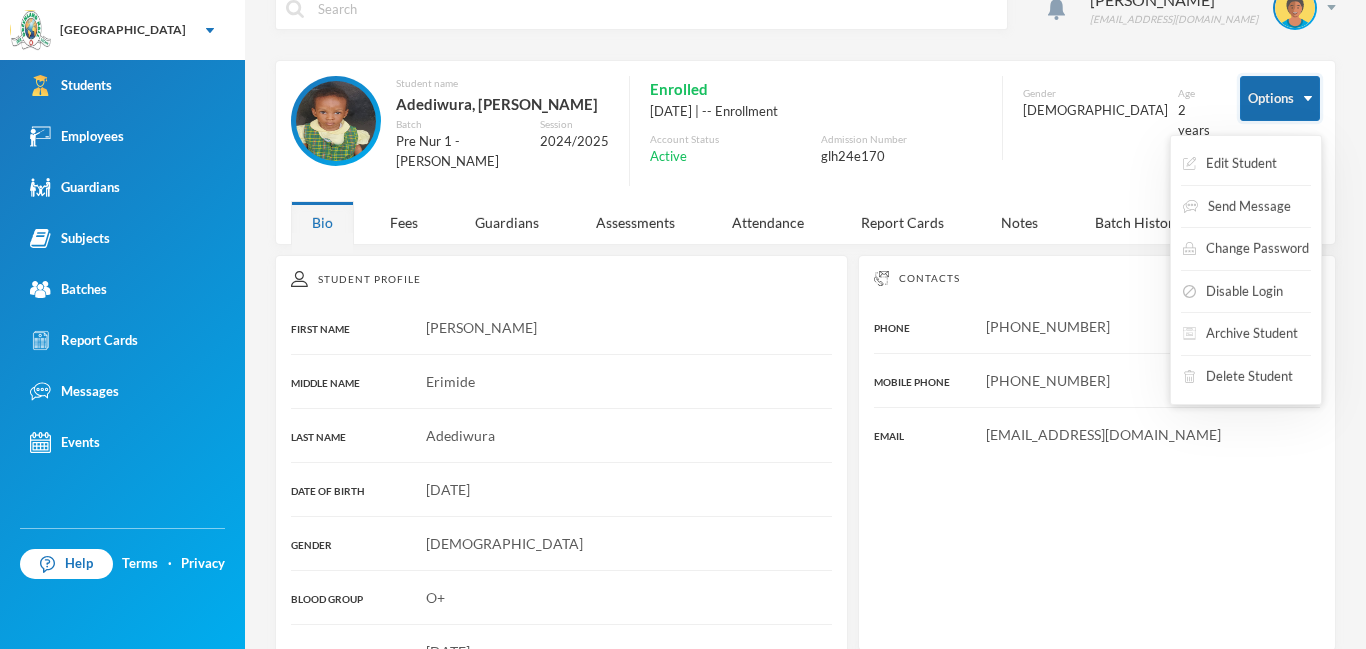 click on "Options" at bounding box center [1280, 98] 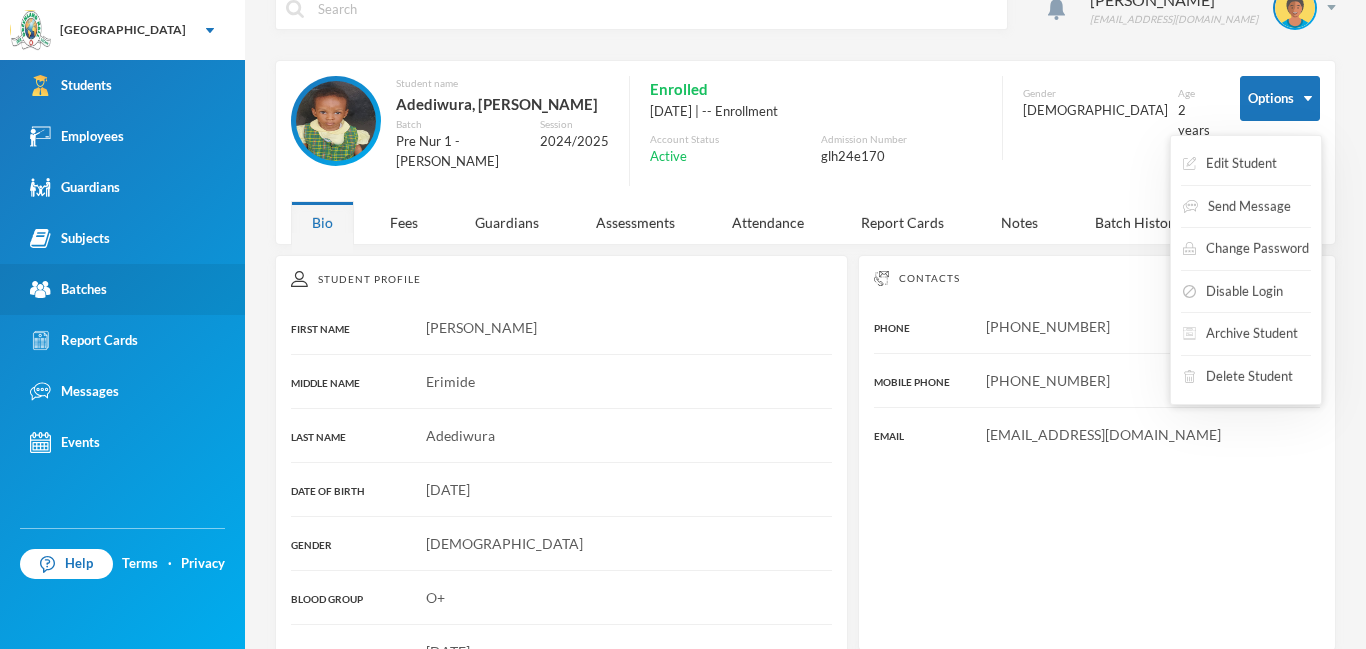 click on "Batches" at bounding box center (68, 289) 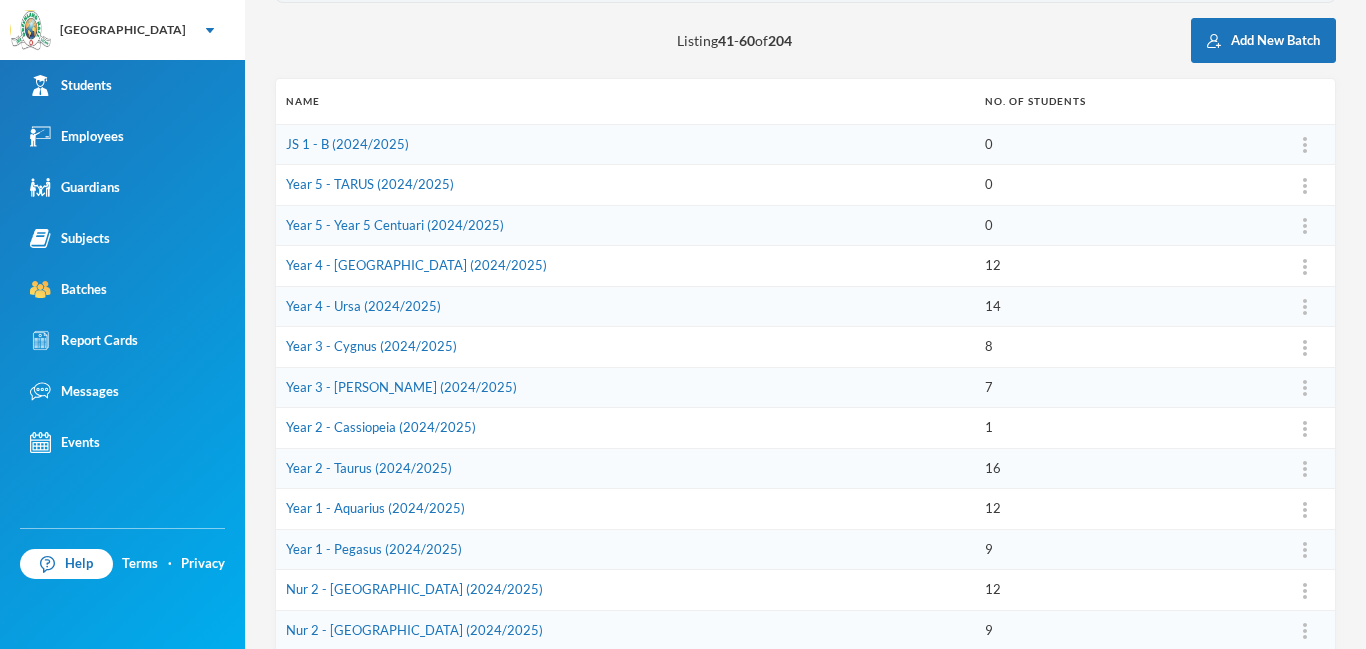 scroll, scrollTop: 216, scrollLeft: 0, axis: vertical 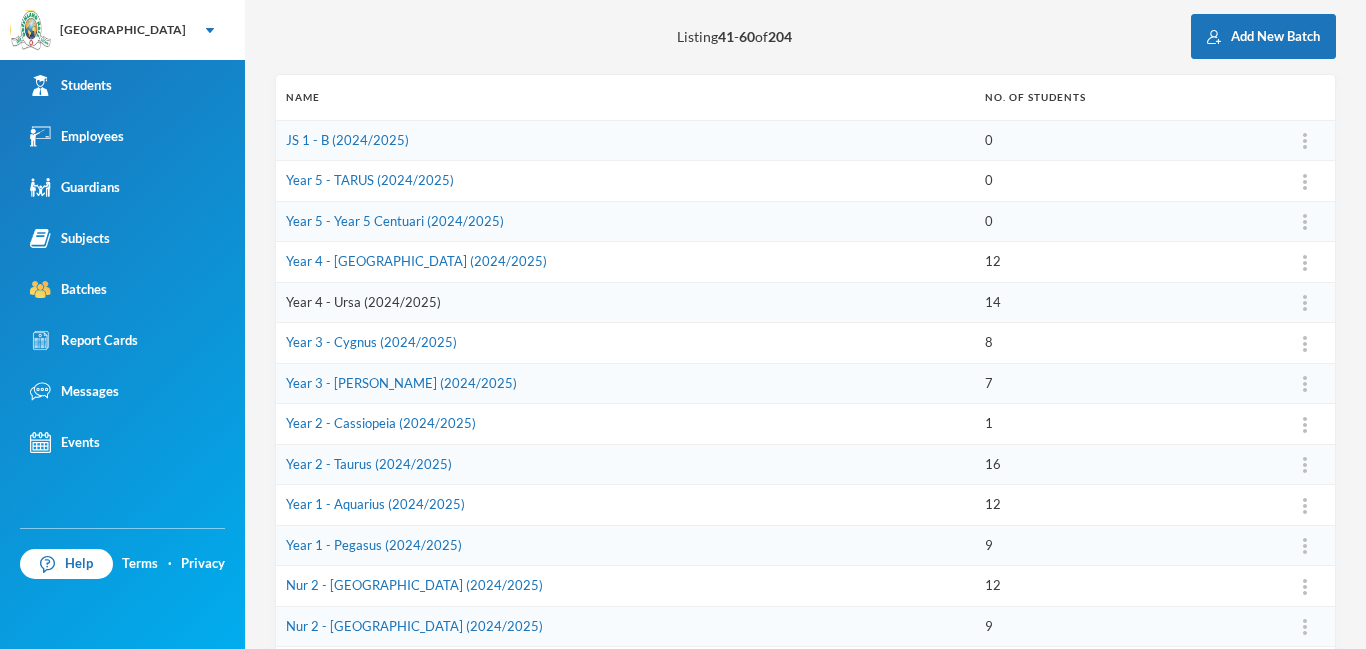 click on "Year 4 - Ursa (2024/2025)" at bounding box center [363, 302] 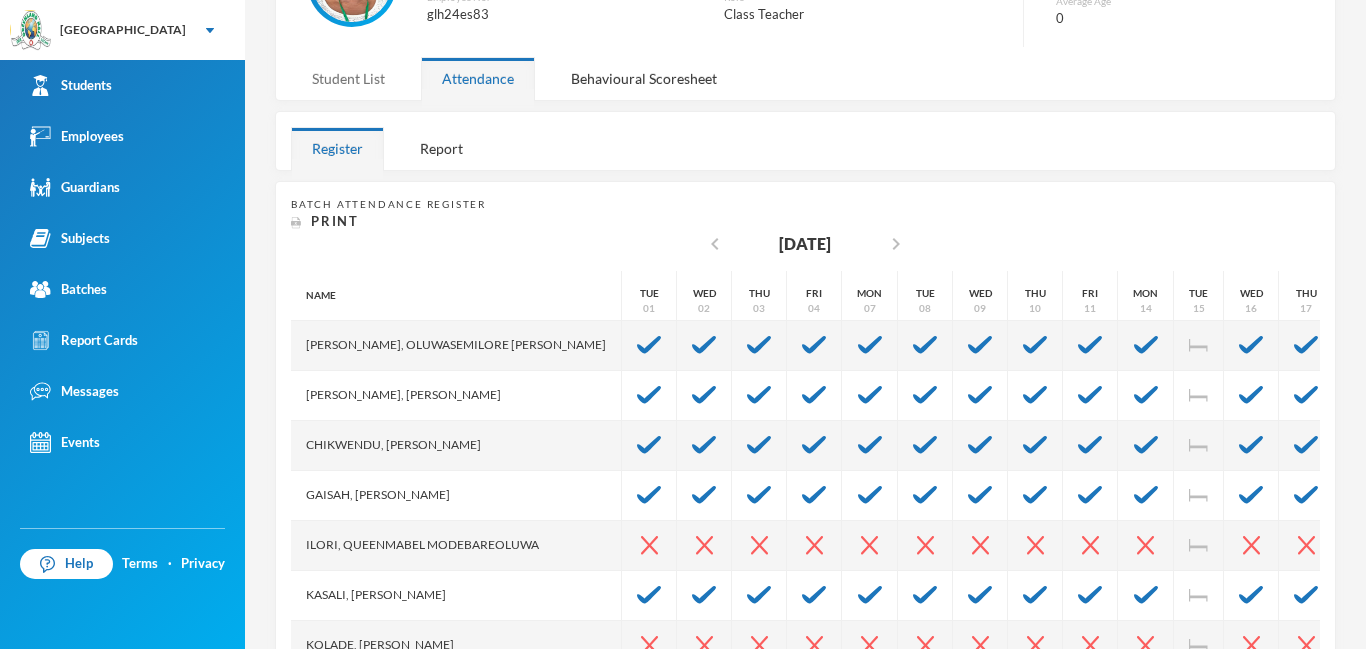 click on "Student List" at bounding box center (348, 78) 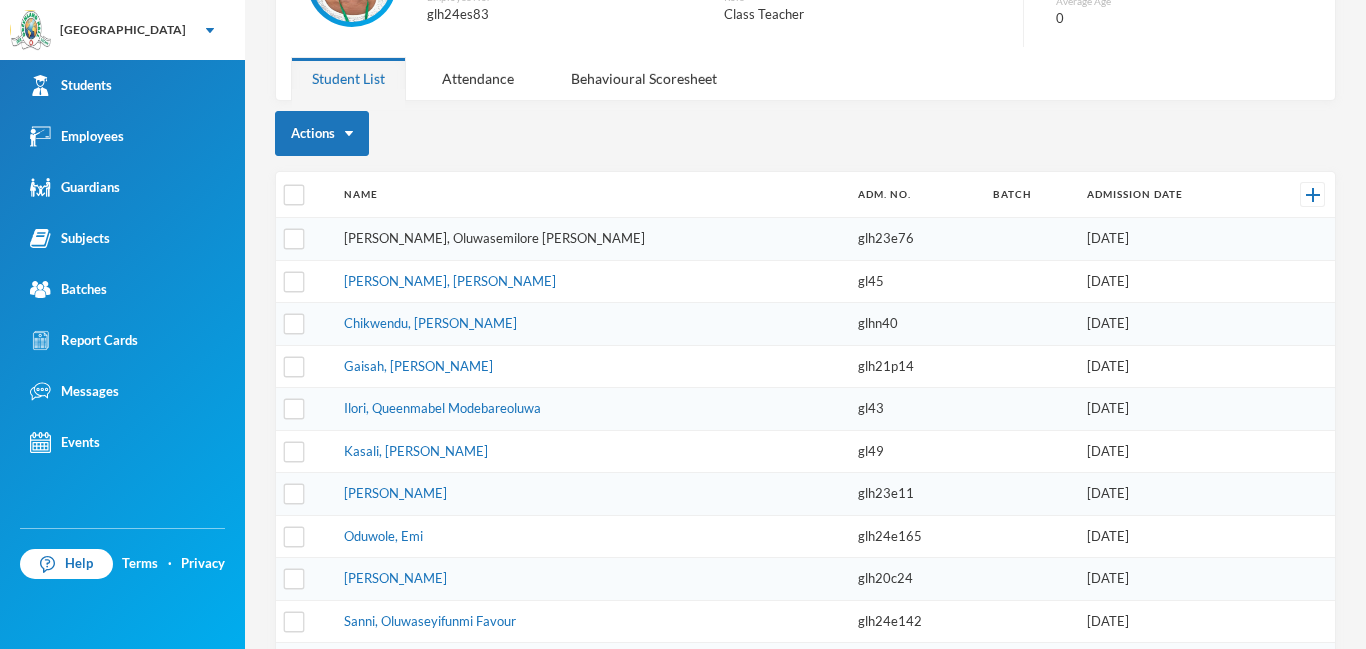 click on "[PERSON_NAME], Oluwasemilore [PERSON_NAME]" at bounding box center (494, 238) 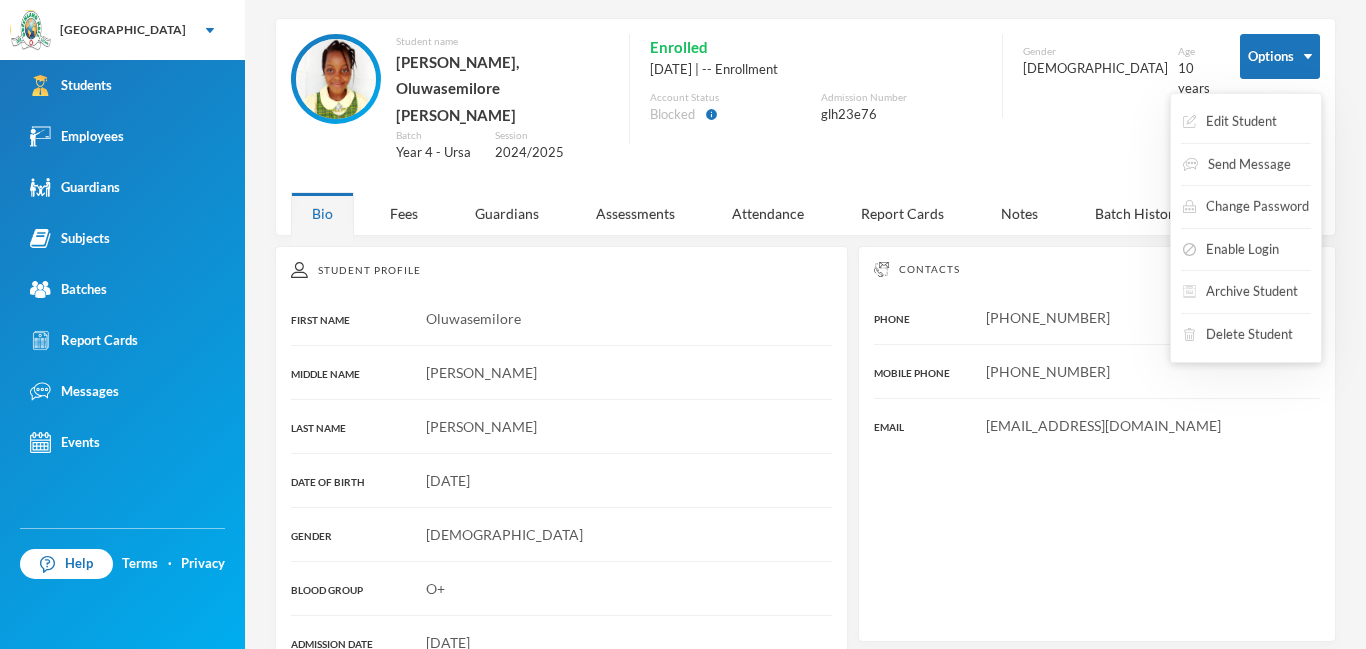 scroll, scrollTop: 216, scrollLeft: 0, axis: vertical 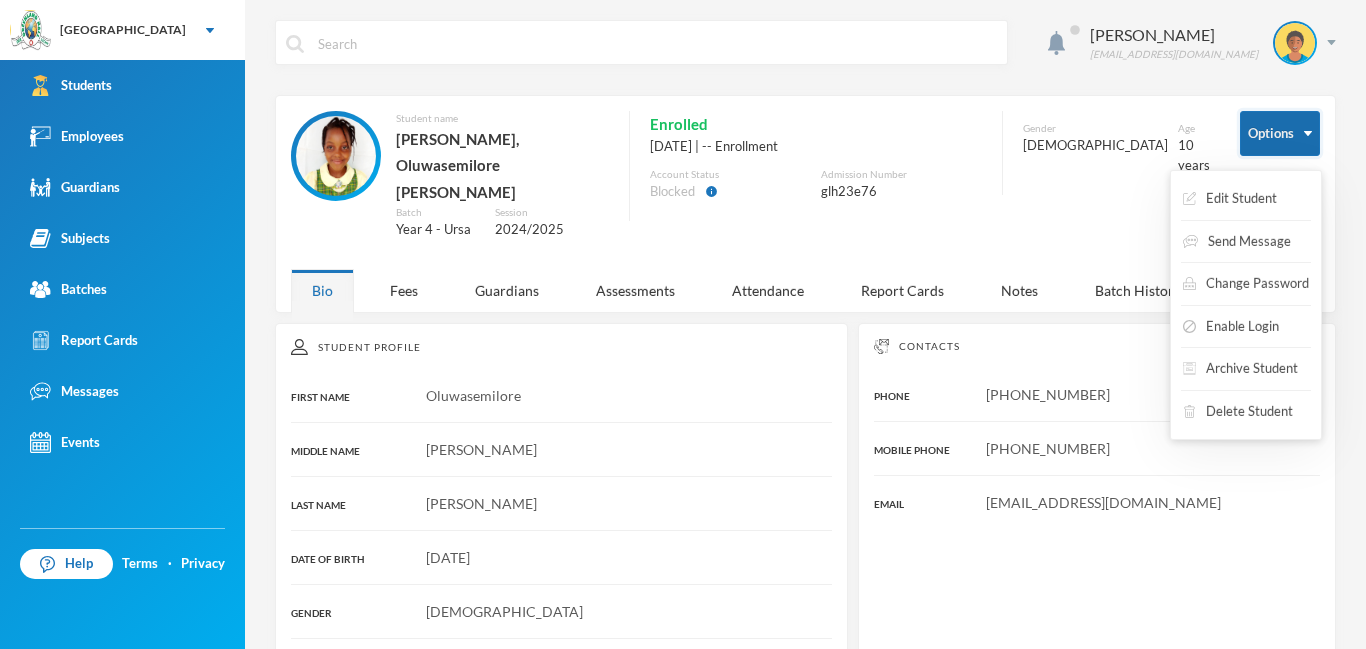 click on "Options" at bounding box center (1280, 133) 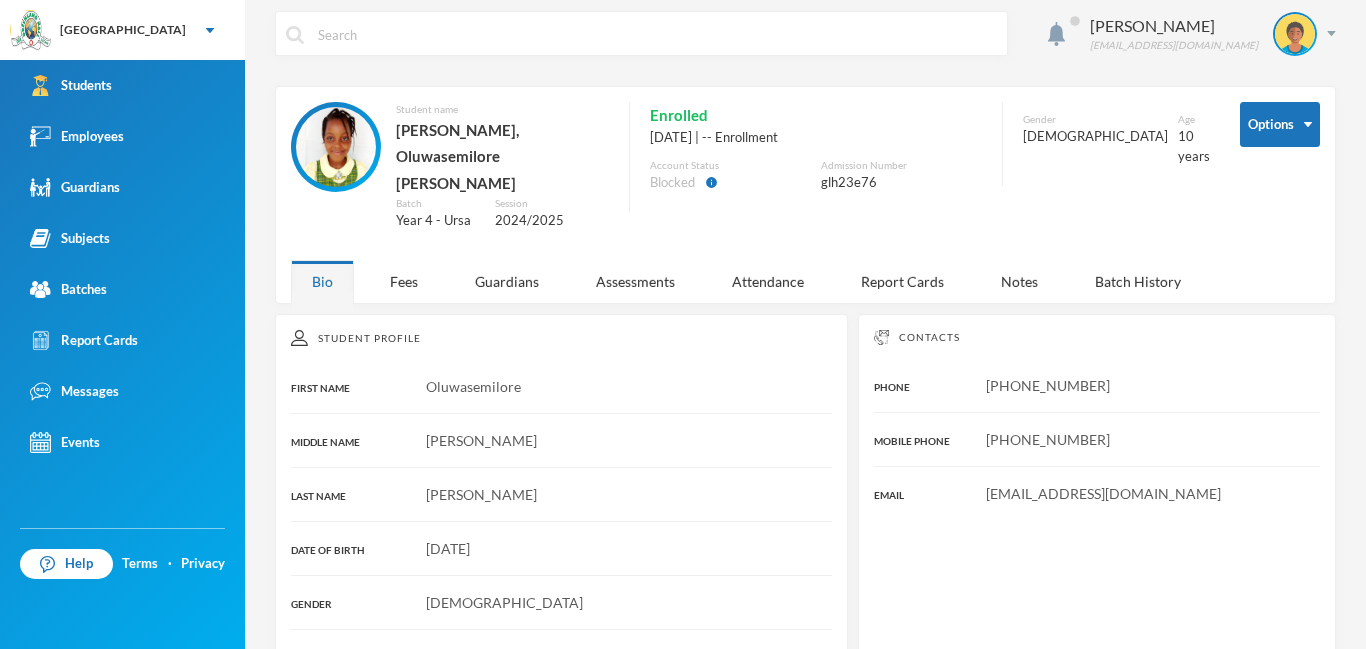 scroll, scrollTop: 4, scrollLeft: 0, axis: vertical 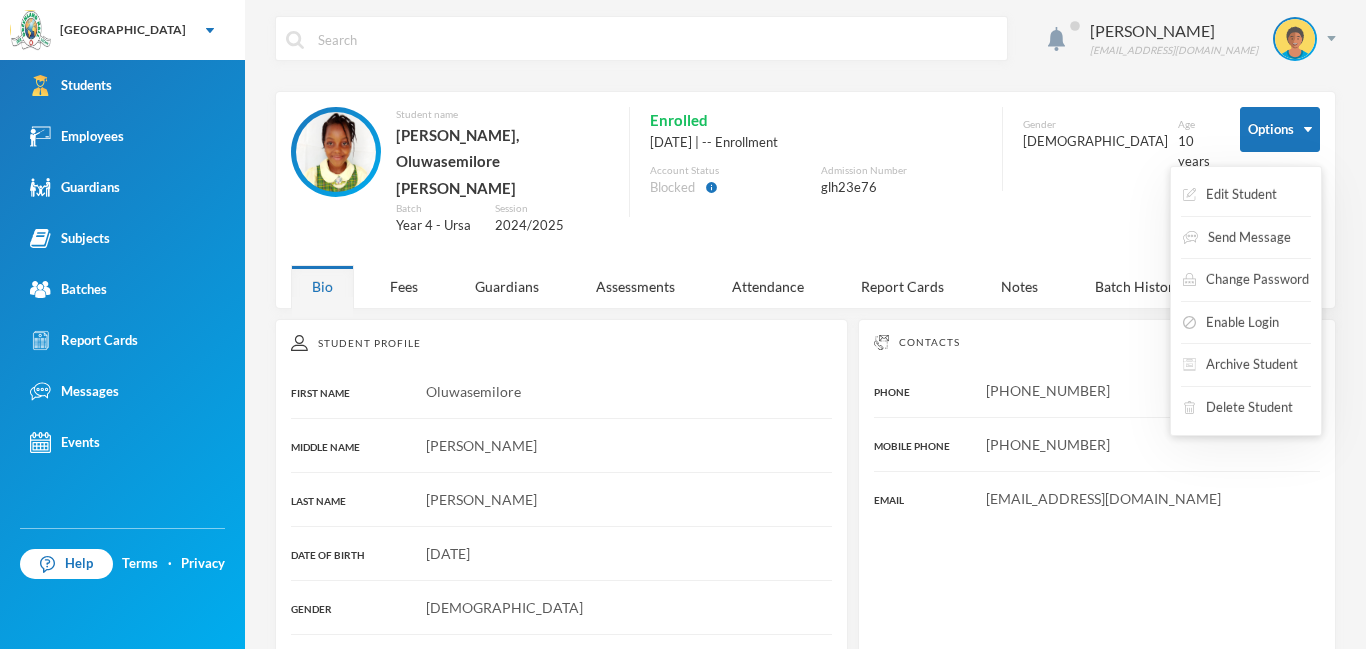 click on "Options" at bounding box center (1280, 129) 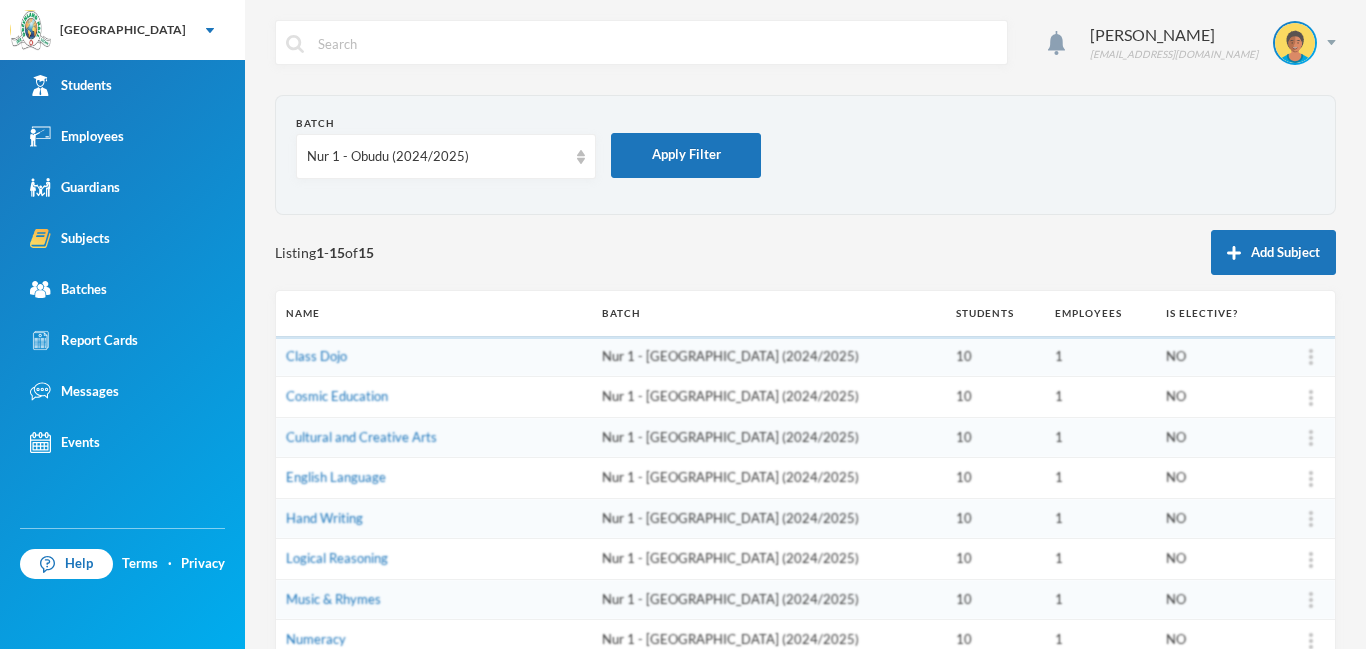 scroll, scrollTop: 0, scrollLeft: 0, axis: both 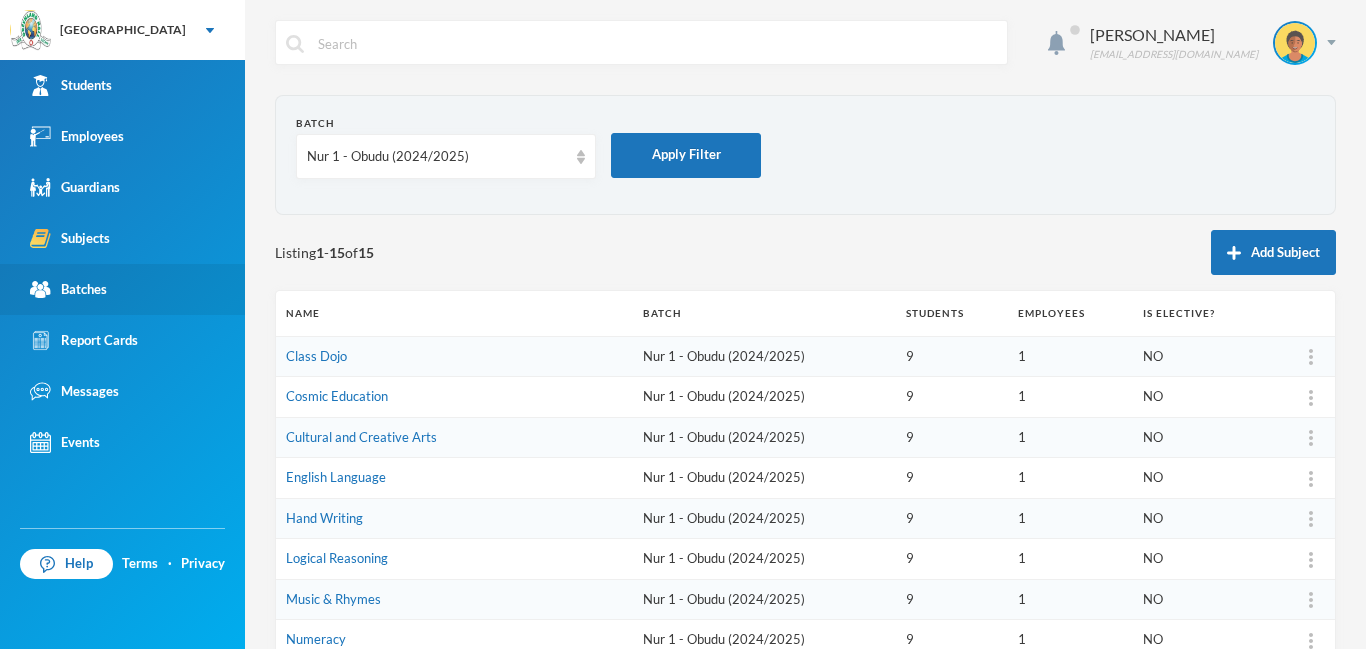 click on "Batches" at bounding box center [68, 289] 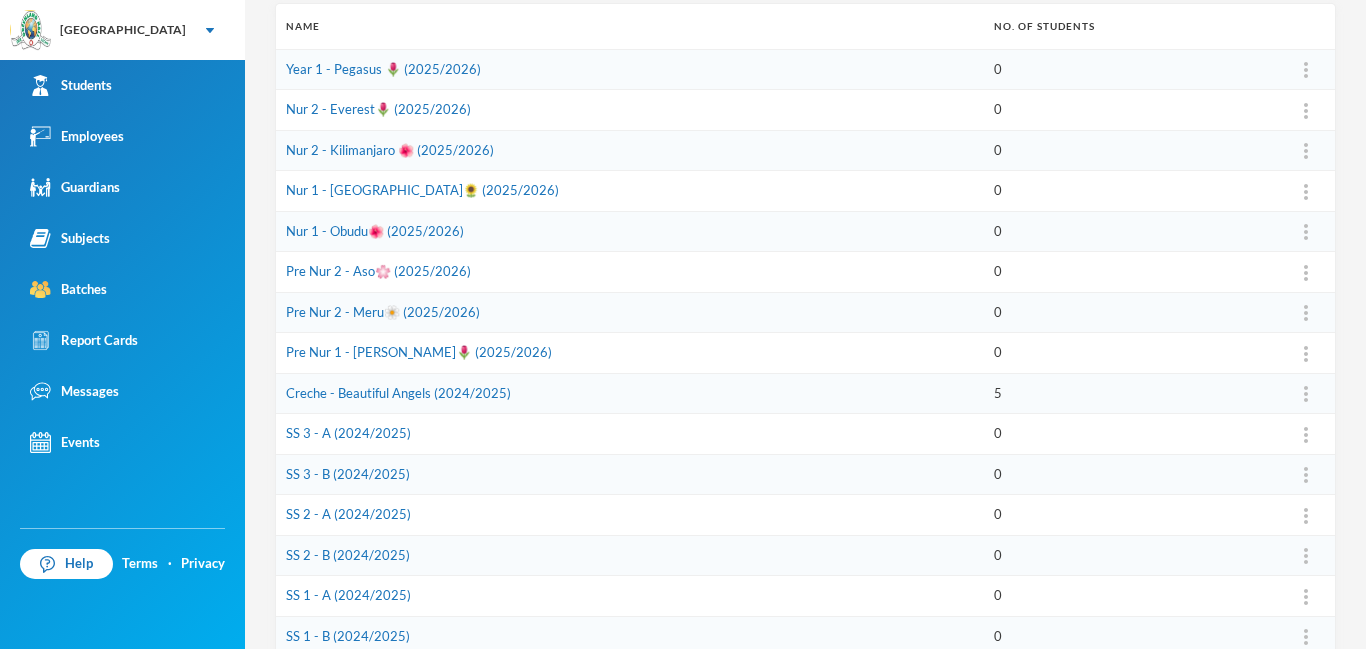scroll, scrollTop: 295, scrollLeft: 0, axis: vertical 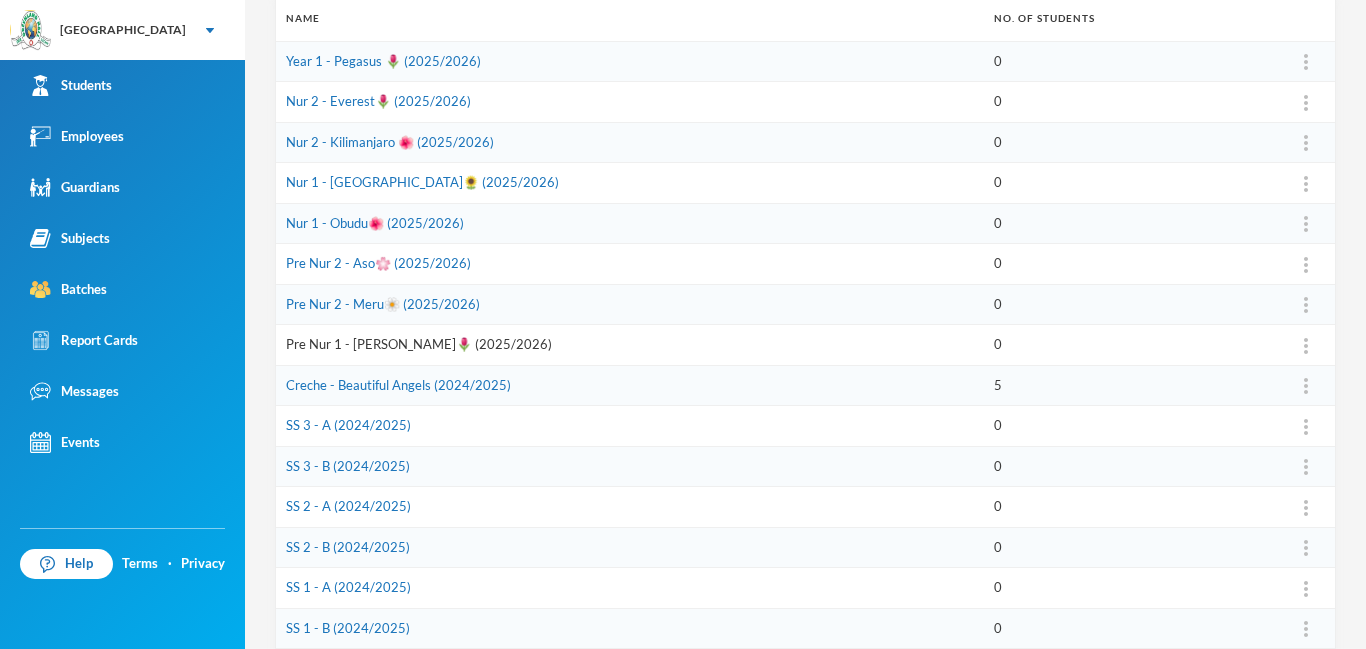 click on "Pre Nur 1 - [PERSON_NAME]🌷 (2025/2026)" at bounding box center (419, 344) 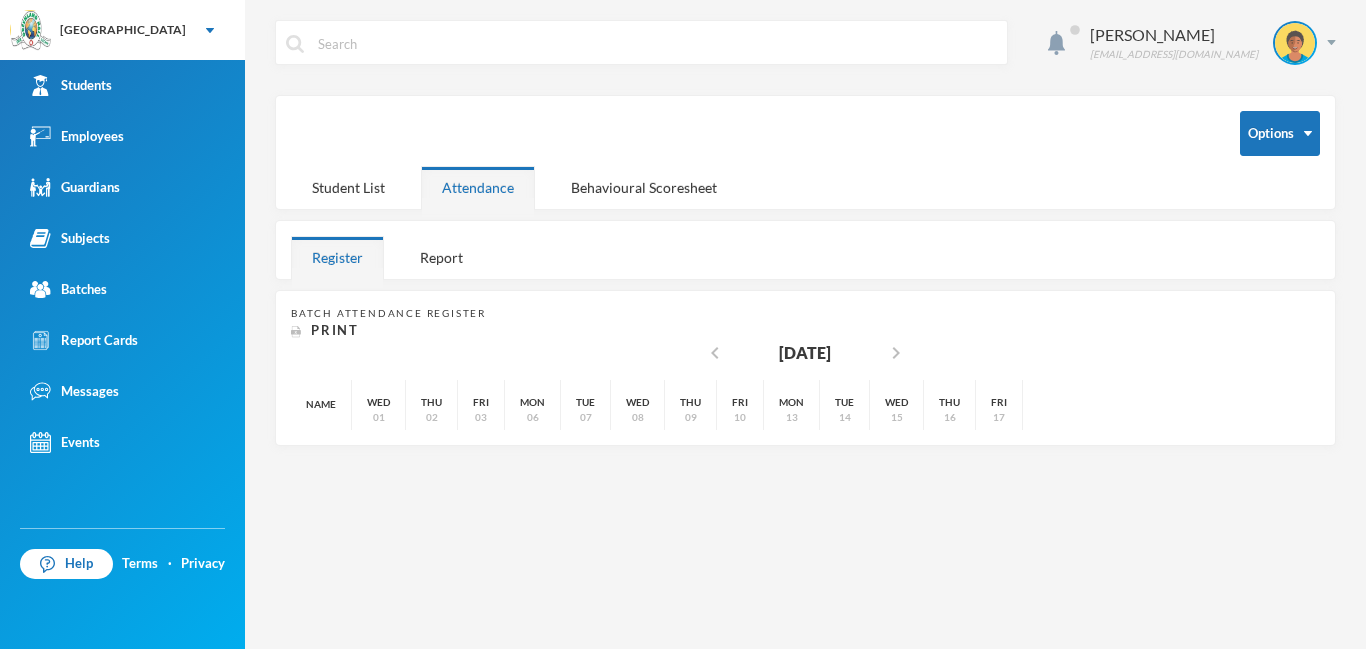 scroll, scrollTop: 0, scrollLeft: 0, axis: both 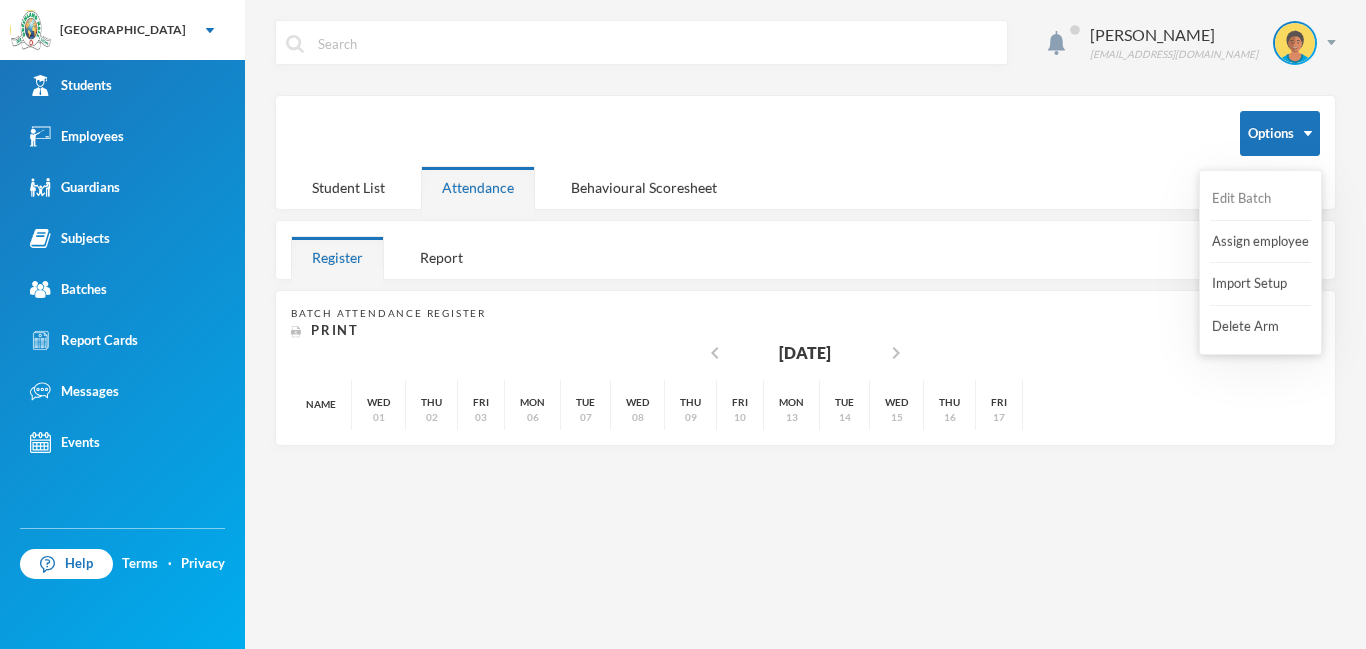 click on "Edit Batch" at bounding box center [1250, 199] 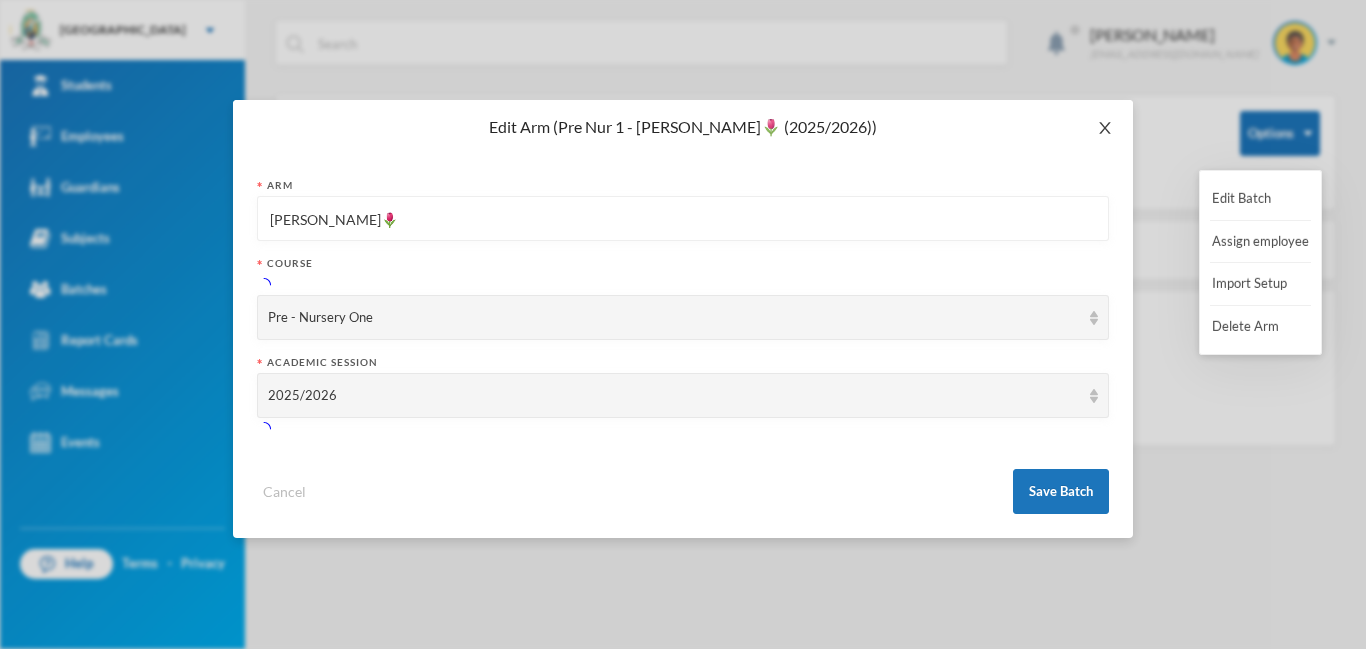 click 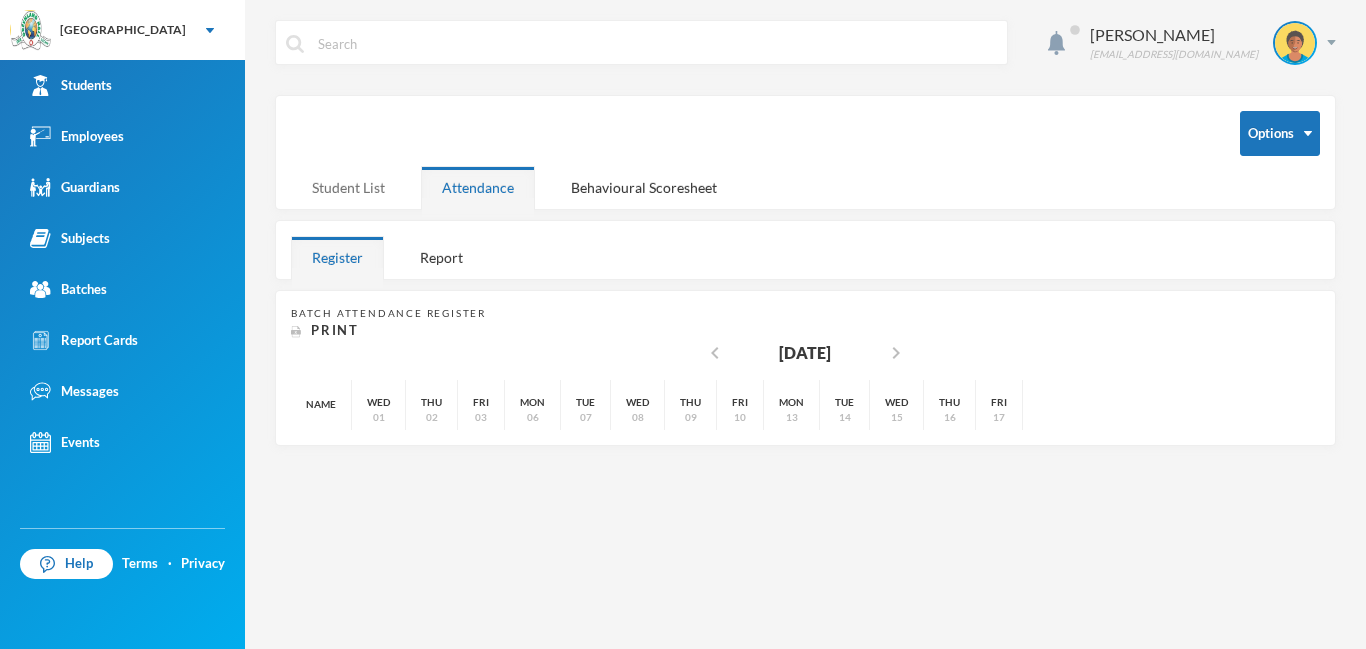 click on "Student List" at bounding box center (348, 187) 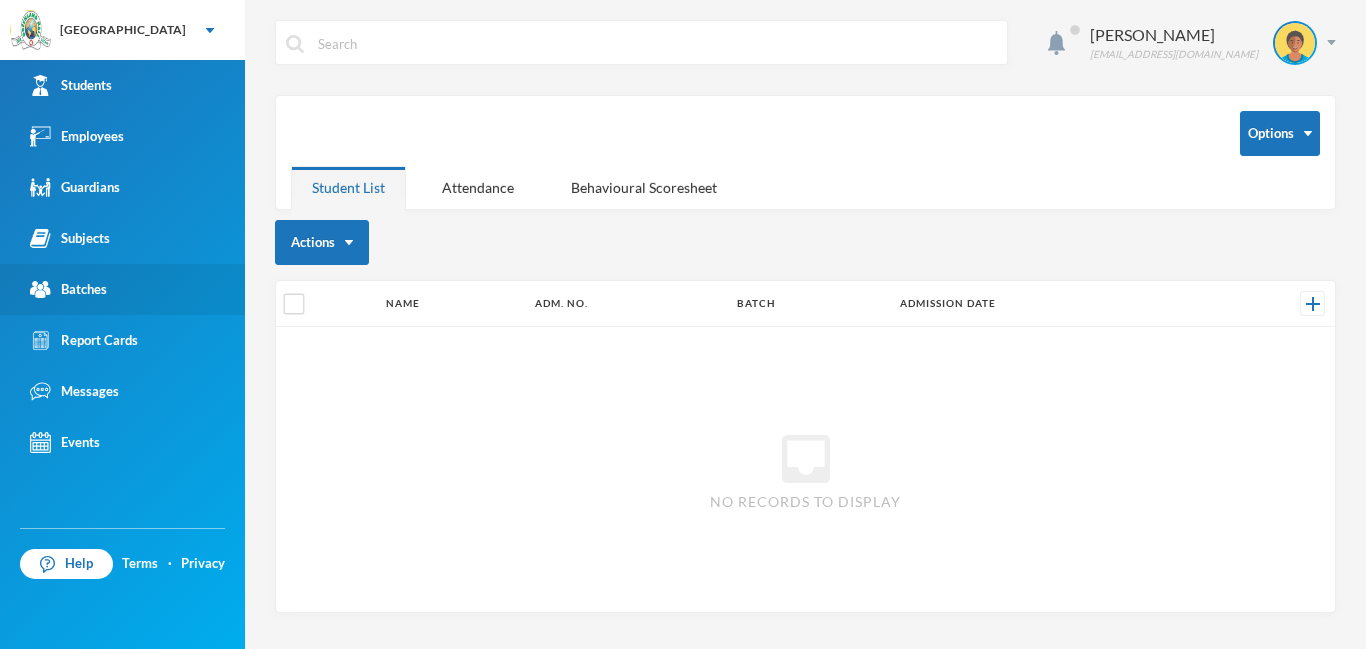 click on "Batches" at bounding box center (68, 289) 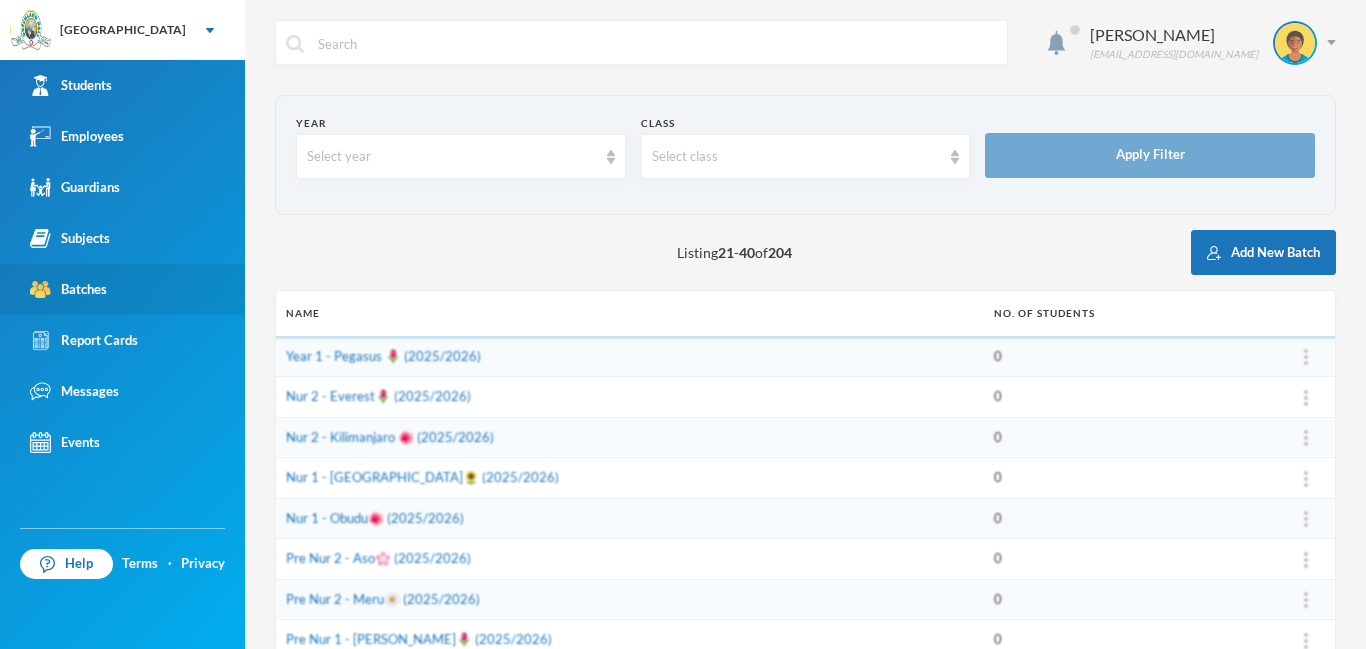 click on "Batches" at bounding box center [68, 289] 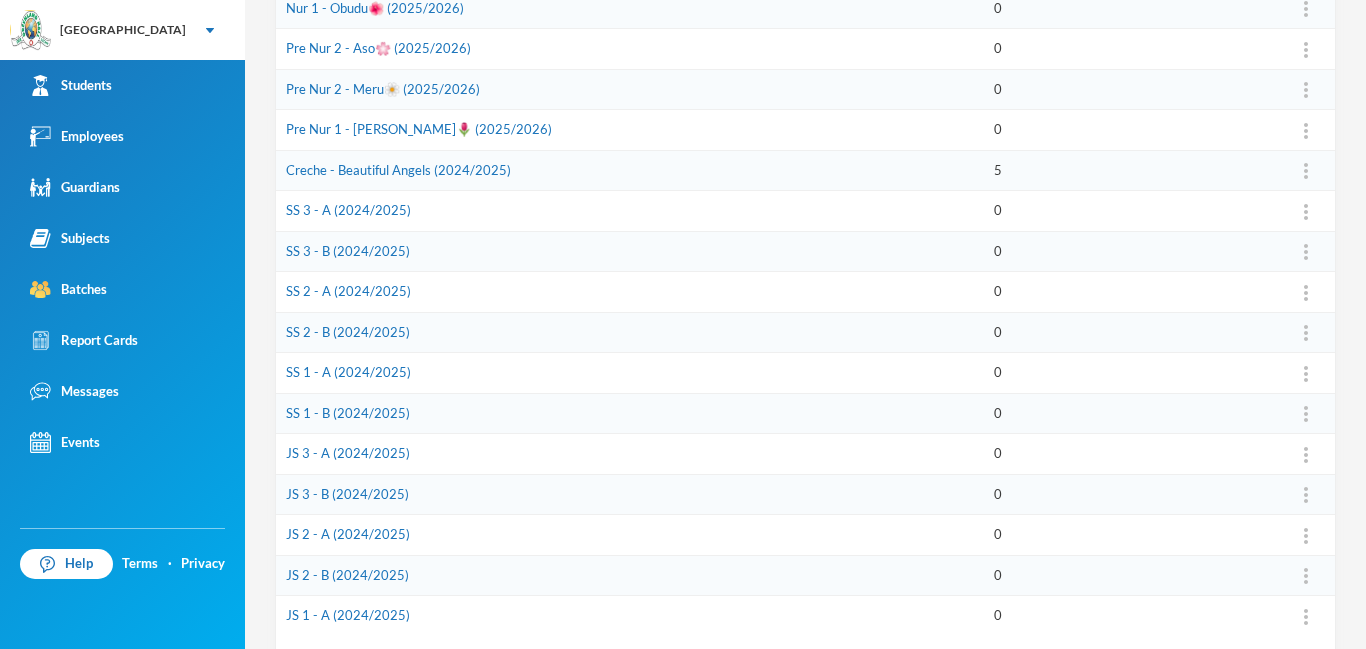 scroll, scrollTop: 621, scrollLeft: 0, axis: vertical 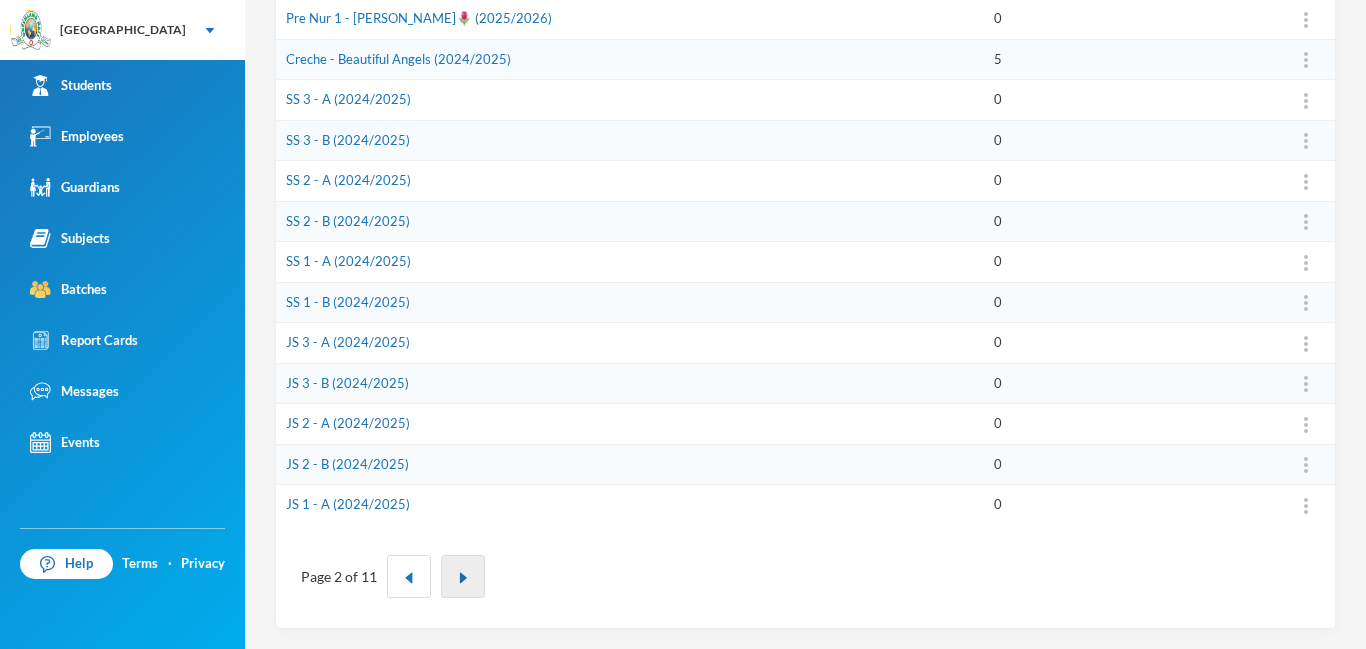 click at bounding box center (463, 576) 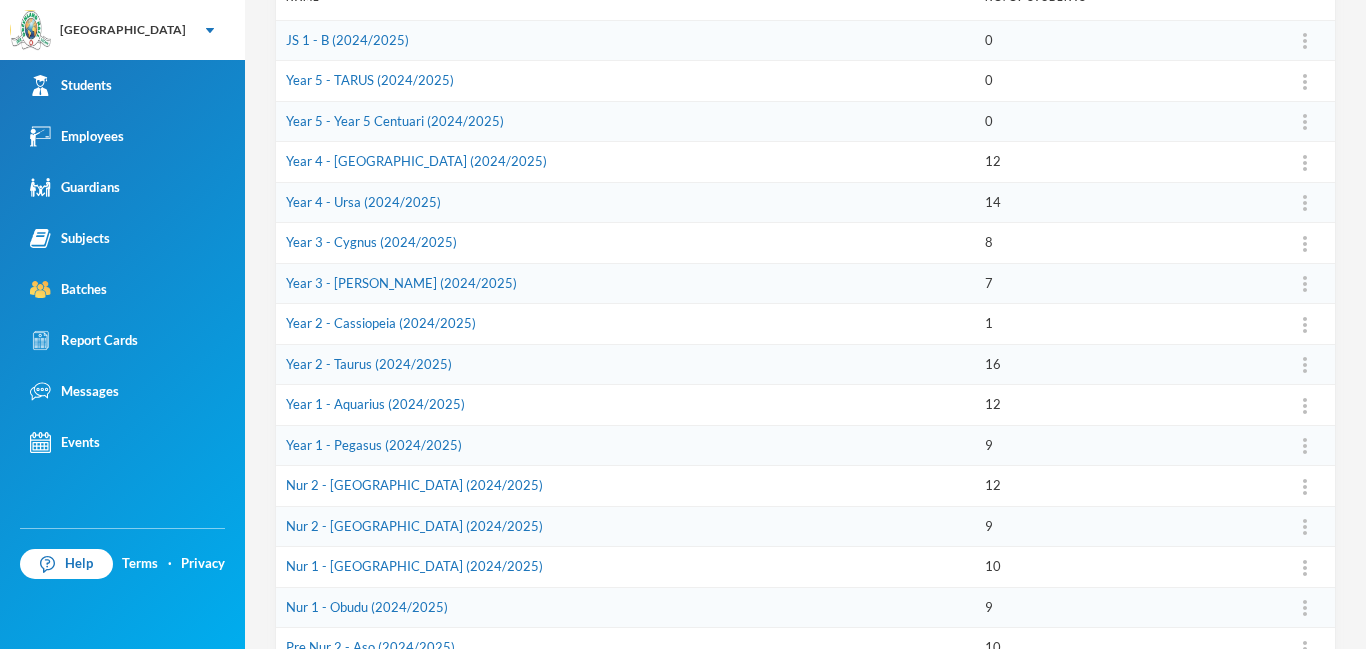 scroll, scrollTop: 621, scrollLeft: 0, axis: vertical 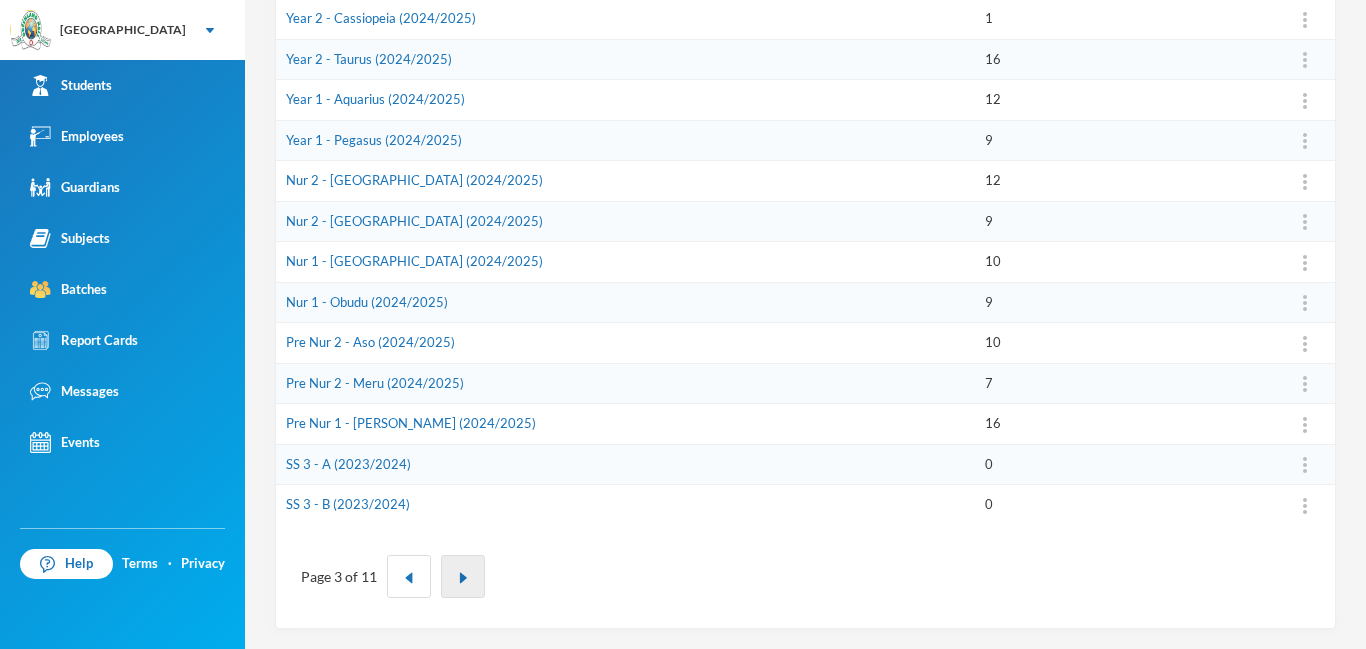 click at bounding box center (463, 576) 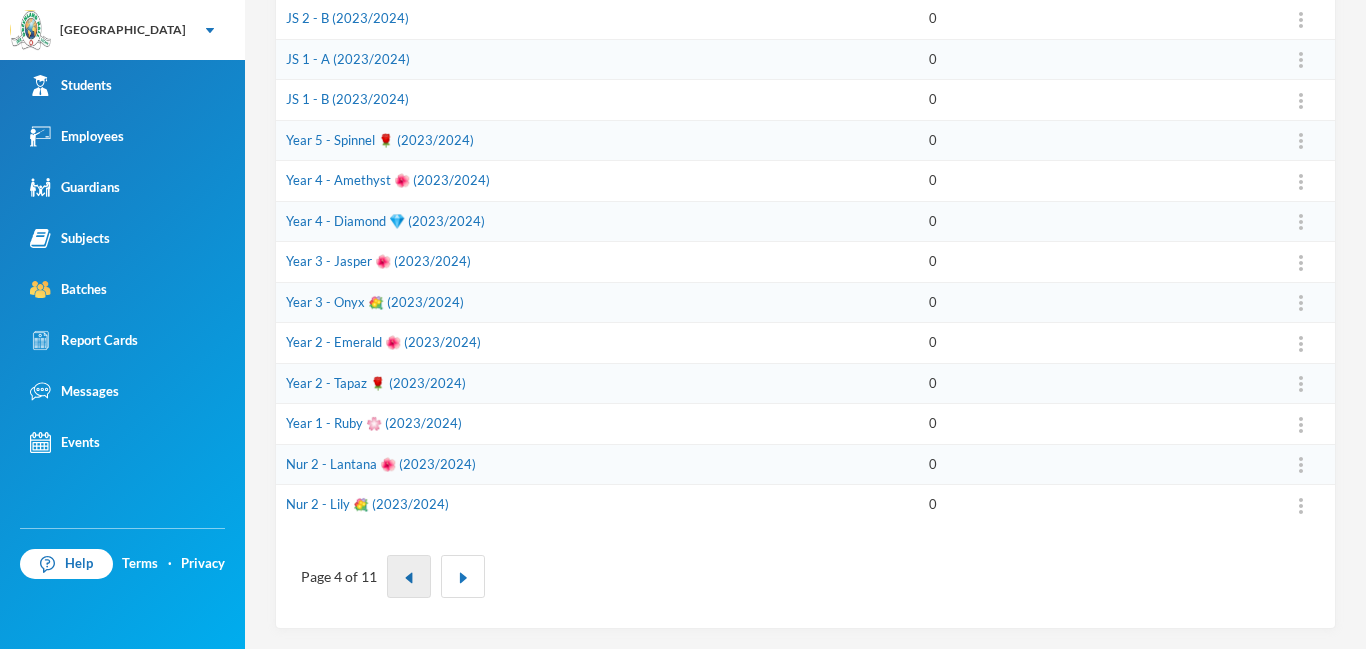click at bounding box center (409, 578) 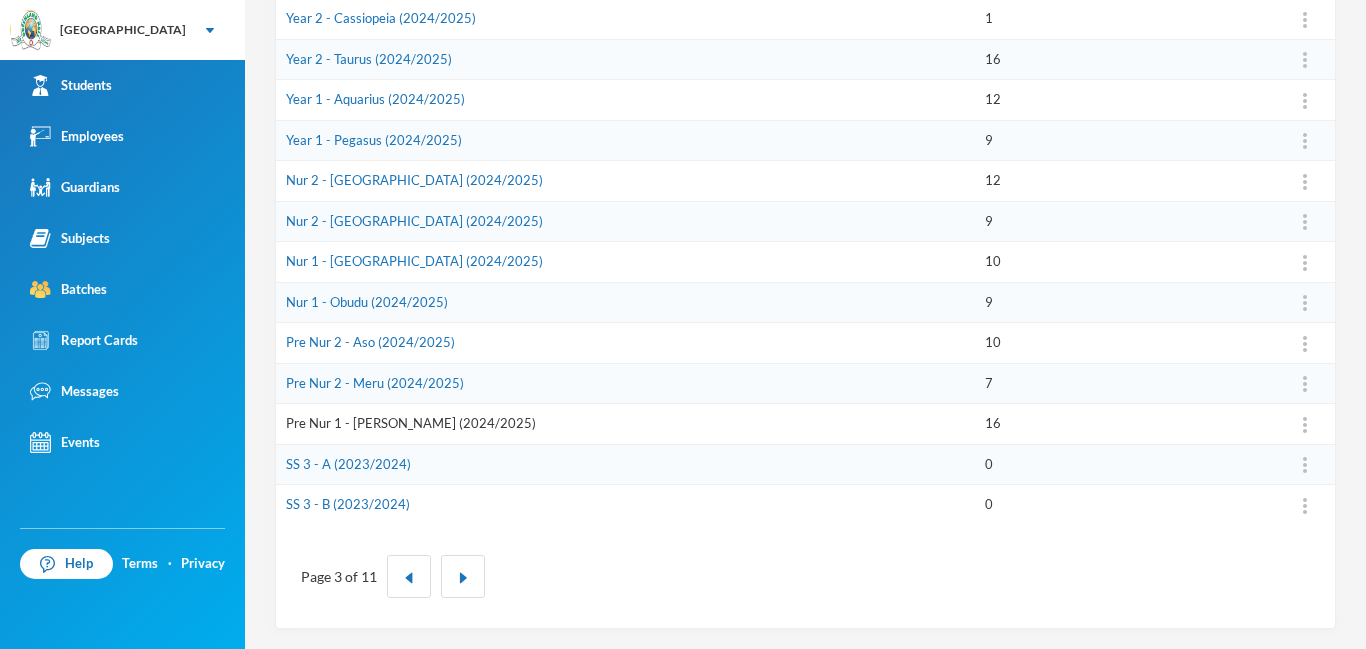 click on "Pre Nur 1 - [PERSON_NAME] (2024/2025)" at bounding box center [411, 423] 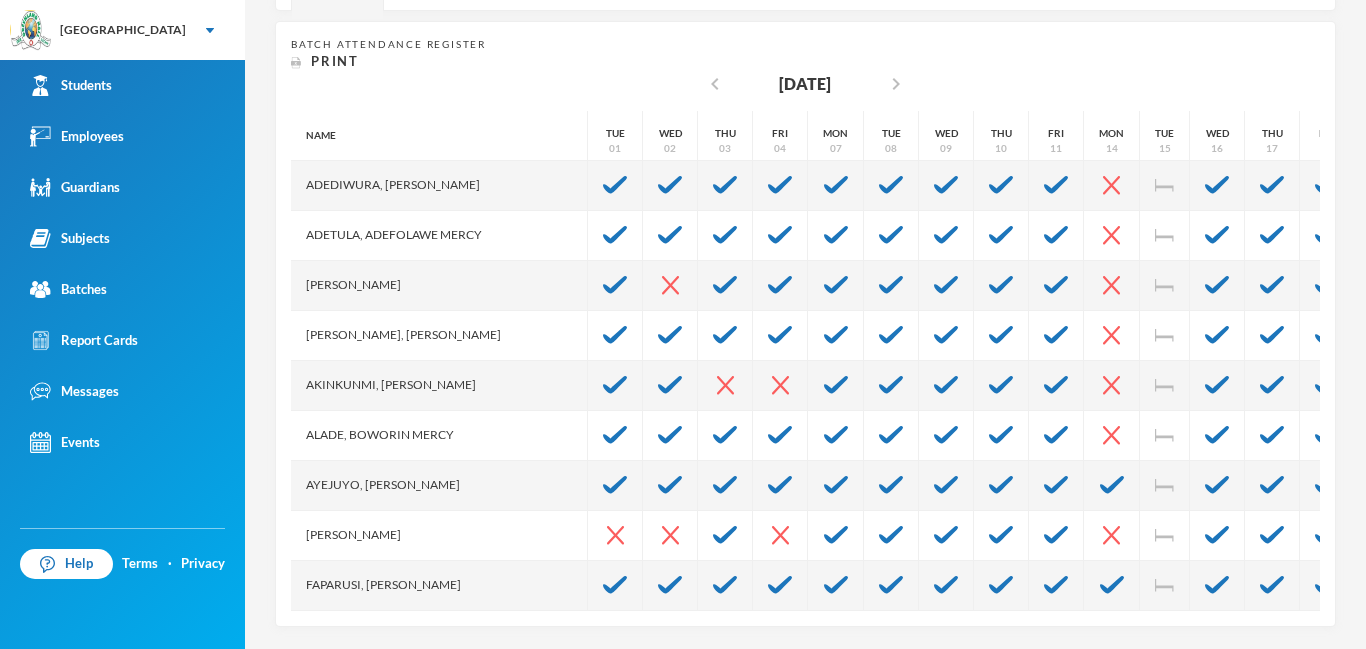 scroll, scrollTop: 384, scrollLeft: 0, axis: vertical 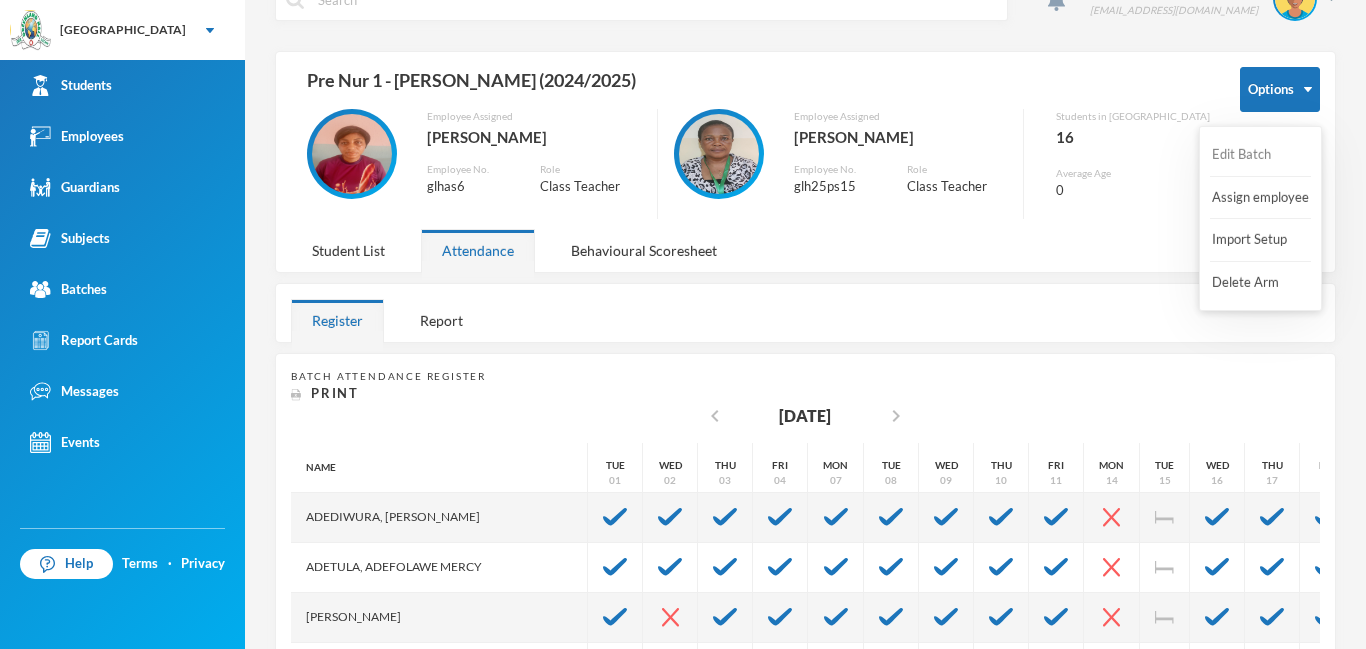 click on "Edit Batch" at bounding box center (1250, 155) 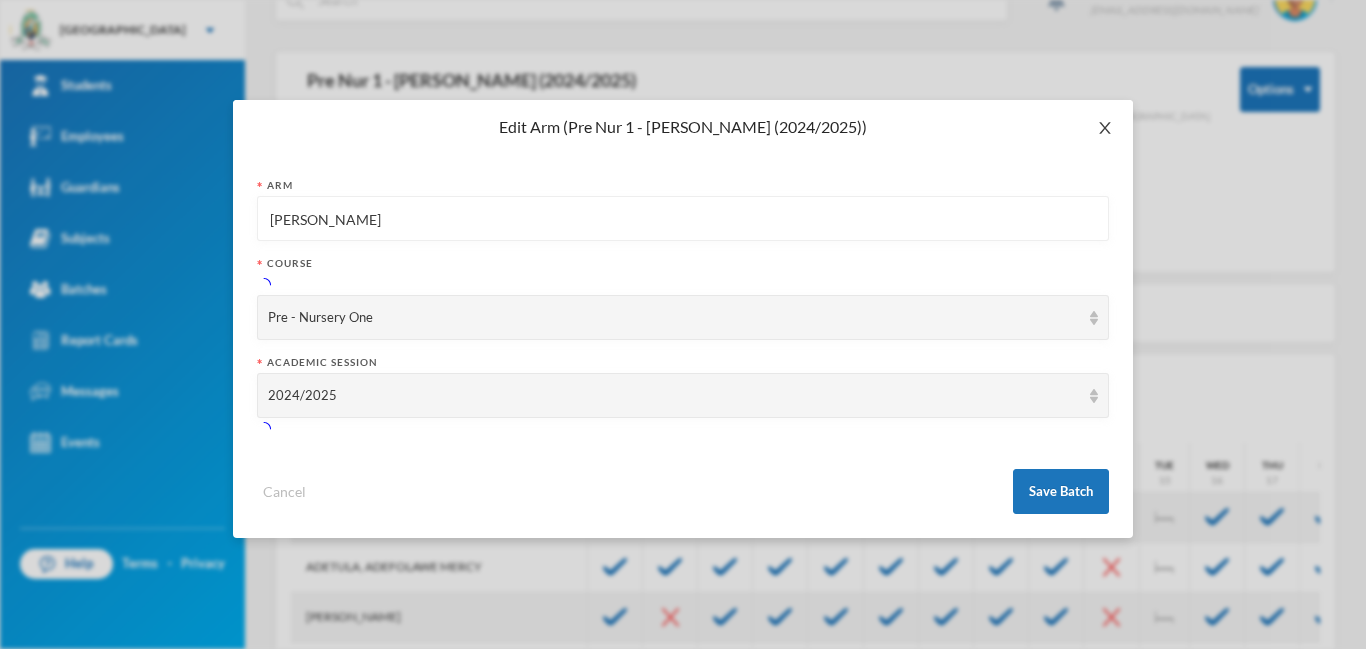 click 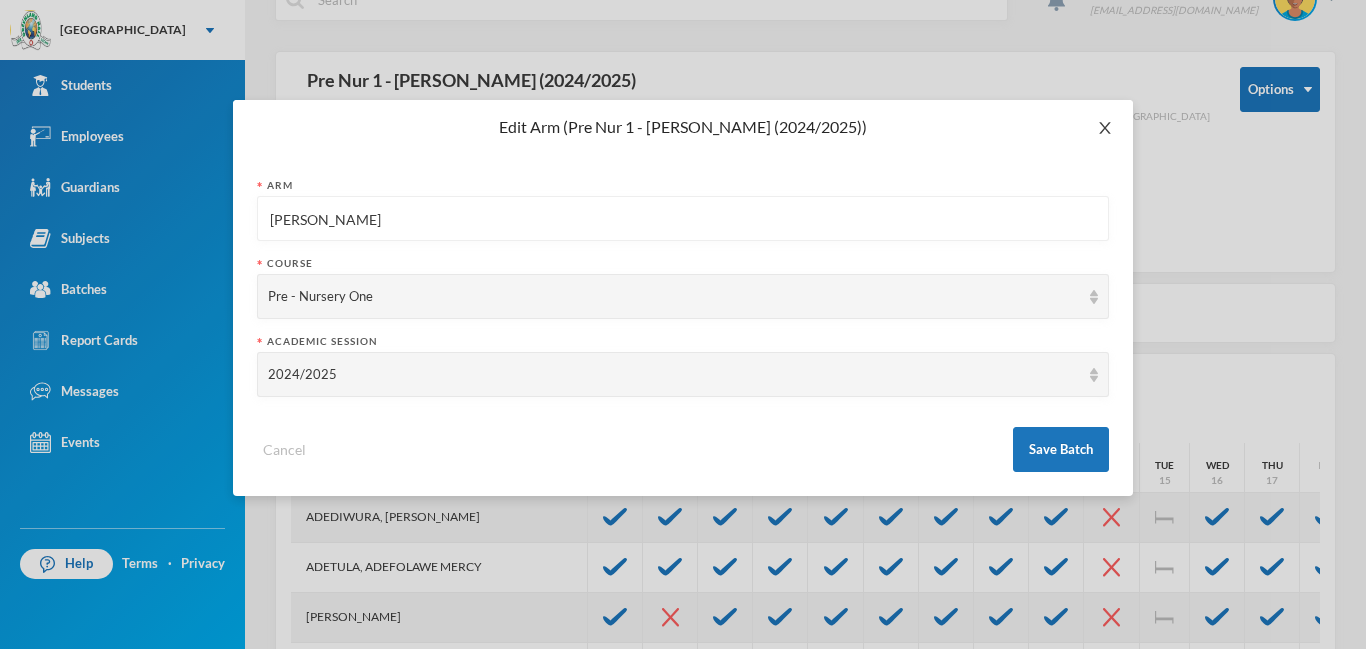 click 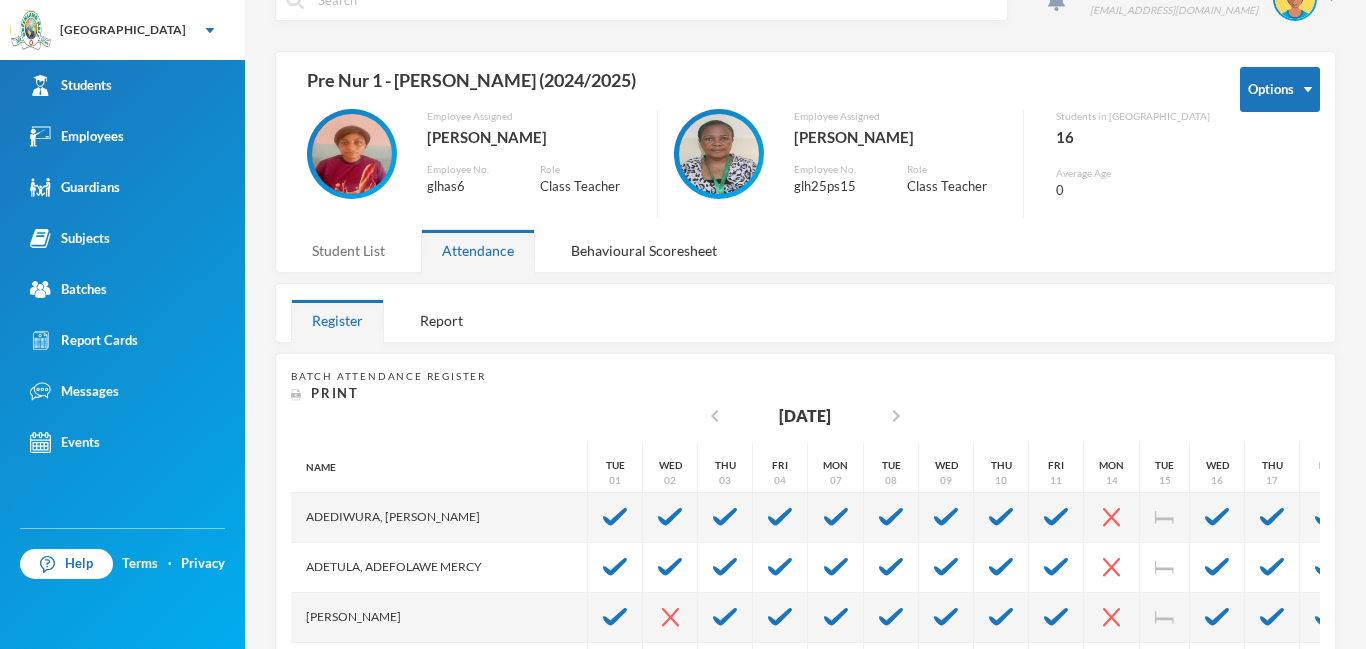 click on "Student List" at bounding box center (348, 250) 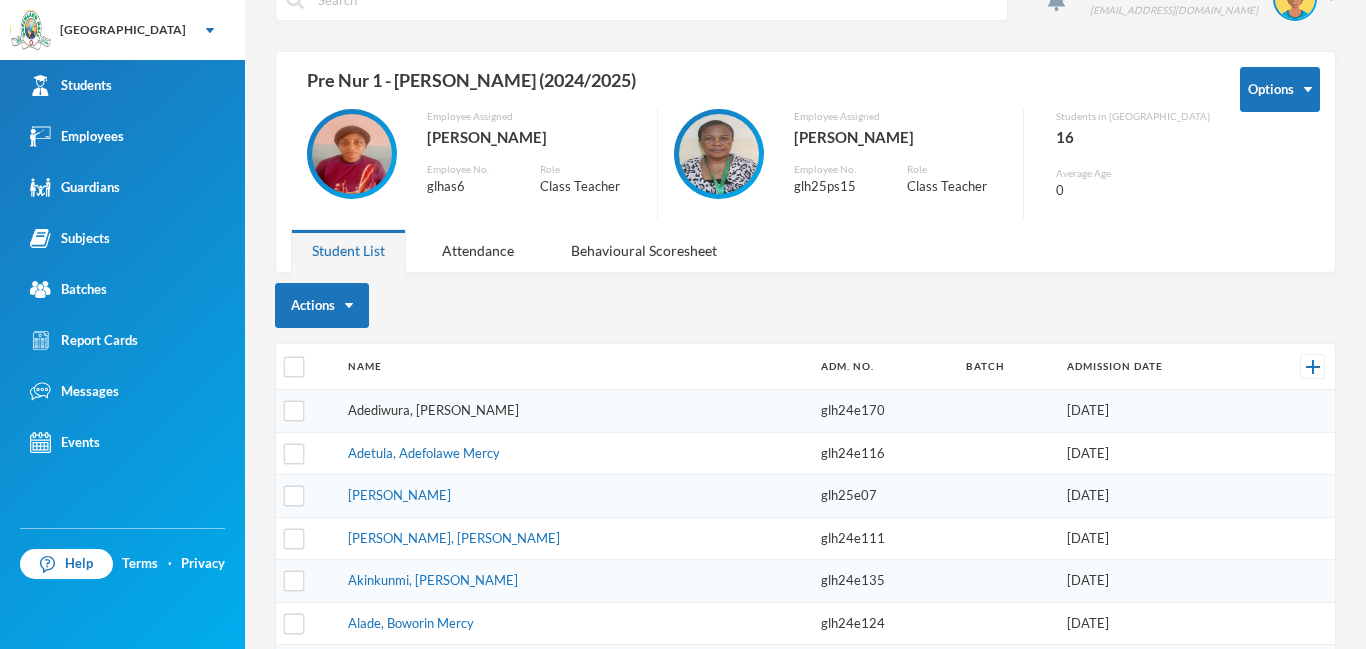 click on "Adediwura, [PERSON_NAME]" at bounding box center (433, 410) 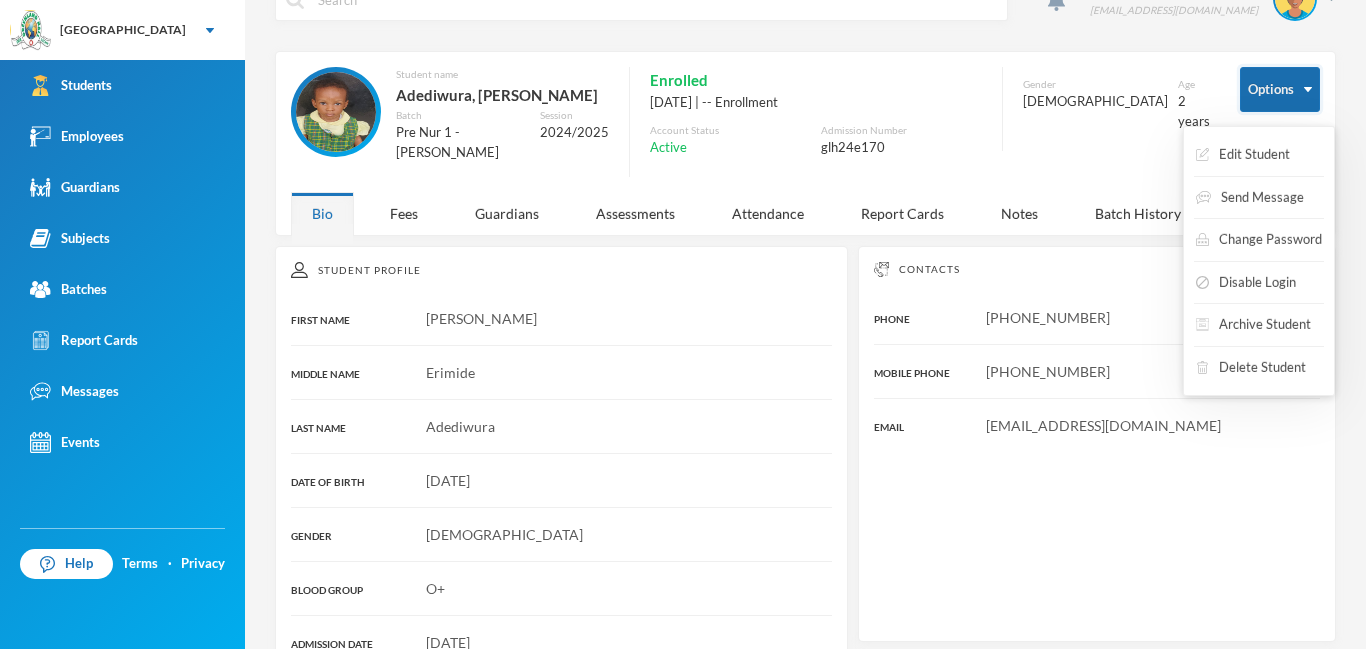 click on "Options" at bounding box center (1280, 89) 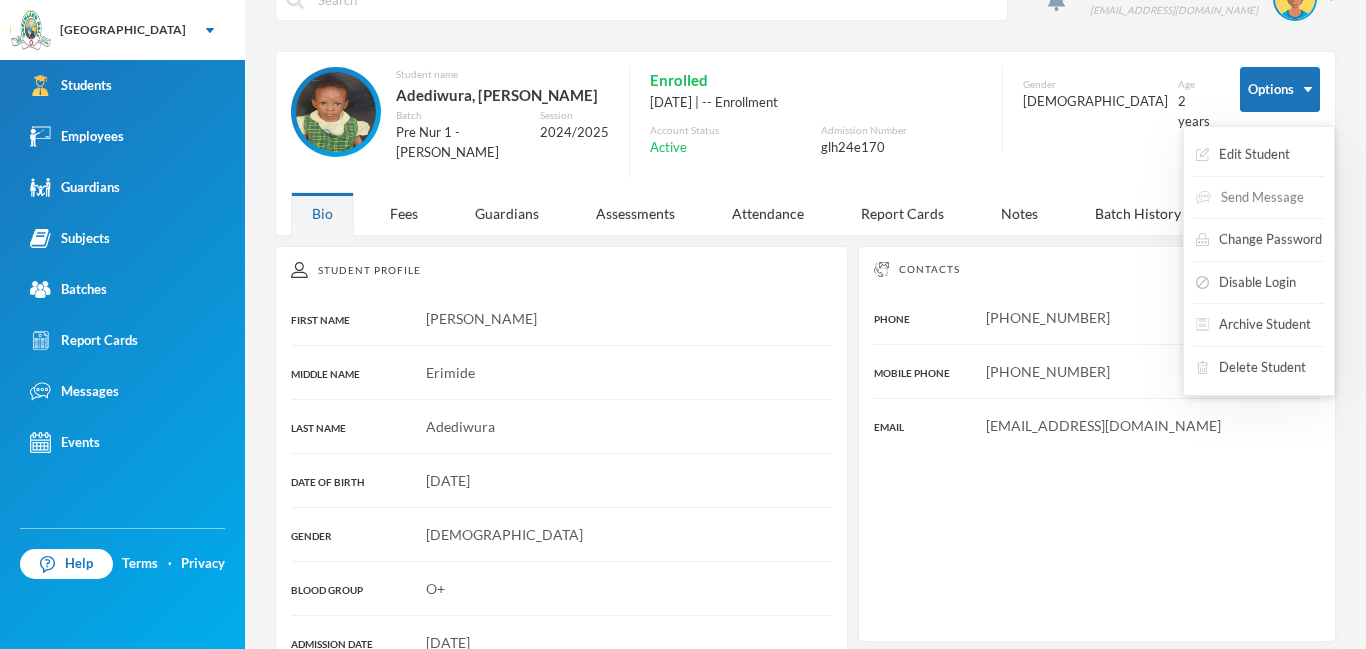 click on "Send Message" at bounding box center [1250, 198] 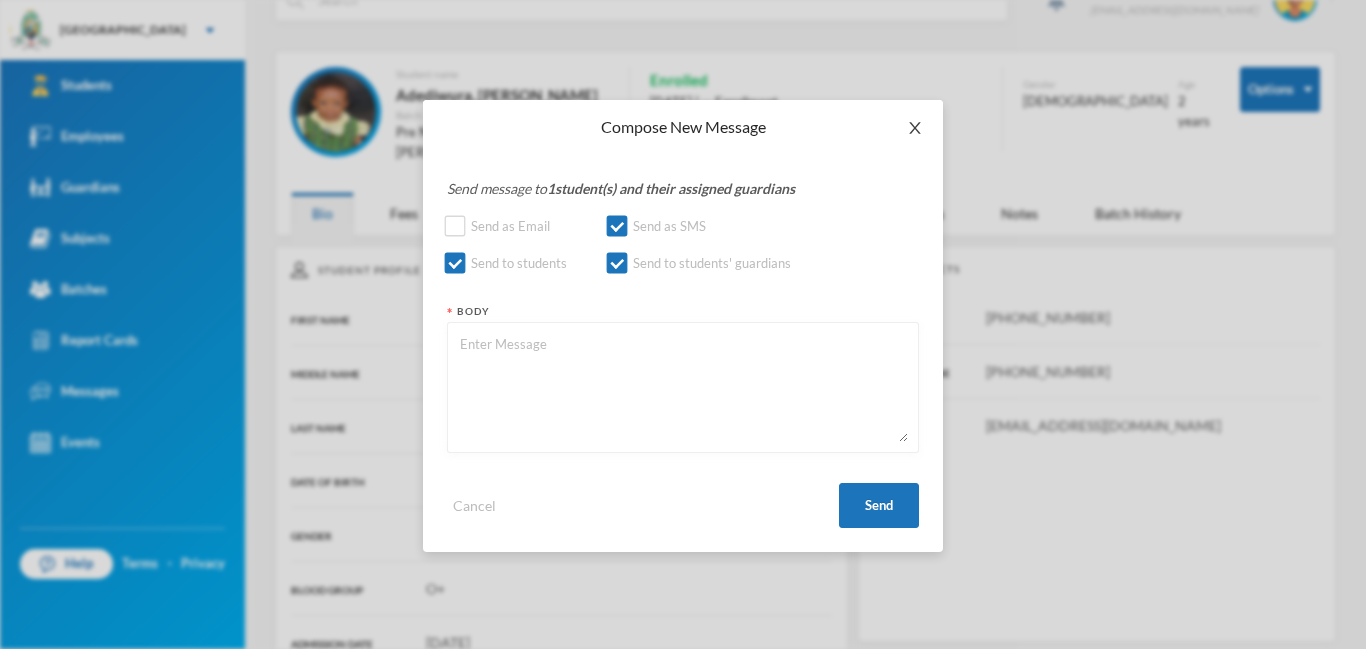 click 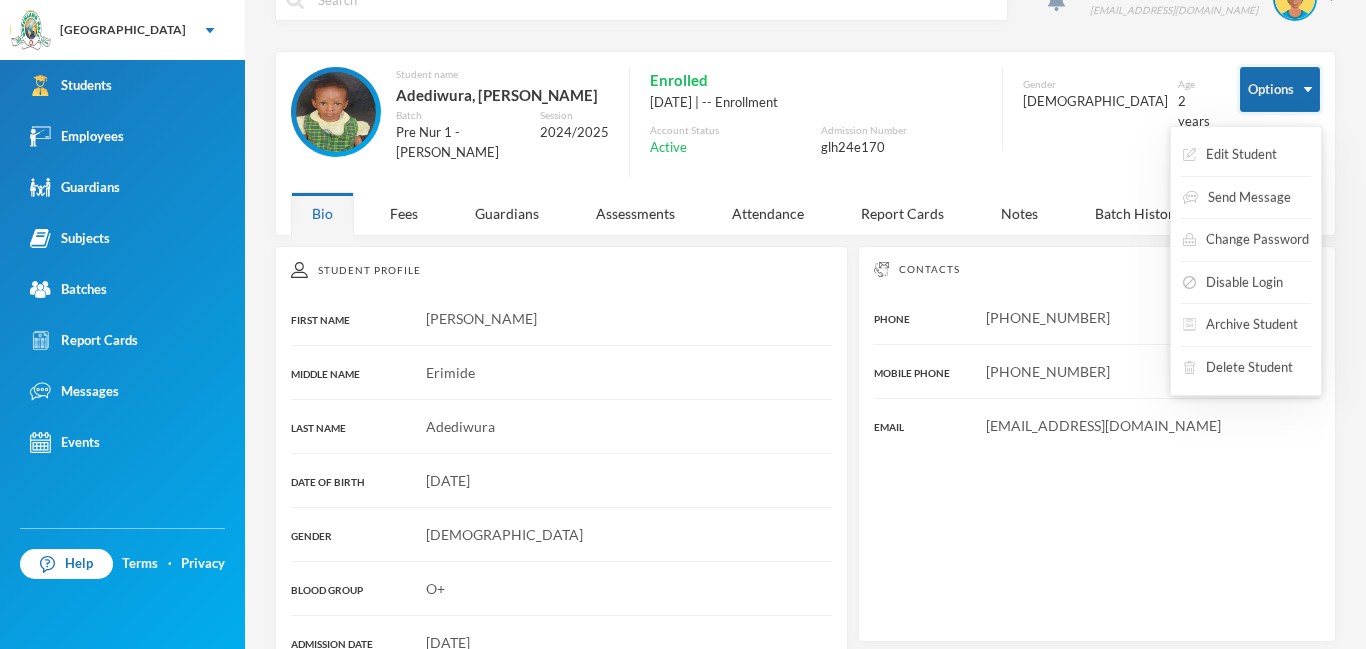 click on "Options" at bounding box center [1280, 89] 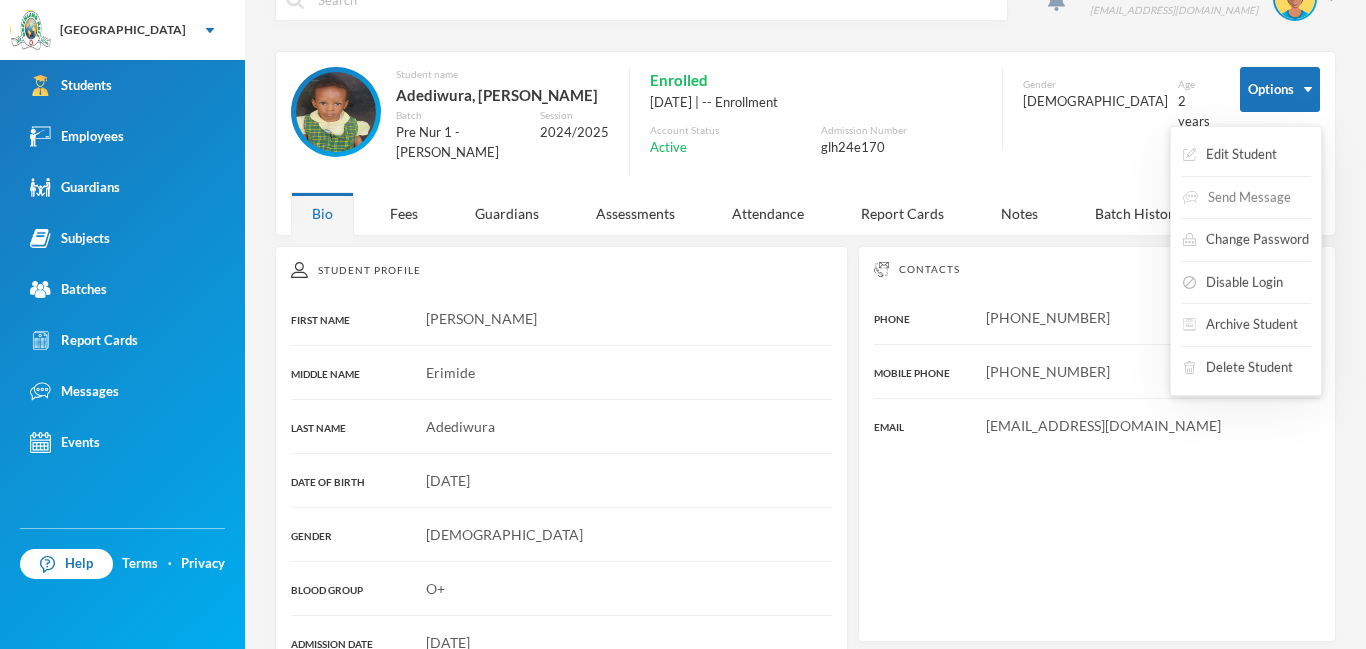 click on "Send Message" at bounding box center (1237, 198) 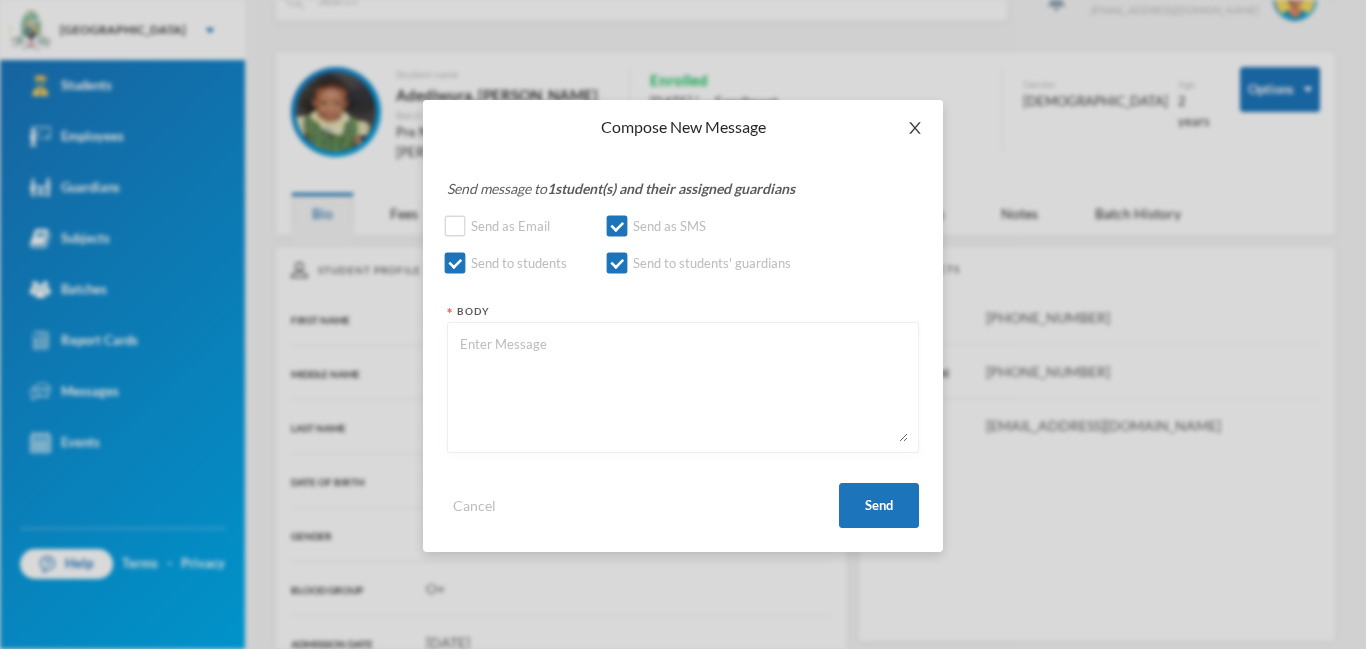 click 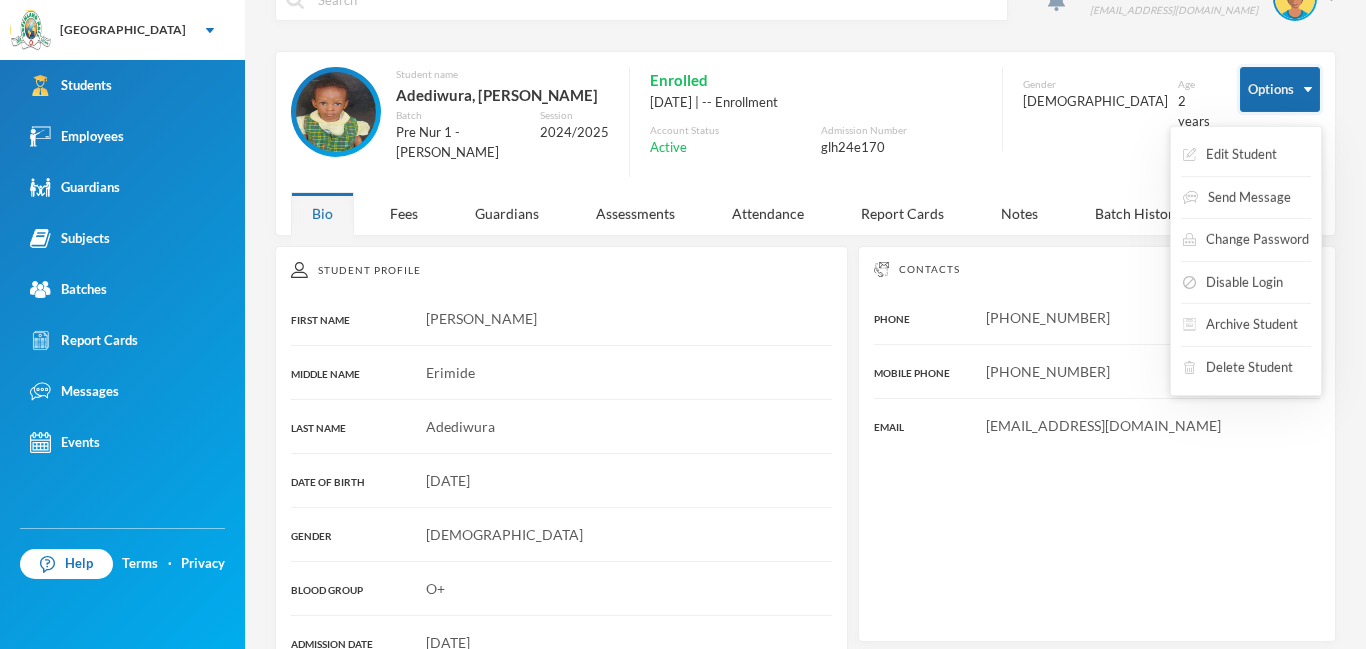 click on "Options" at bounding box center (1280, 89) 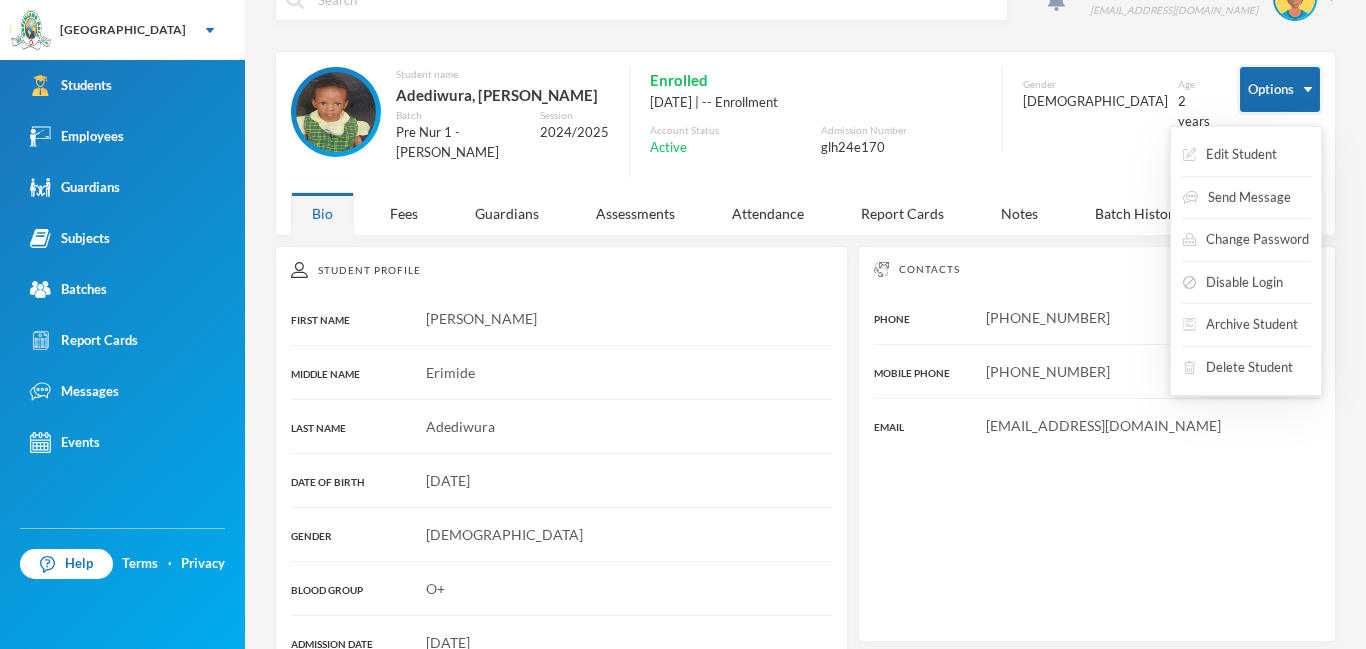 click on "Options" at bounding box center [1280, 89] 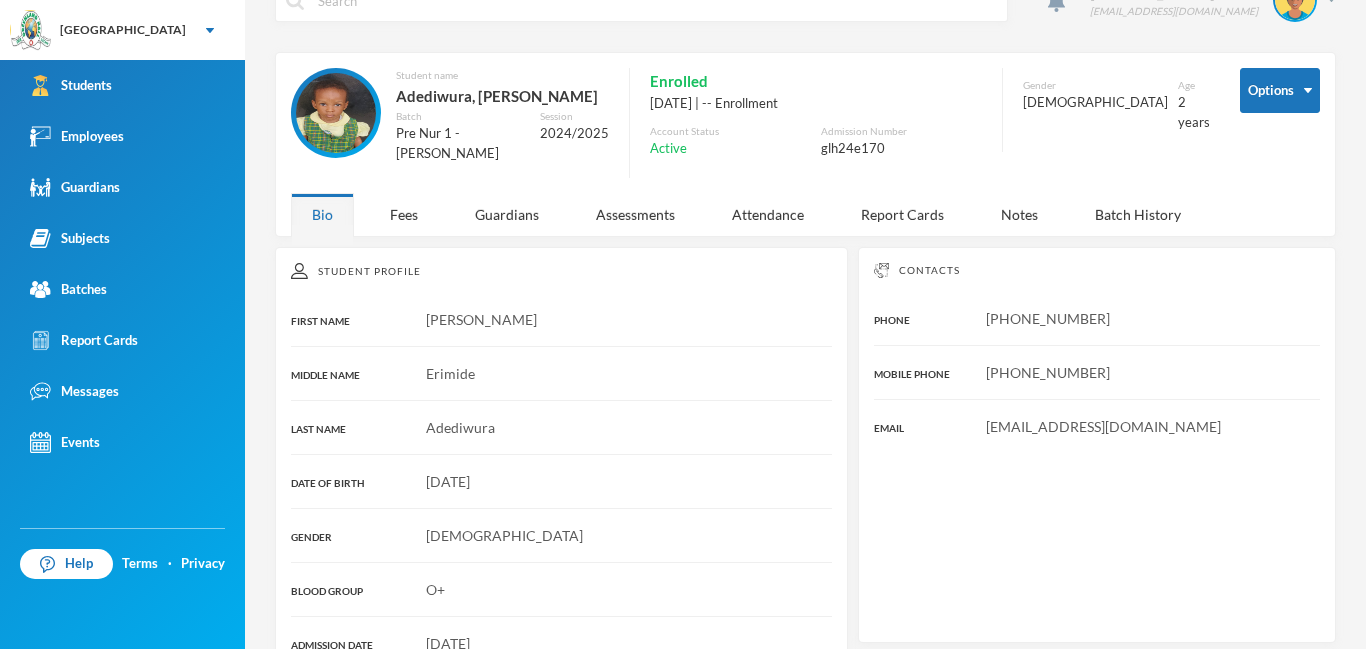 scroll, scrollTop: 34, scrollLeft: 0, axis: vertical 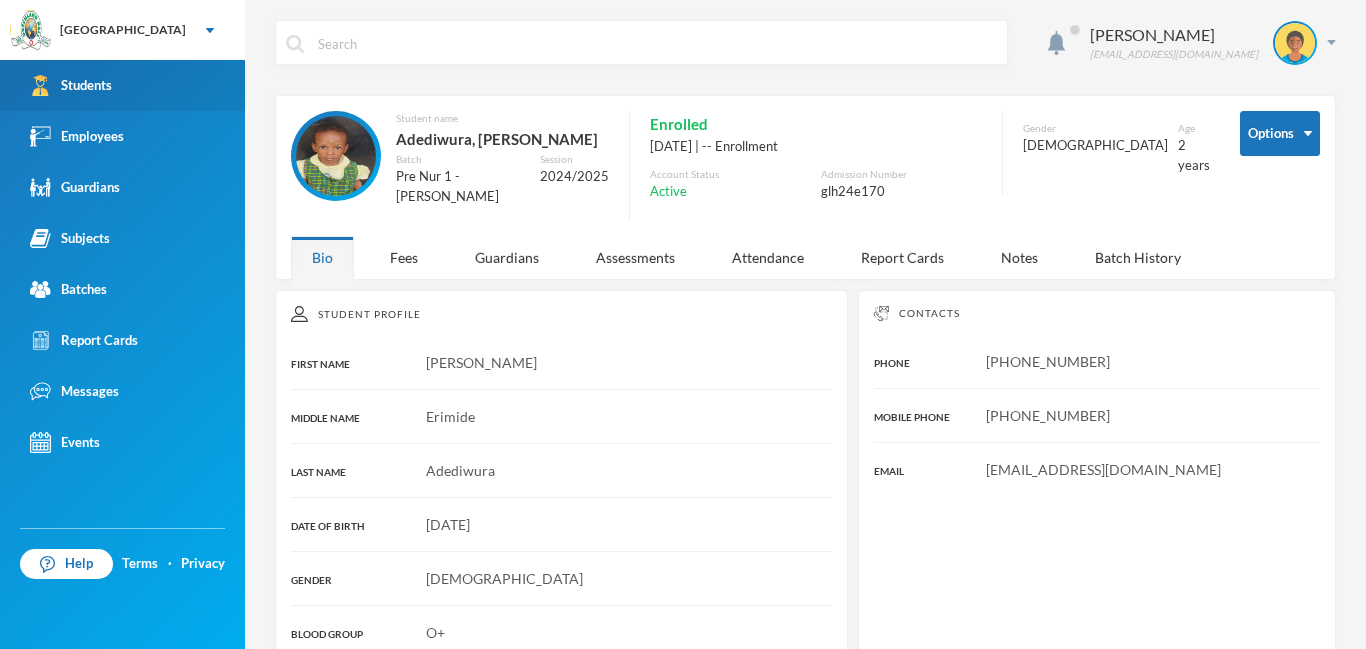 click on "Students" at bounding box center [71, 85] 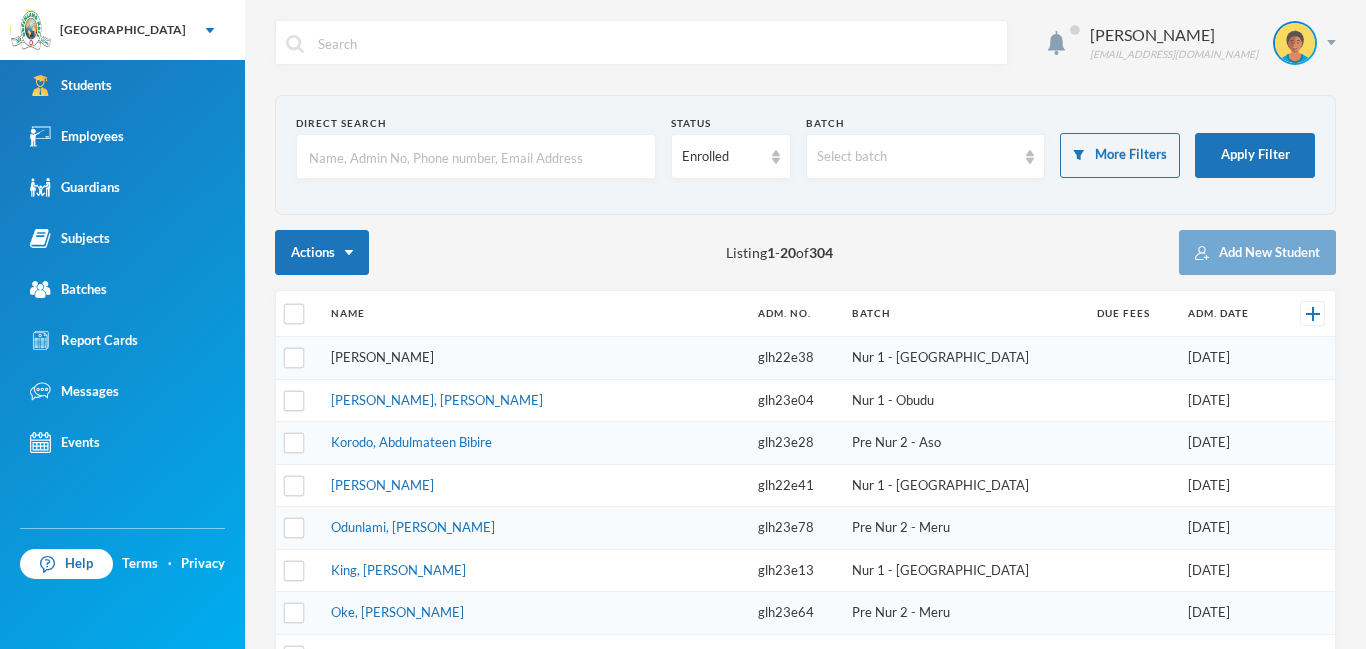 click on "Adedoyin, Ariana Ayokunmi" at bounding box center [382, 357] 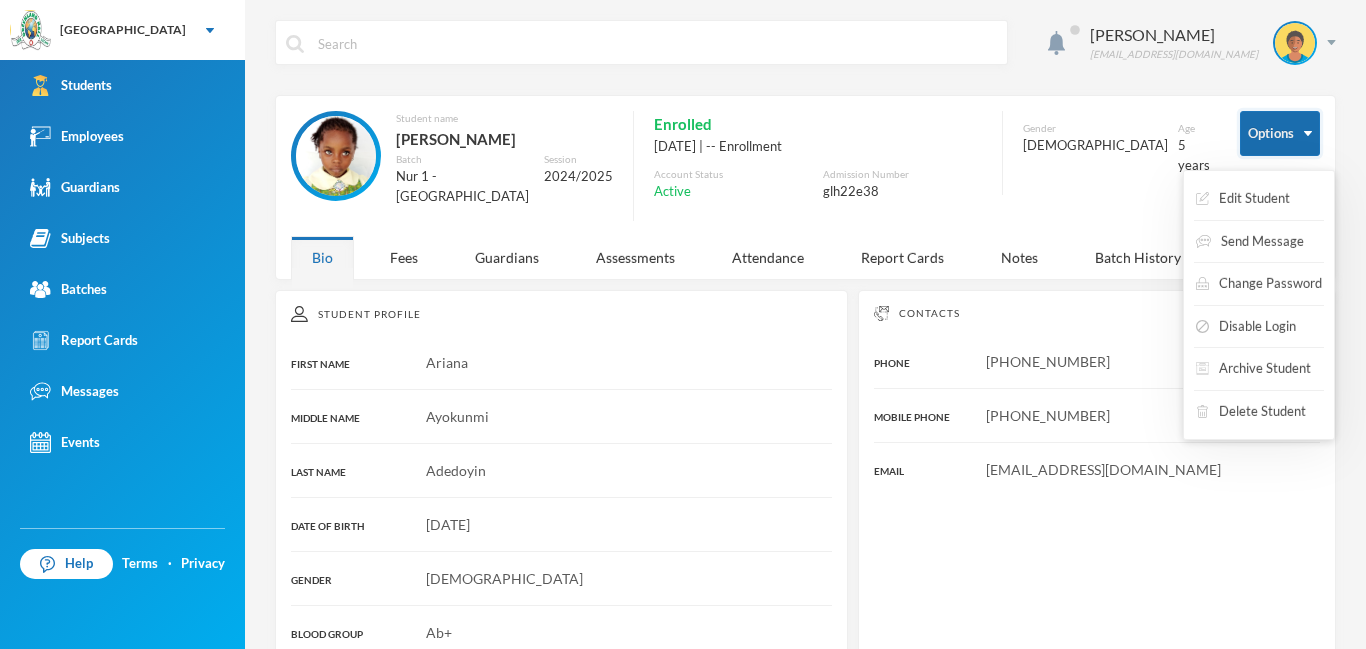 click on "Options" at bounding box center (1280, 133) 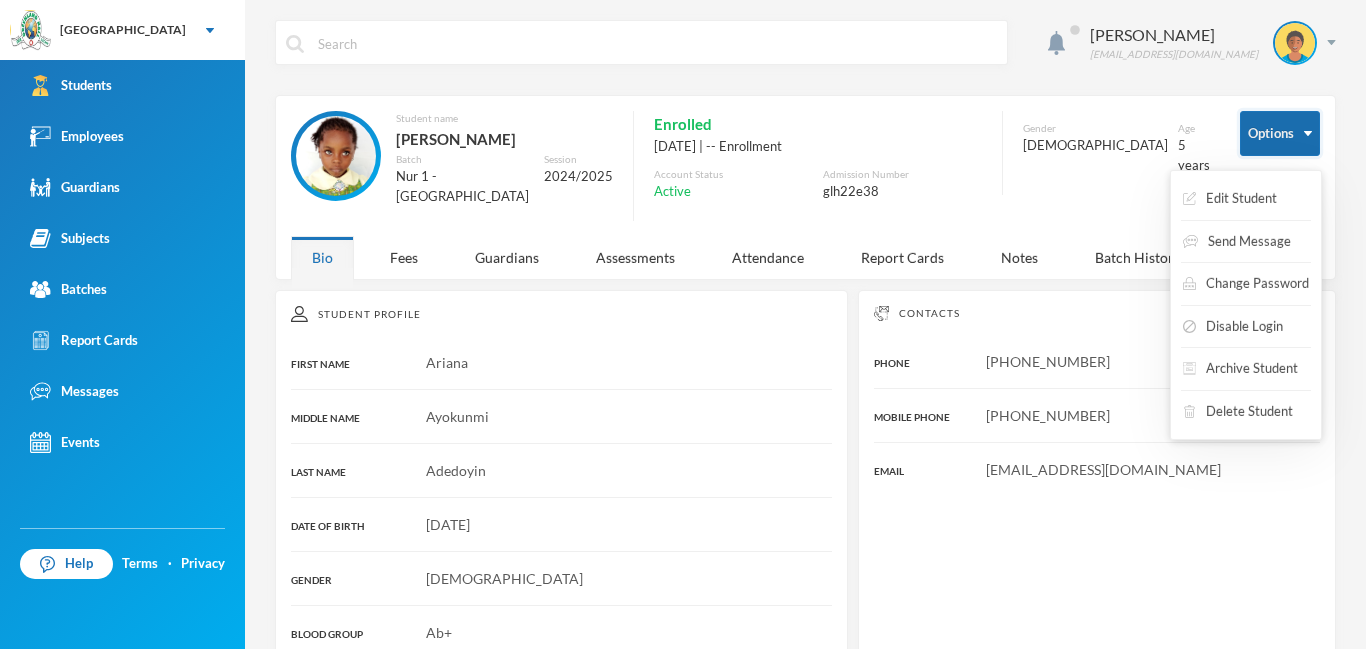 click on "Options" at bounding box center (1280, 133) 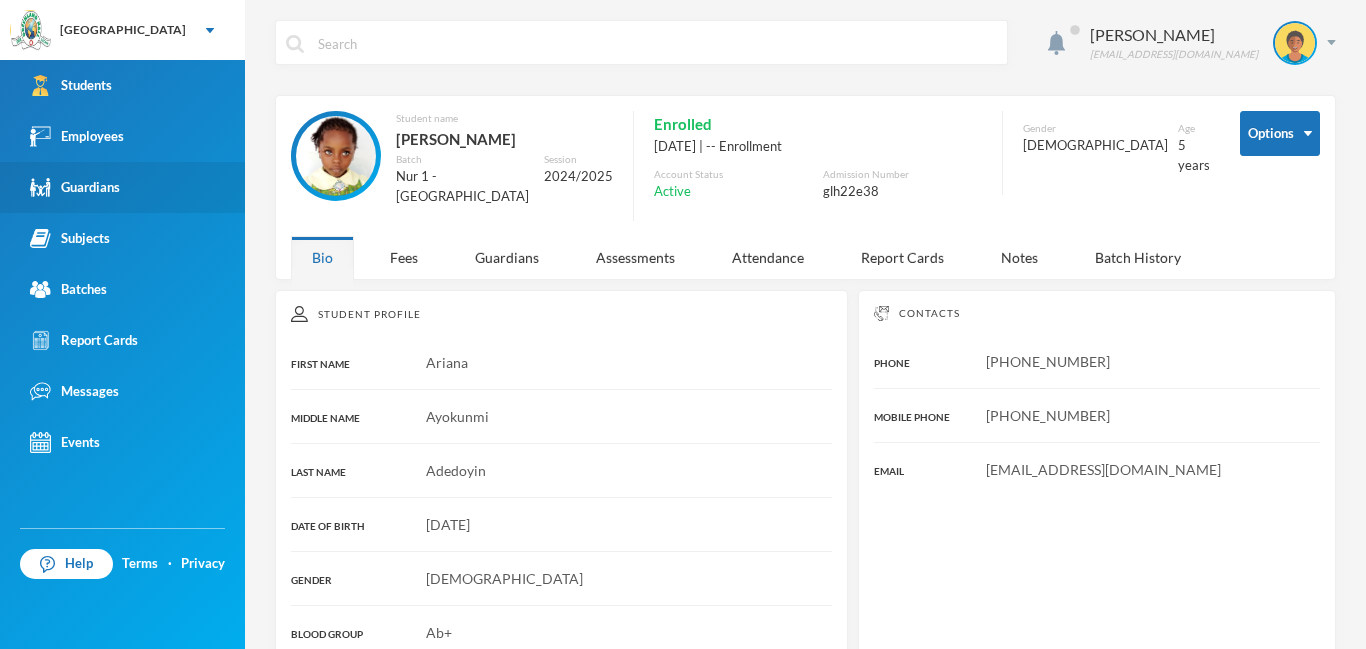 click on "Guardians" at bounding box center (75, 187) 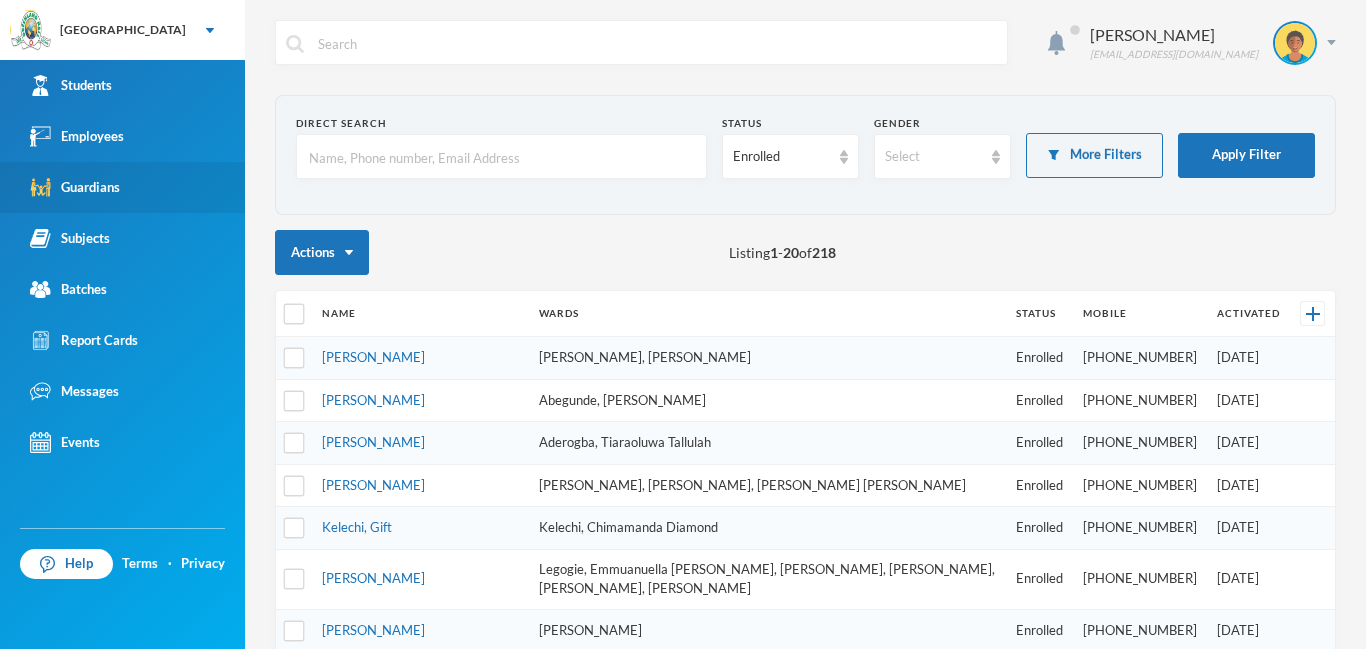 checkbox on "false" 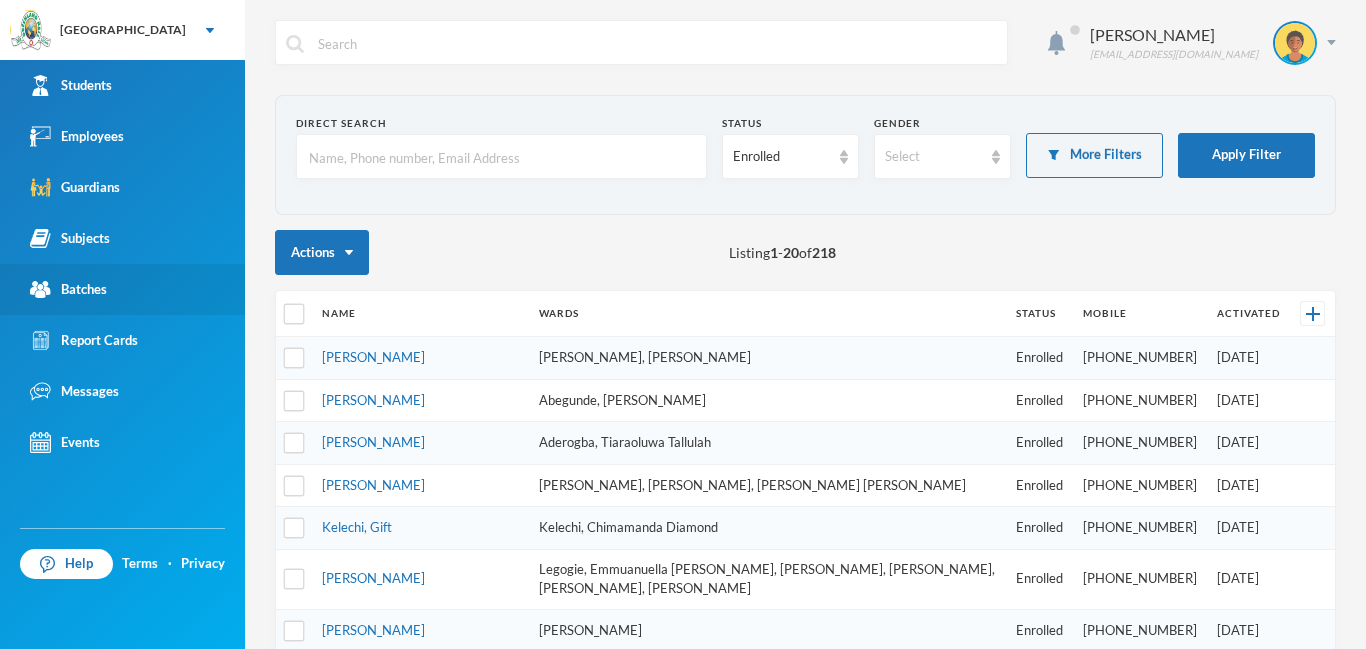 click on "Batches" at bounding box center (122, 289) 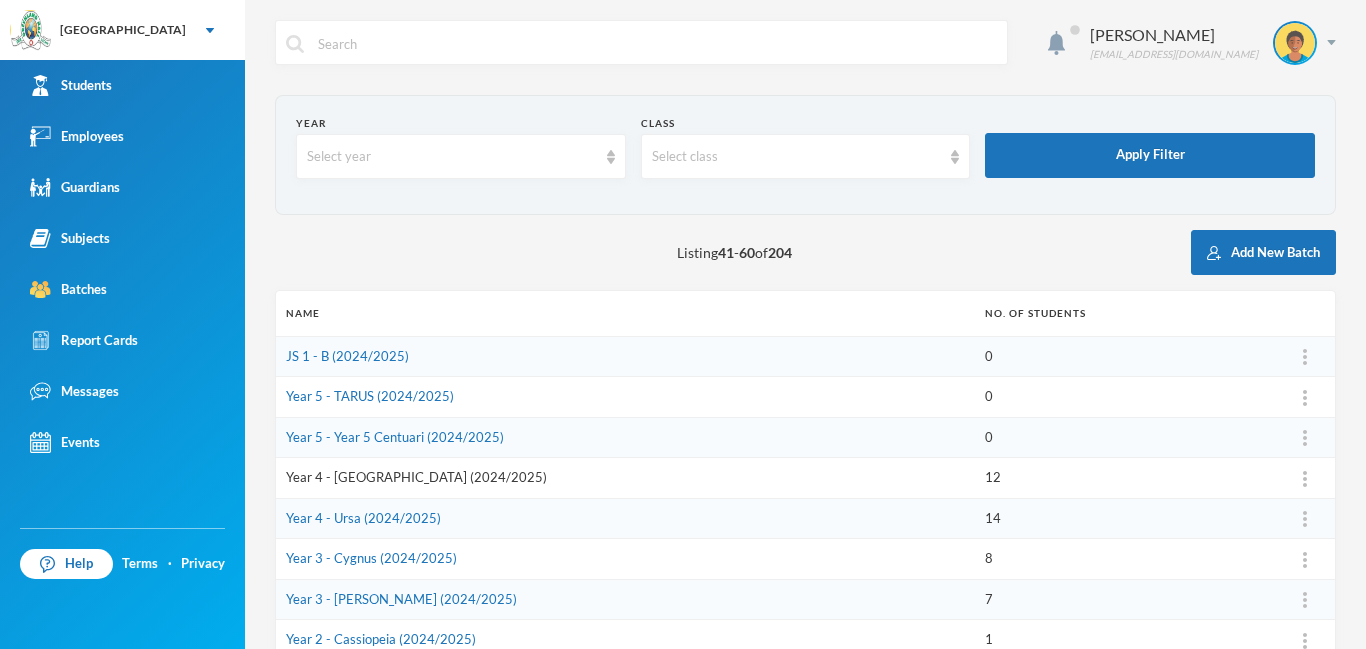 click on "Year 4 - [GEOGRAPHIC_DATA] (2024/2025)" at bounding box center (416, 477) 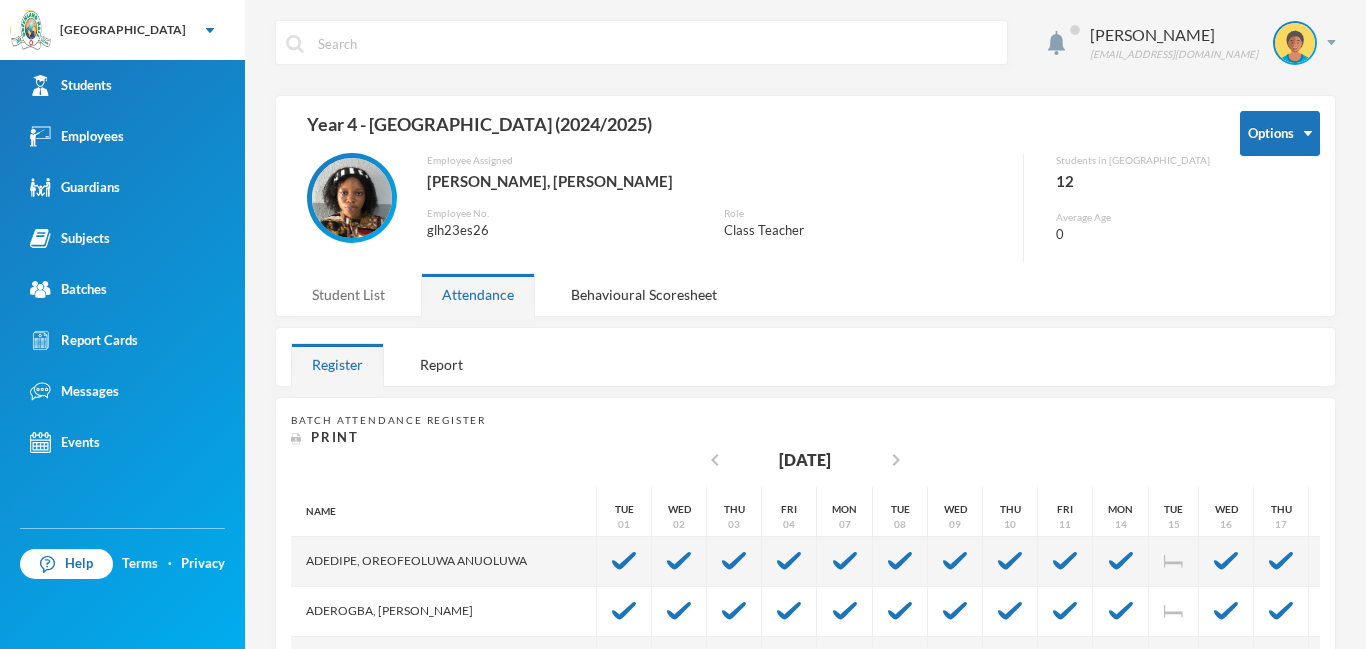 click on "Student List" at bounding box center (348, 294) 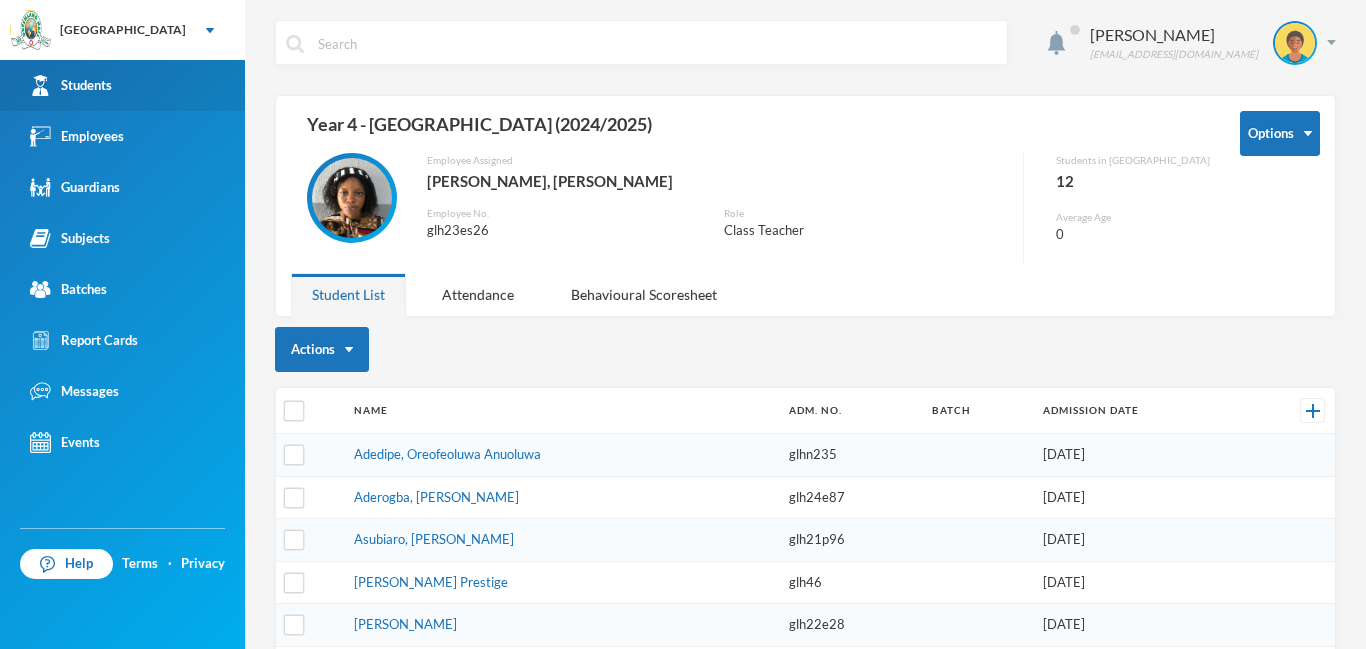 click at bounding box center [40, 85] 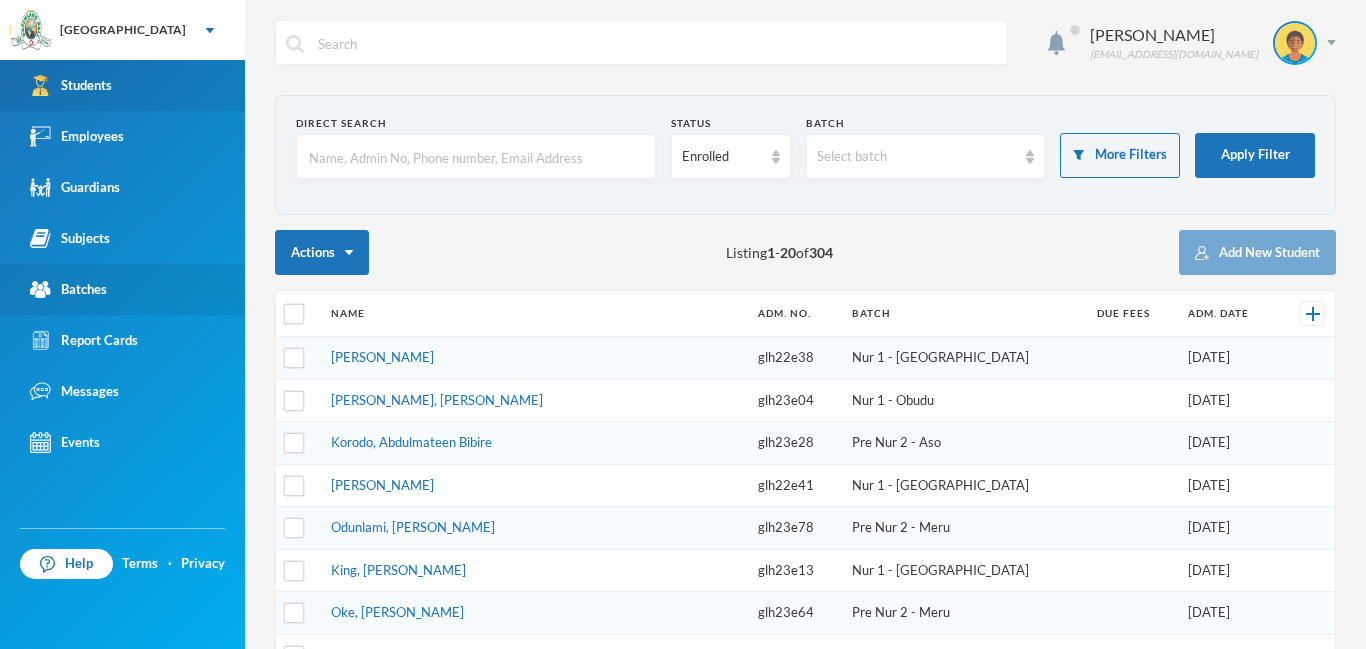 click on "Batches" at bounding box center [122, 289] 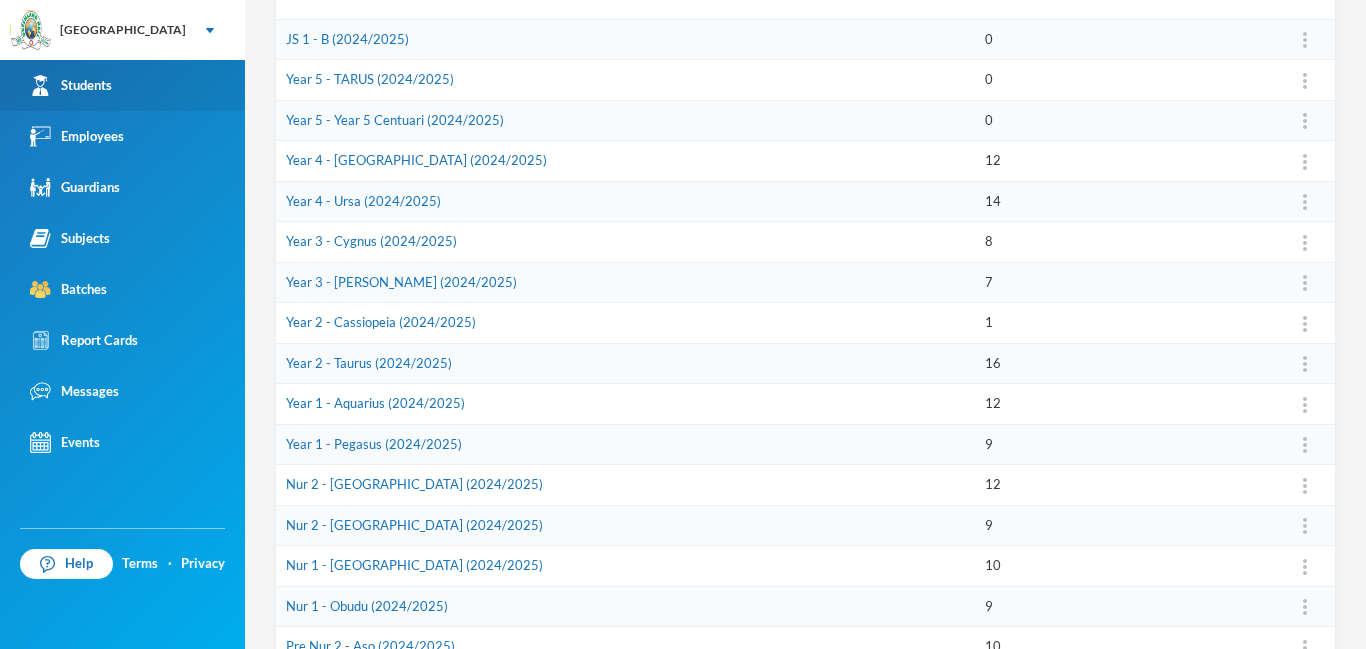 scroll, scrollTop: 319, scrollLeft: 0, axis: vertical 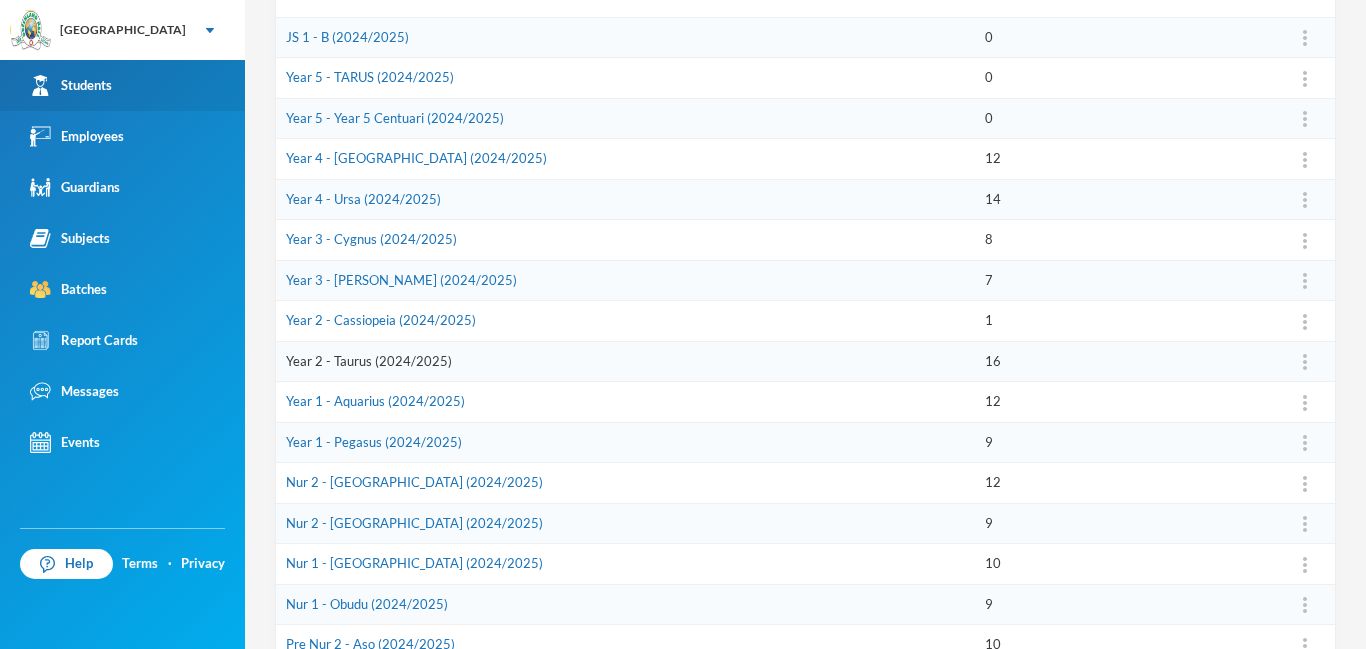 click on "Year 2 - Taurus (2024/2025)" at bounding box center (369, 361) 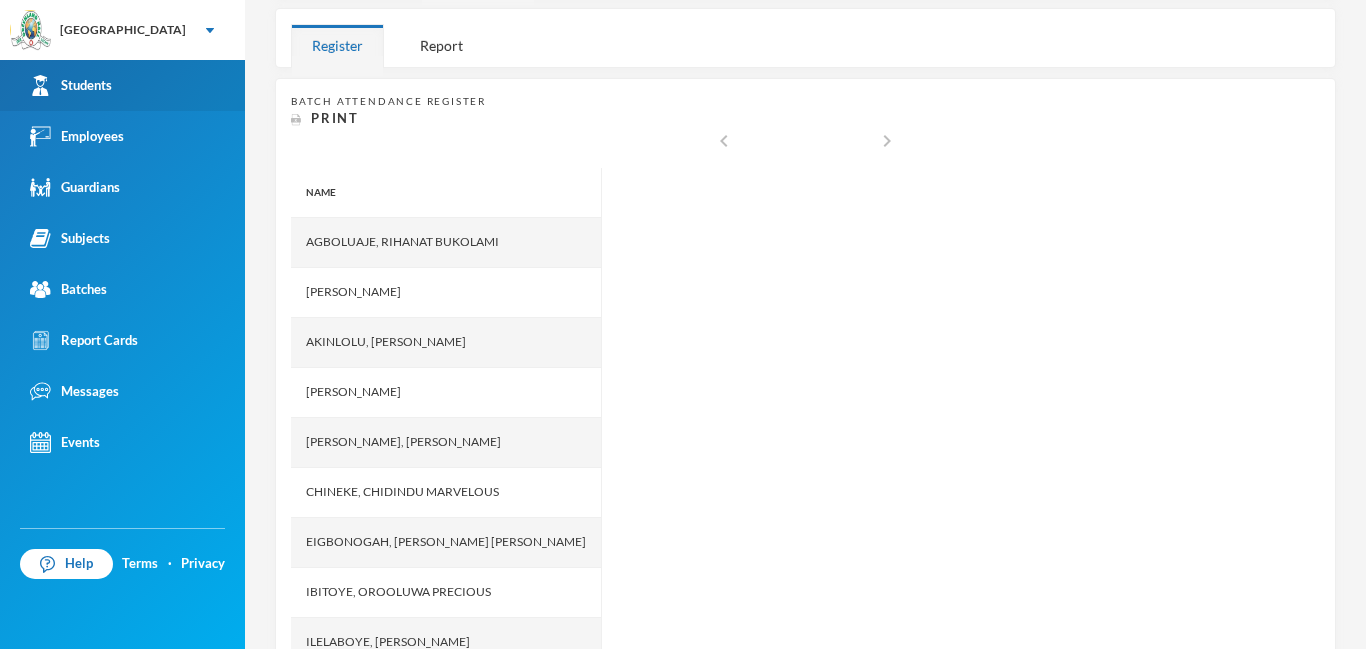 scroll, scrollTop: 326, scrollLeft: 0, axis: vertical 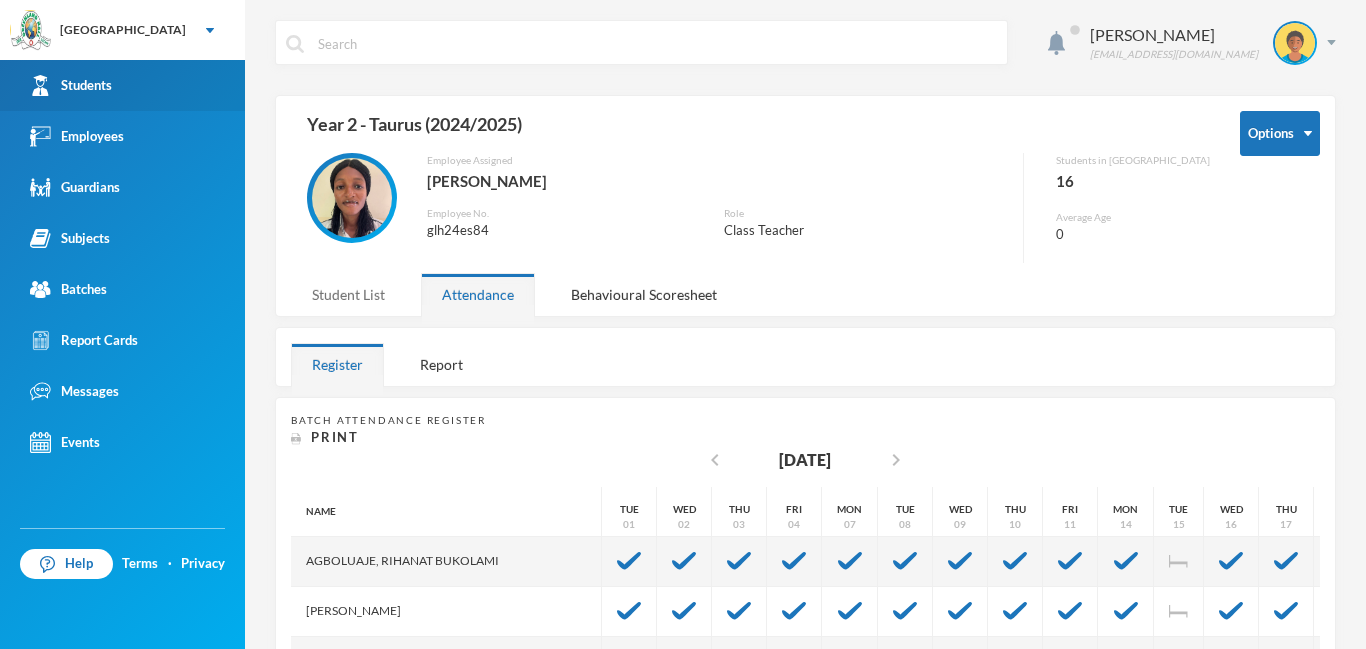 click on "Student List" at bounding box center (348, 294) 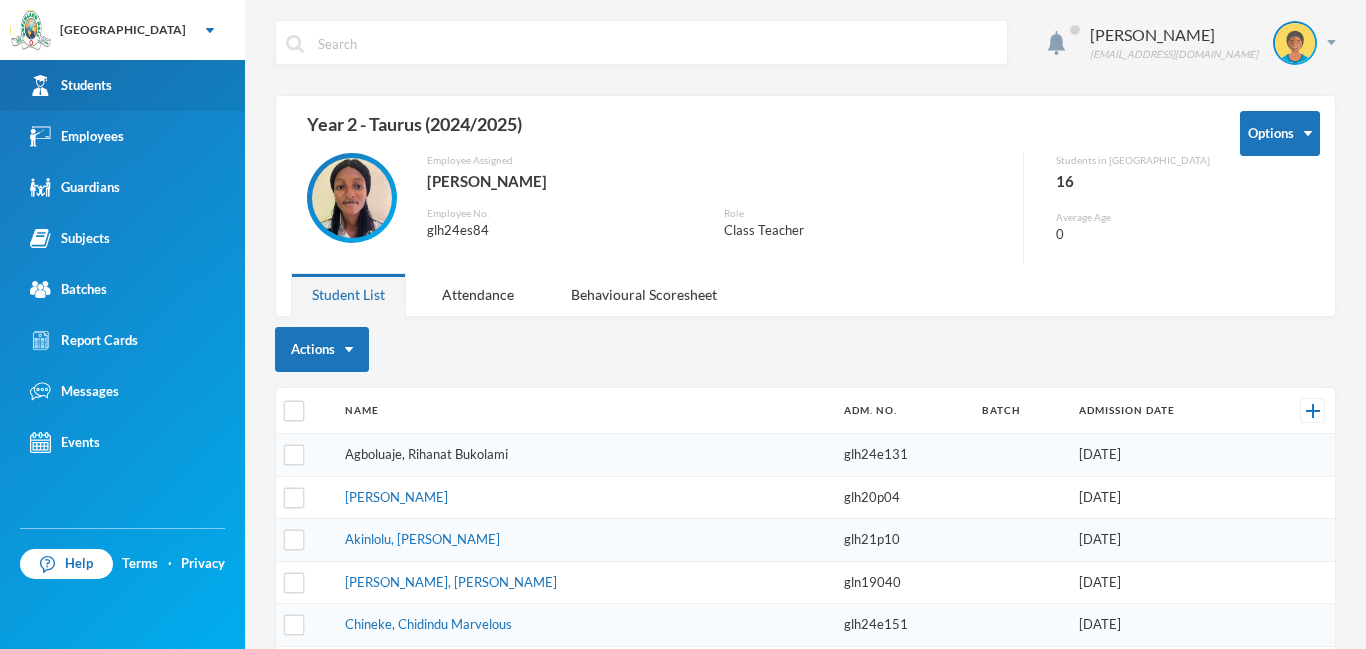 click on "Agboluaje, Rihanat Bukolami" at bounding box center (426, 454) 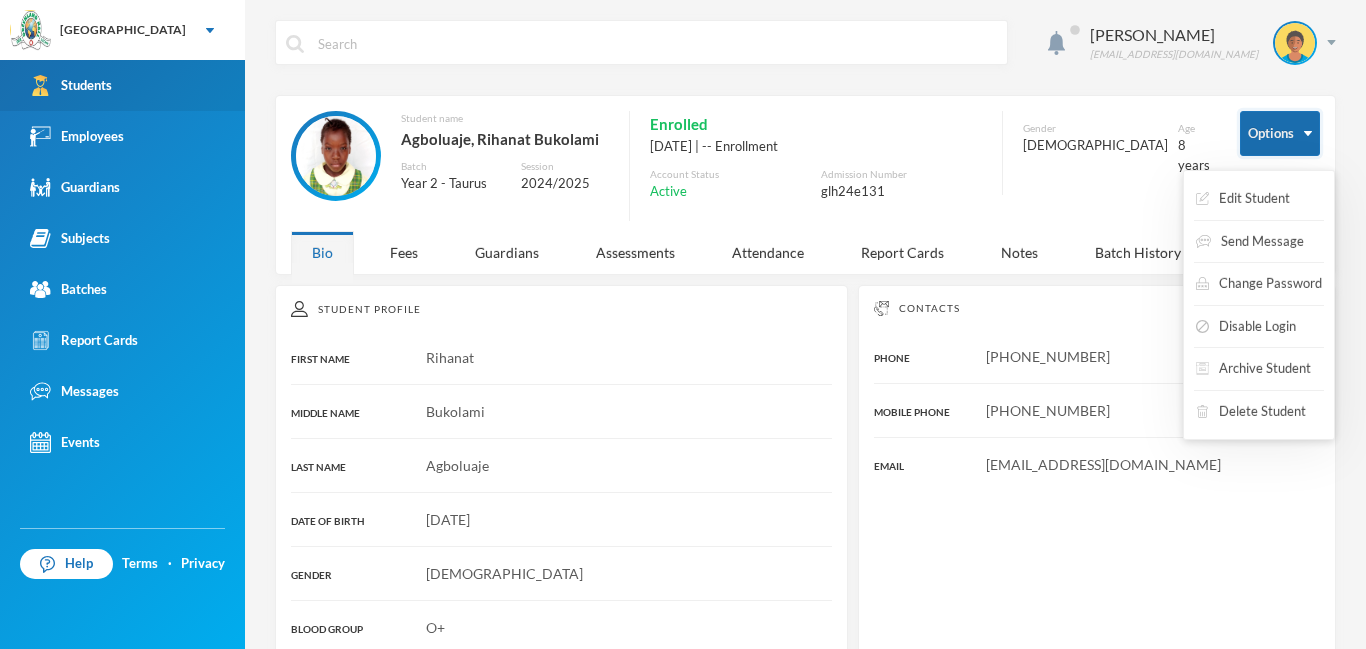 click on "Options" at bounding box center (1280, 133) 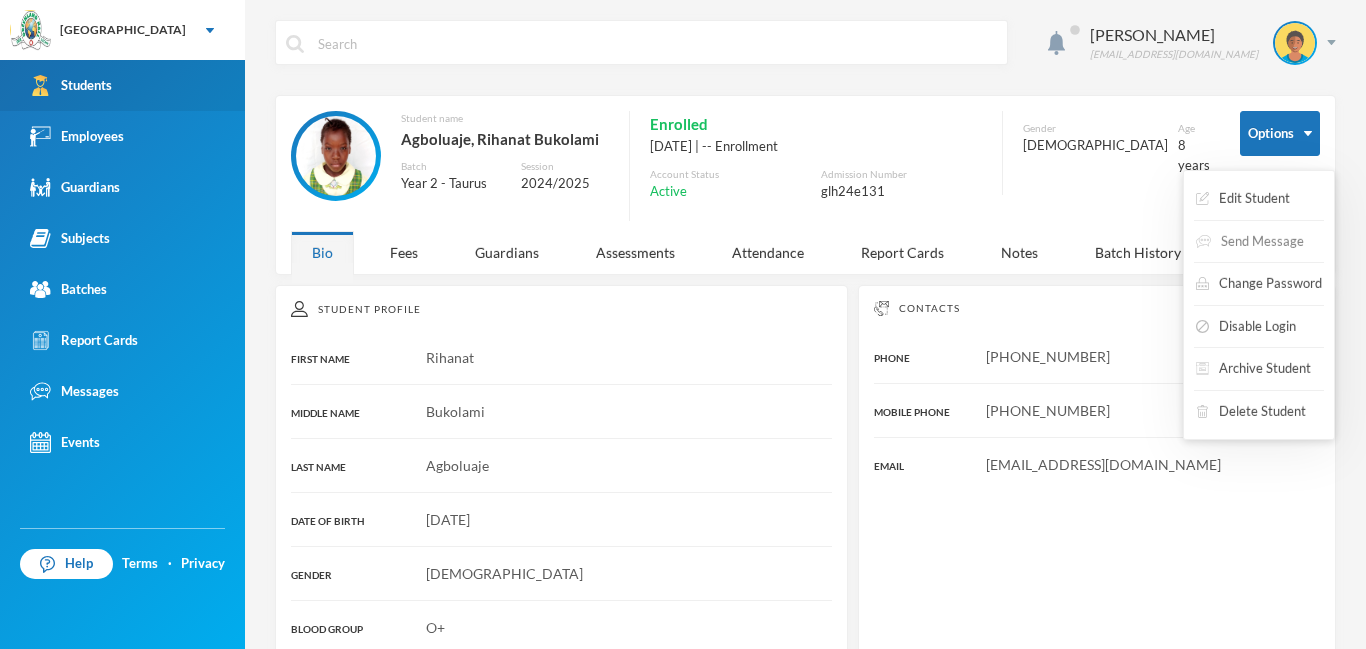 click on "Send Message" at bounding box center (1250, 242) 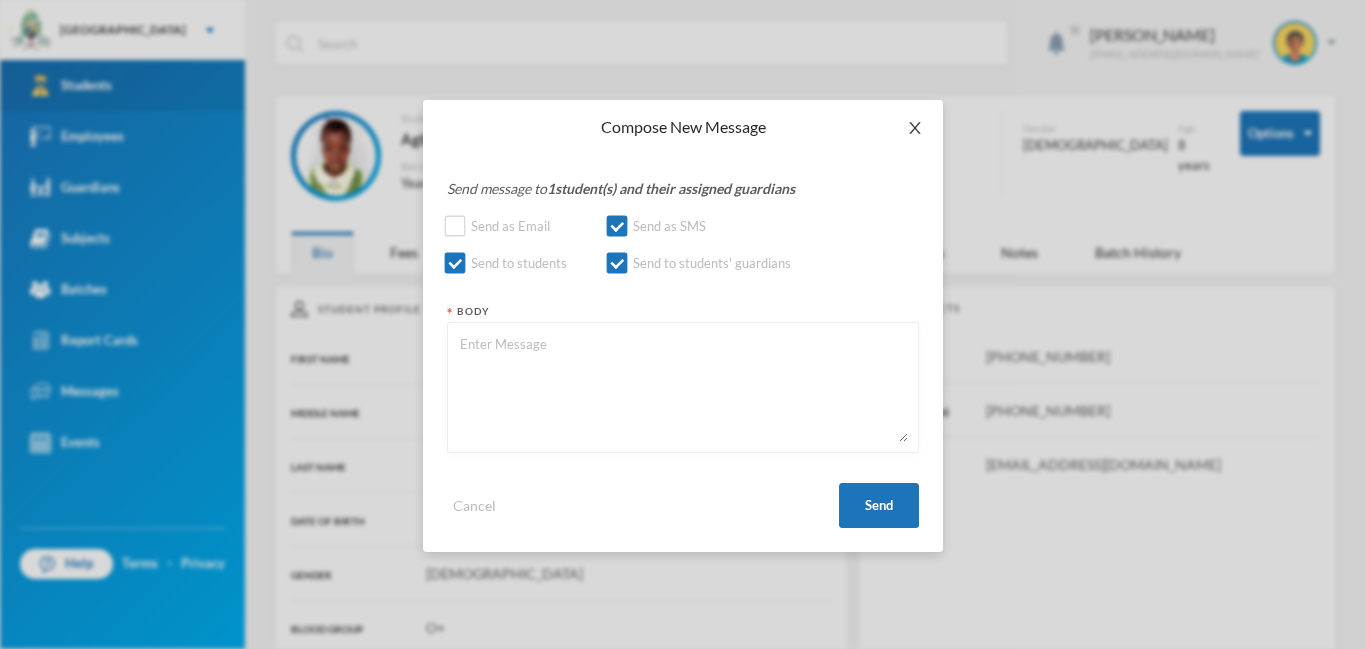 click 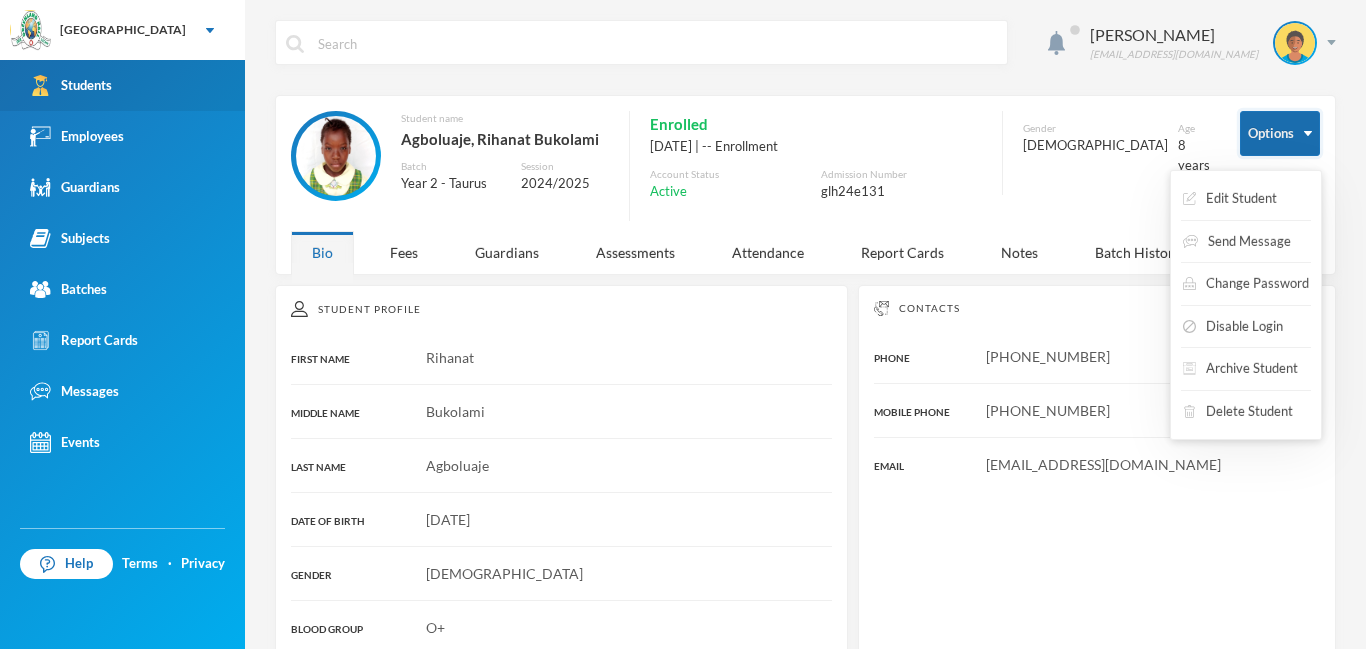 click on "Options" at bounding box center (1280, 133) 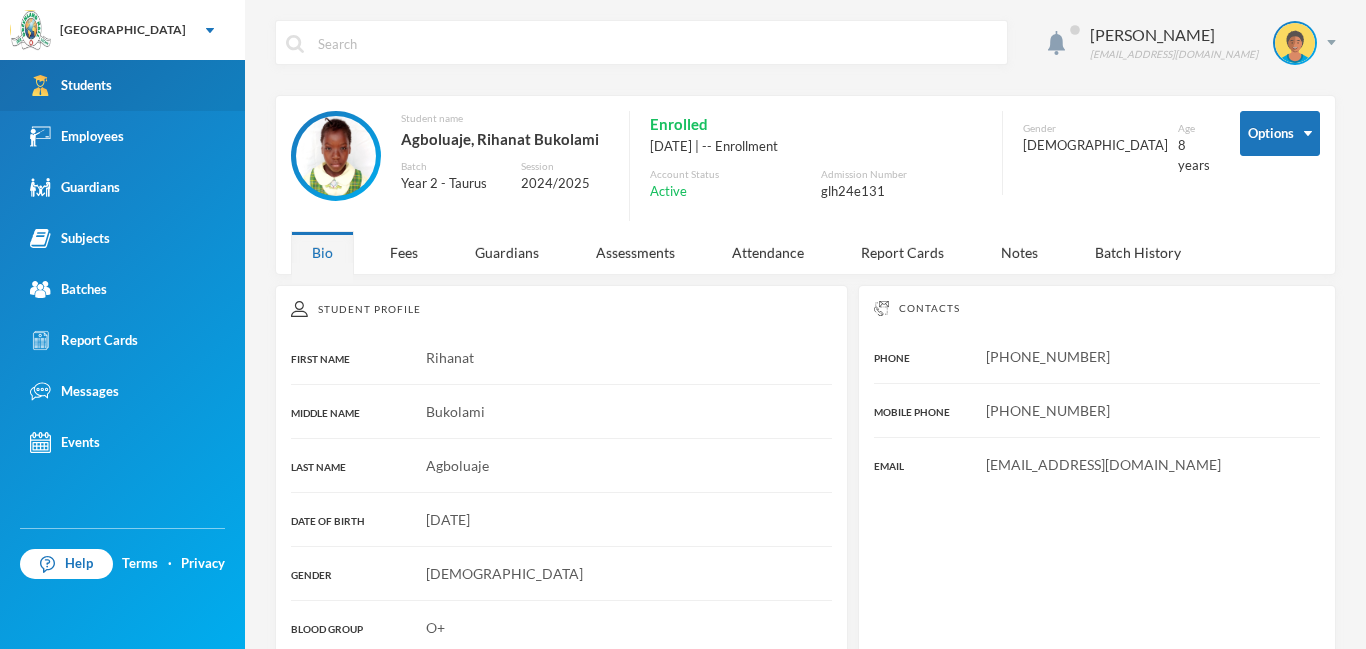click on "Contacts PHONE +234 802 079 0185 MOBILE PHONE +234 802 079 0185 EMAIL Adewalera@gmail.com" at bounding box center (1097, 477) 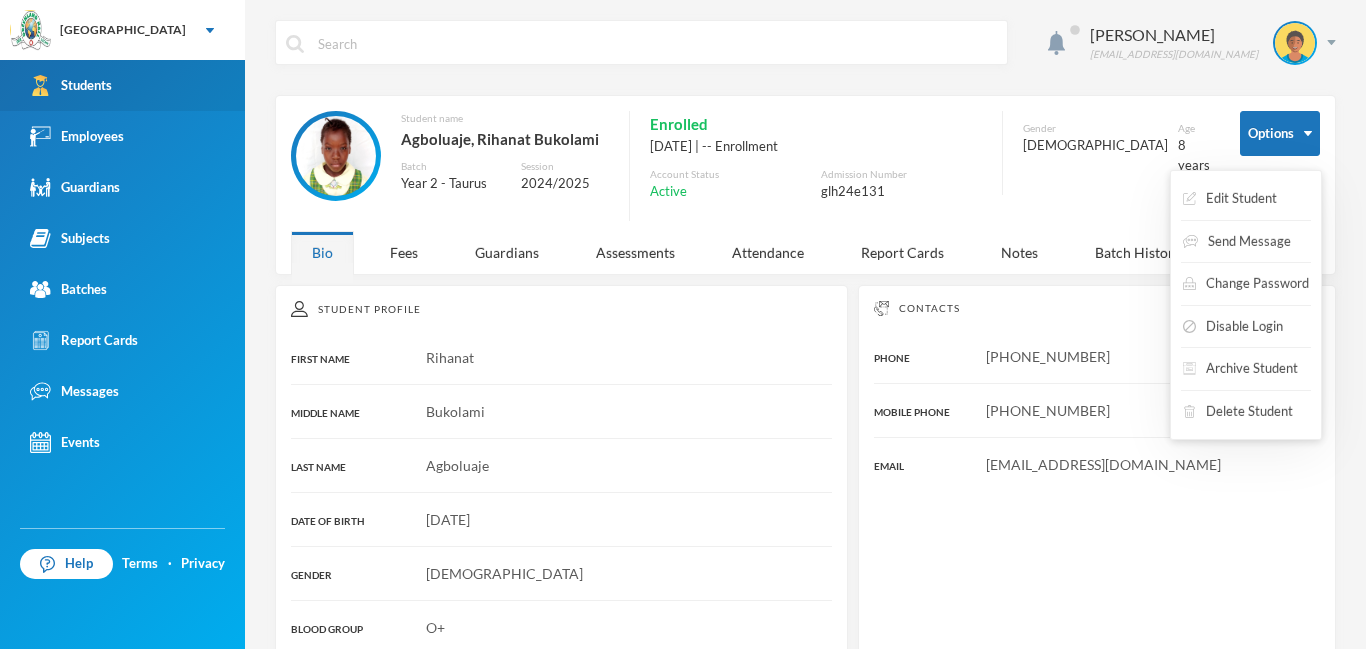 click on "Students" at bounding box center [122, 85] 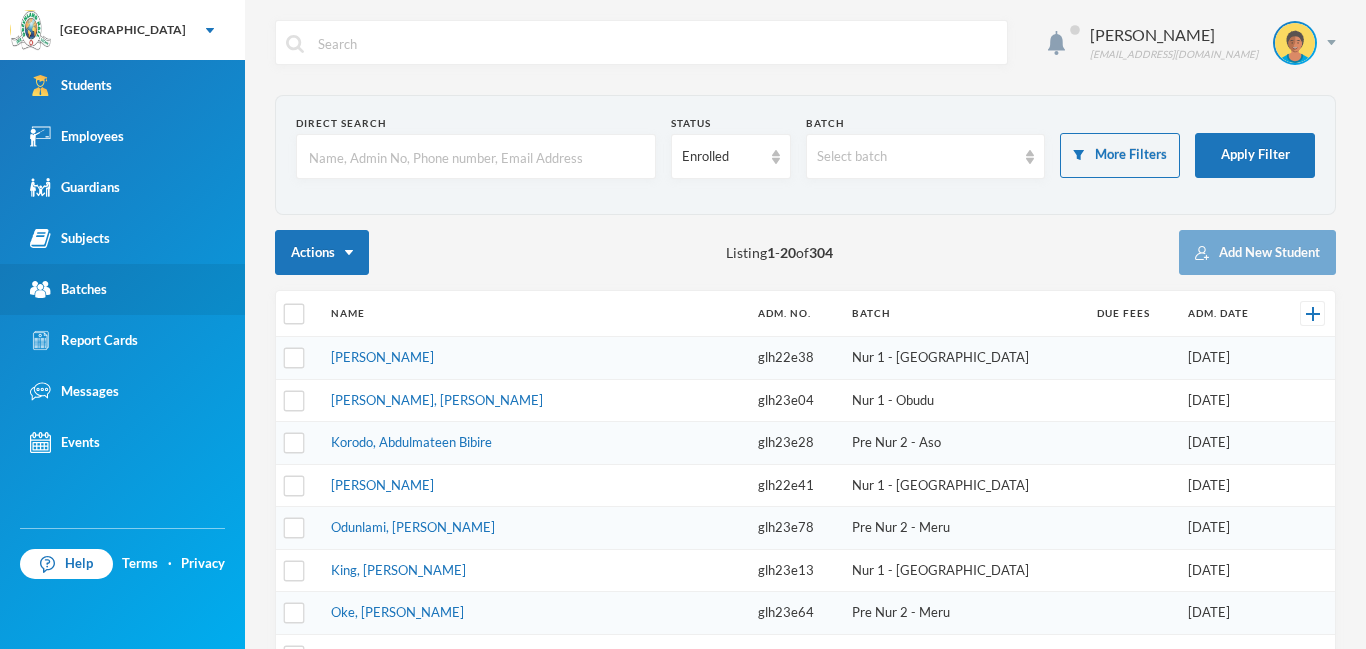click on "Batches" at bounding box center [122, 289] 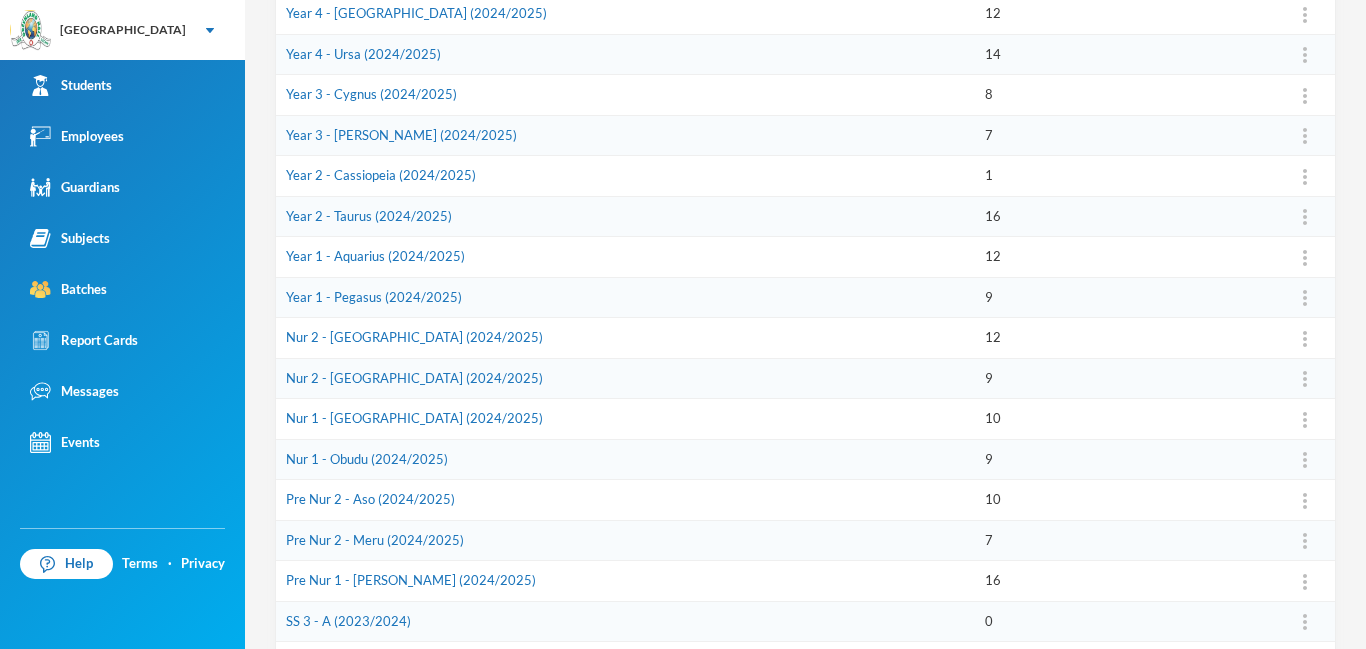scroll, scrollTop: 468, scrollLeft: 0, axis: vertical 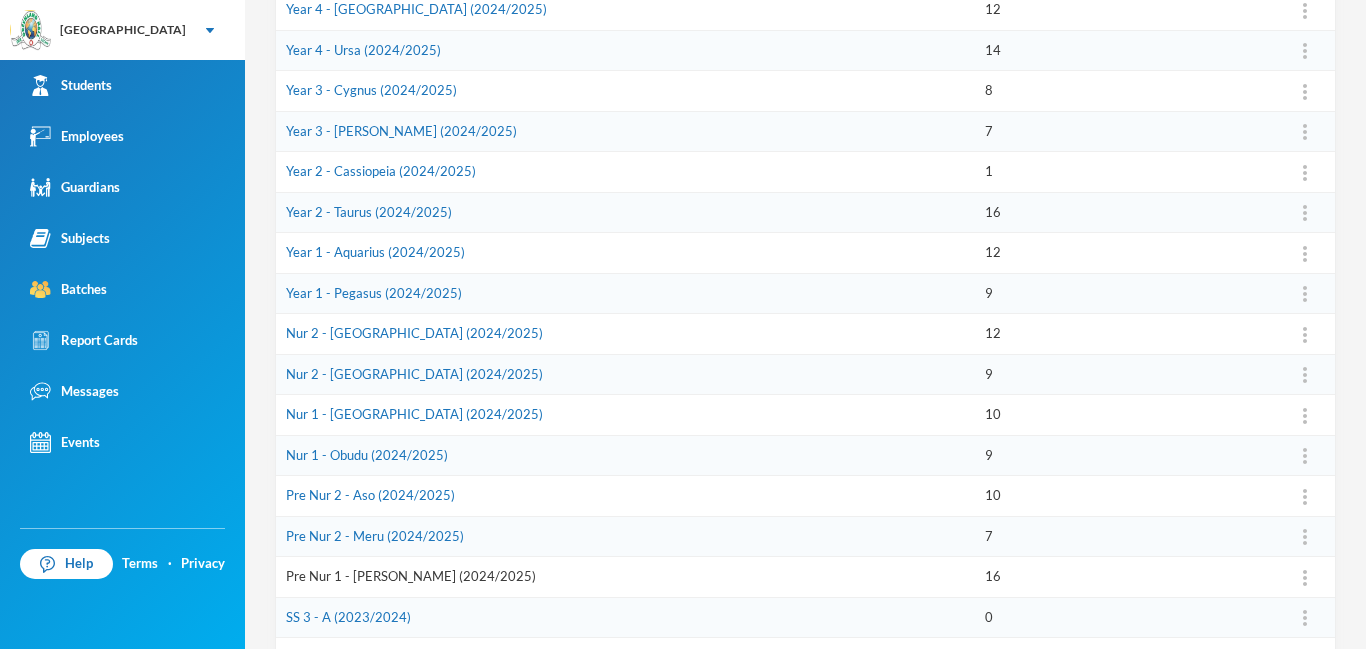 click on "Pre Nur 1 - [PERSON_NAME] (2024/2025)" at bounding box center [411, 576] 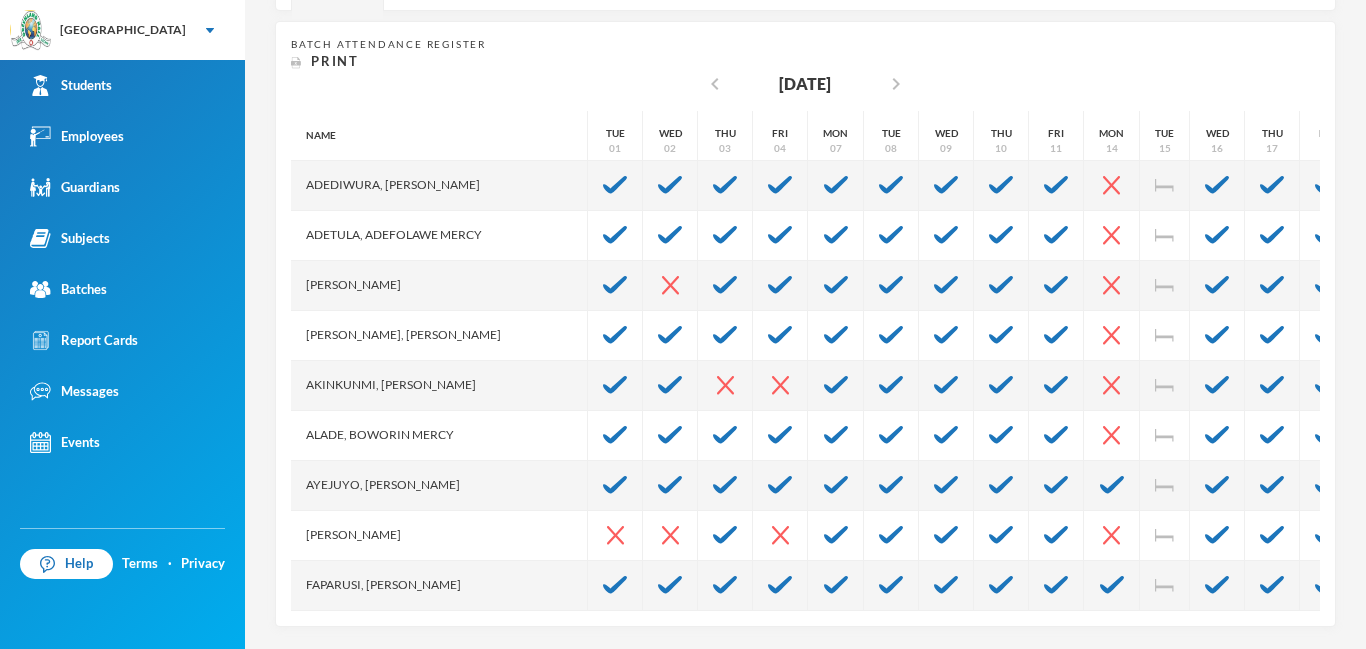 scroll, scrollTop: 384, scrollLeft: 0, axis: vertical 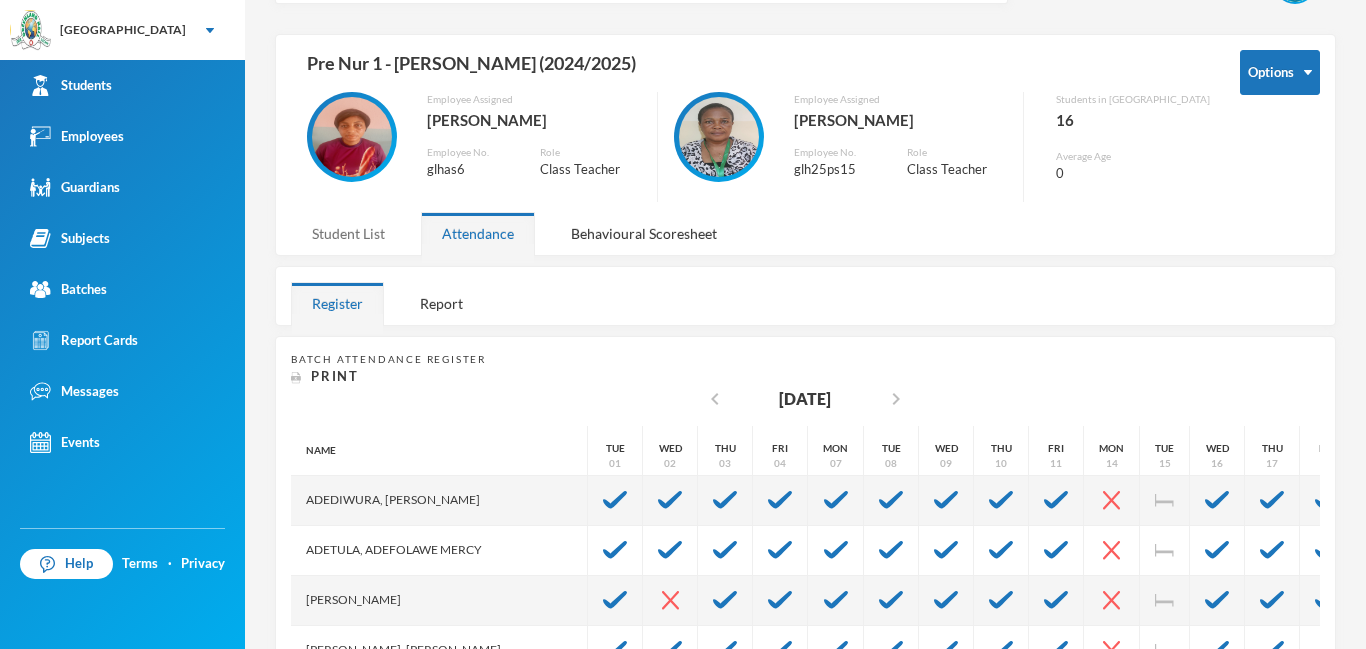 click on "Student List" at bounding box center [348, 233] 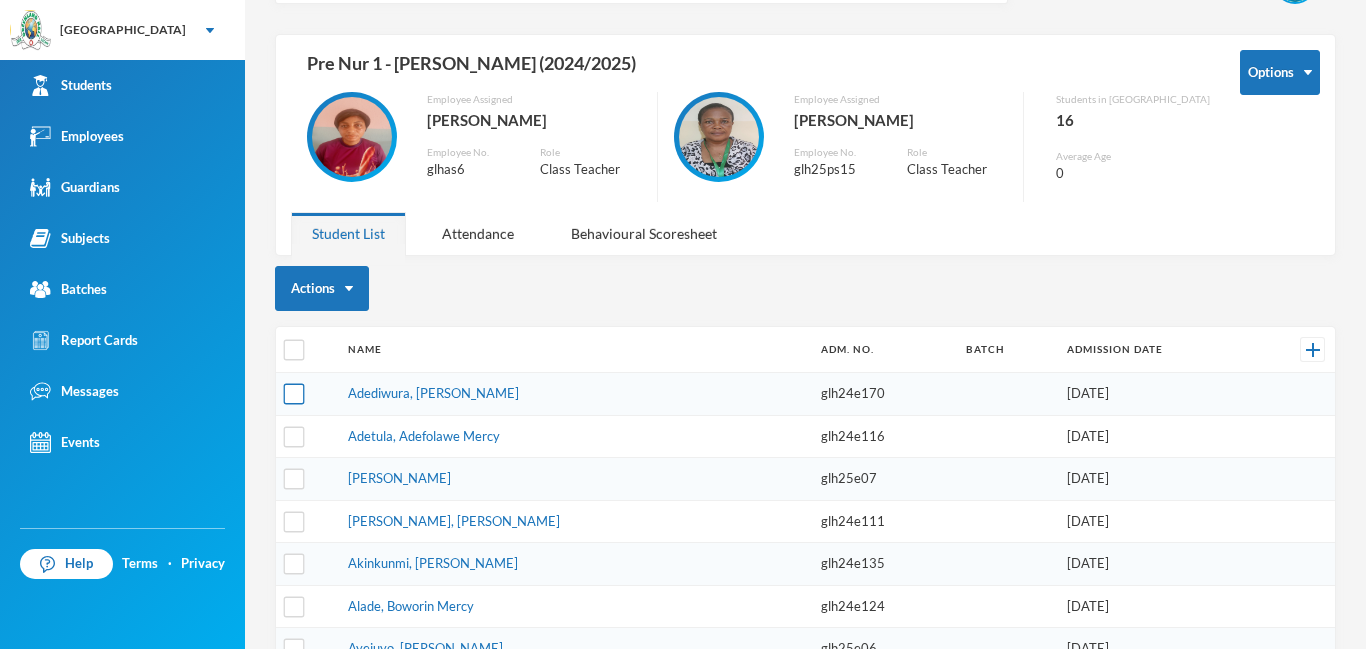 click at bounding box center (294, 394) 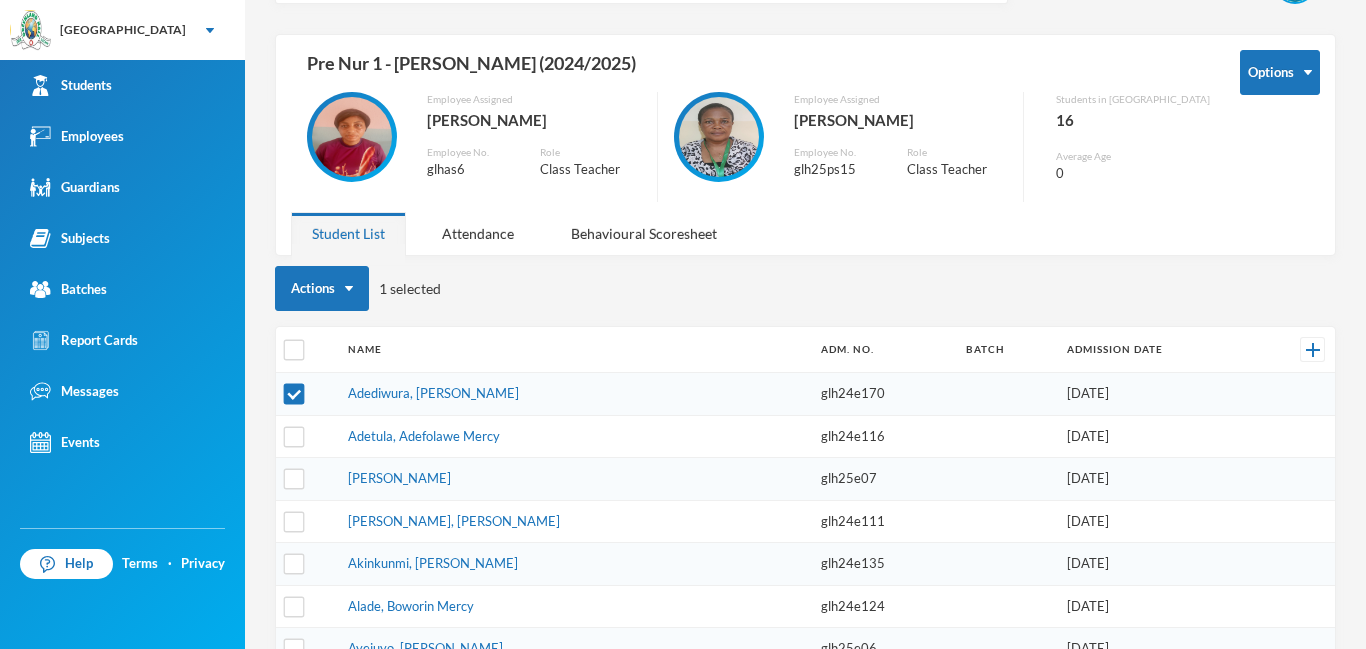 click at bounding box center [307, 436] 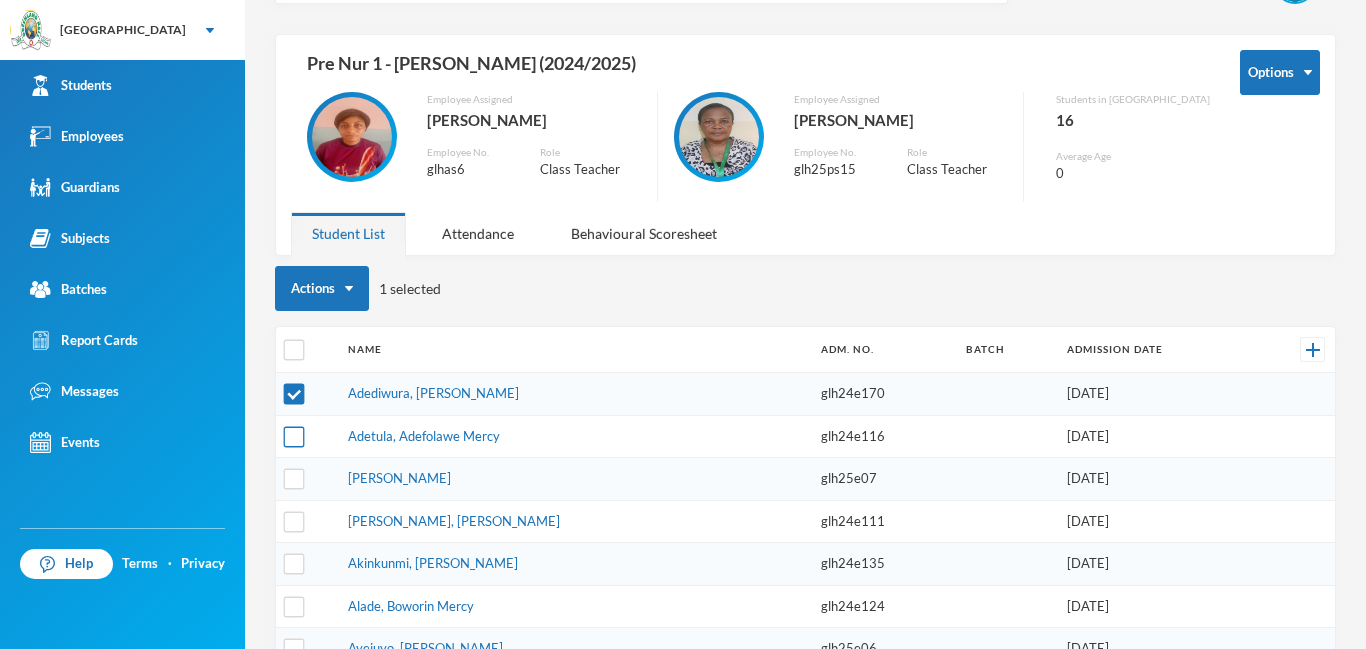 click at bounding box center [294, 436] 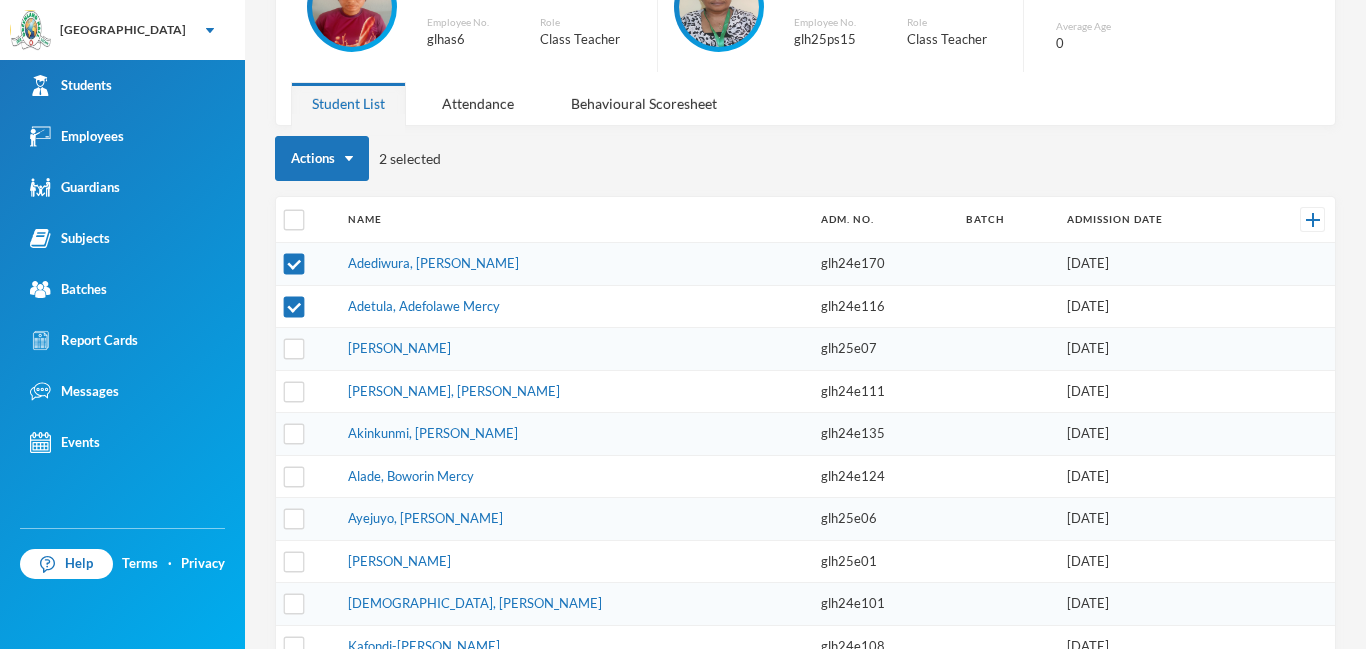 scroll, scrollTop: 193, scrollLeft: 0, axis: vertical 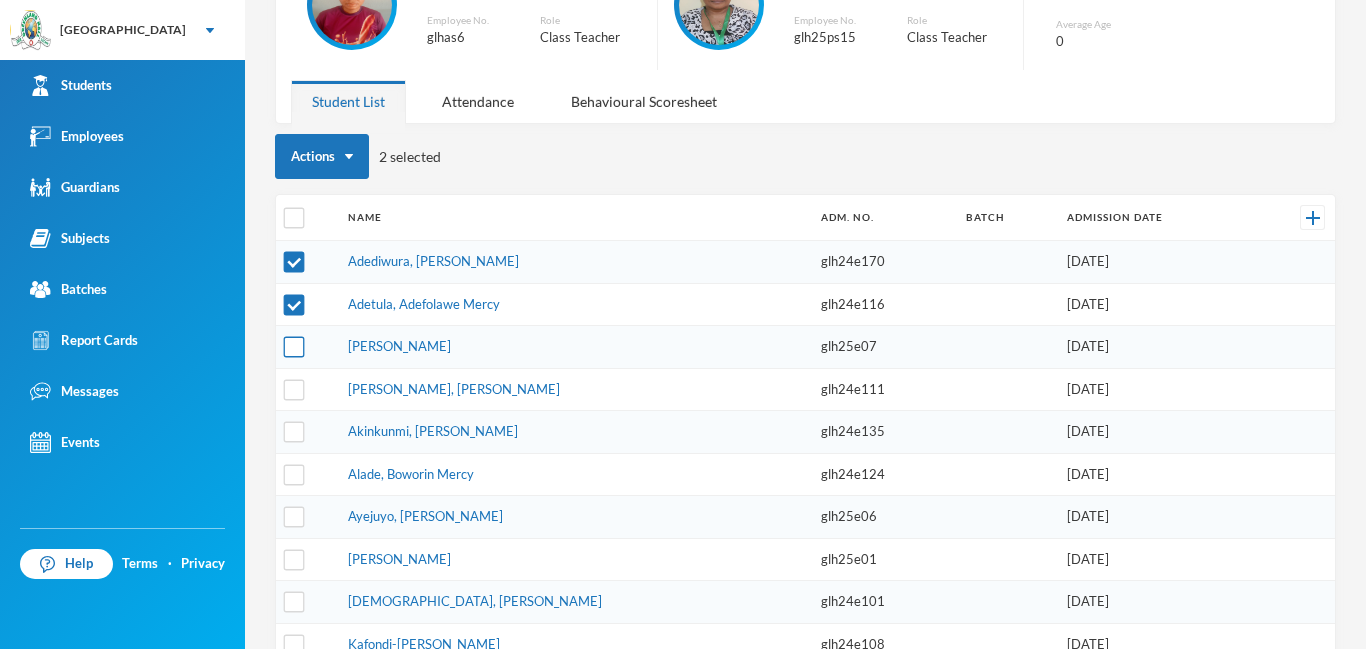 click at bounding box center (294, 347) 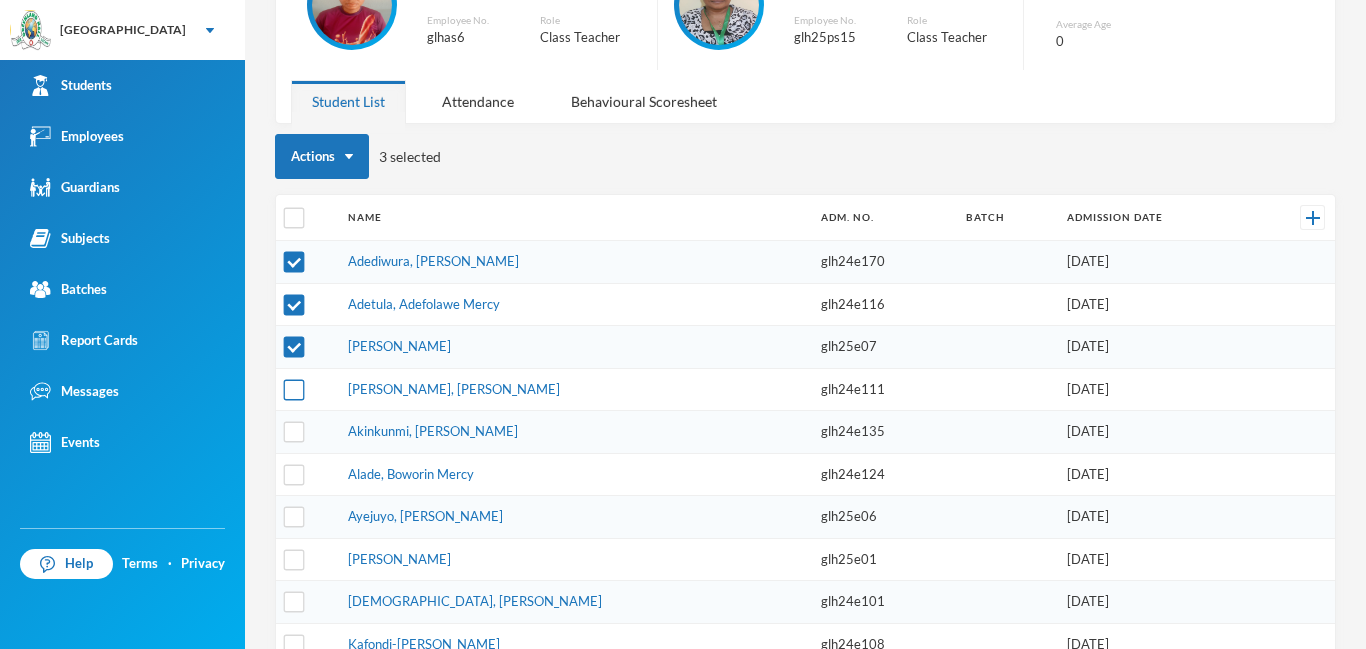 click at bounding box center (294, 389) 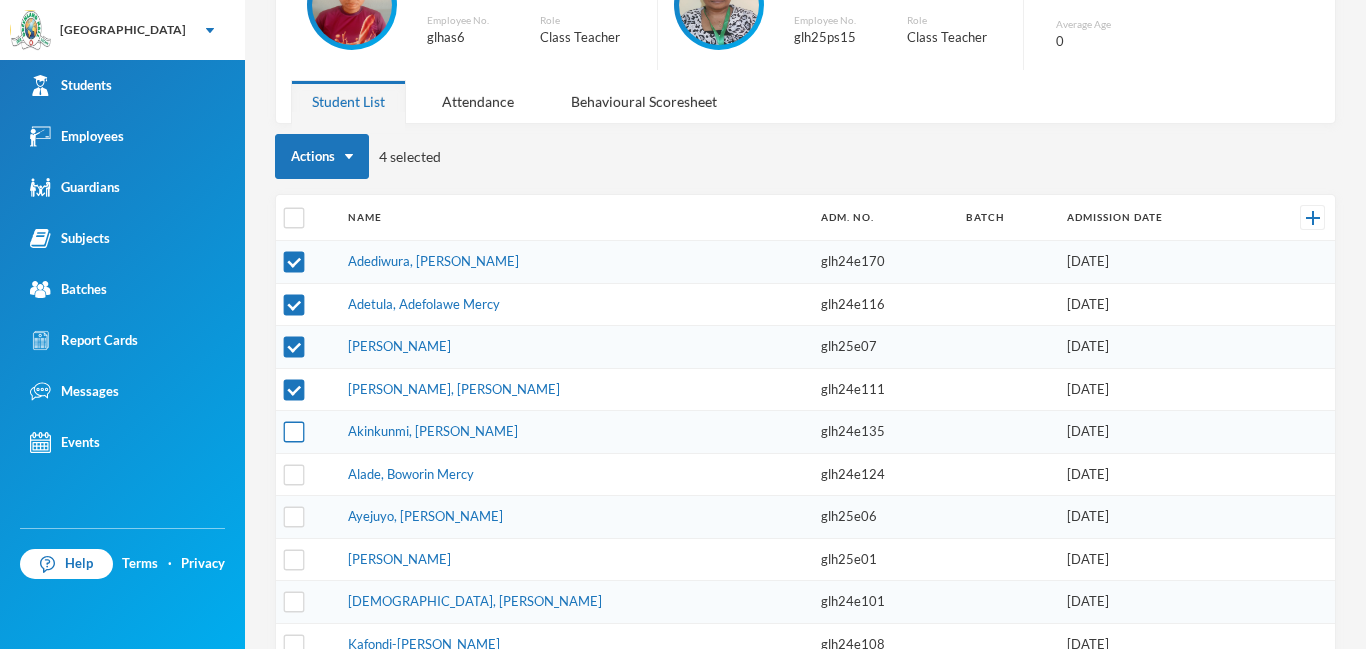 click at bounding box center (294, 432) 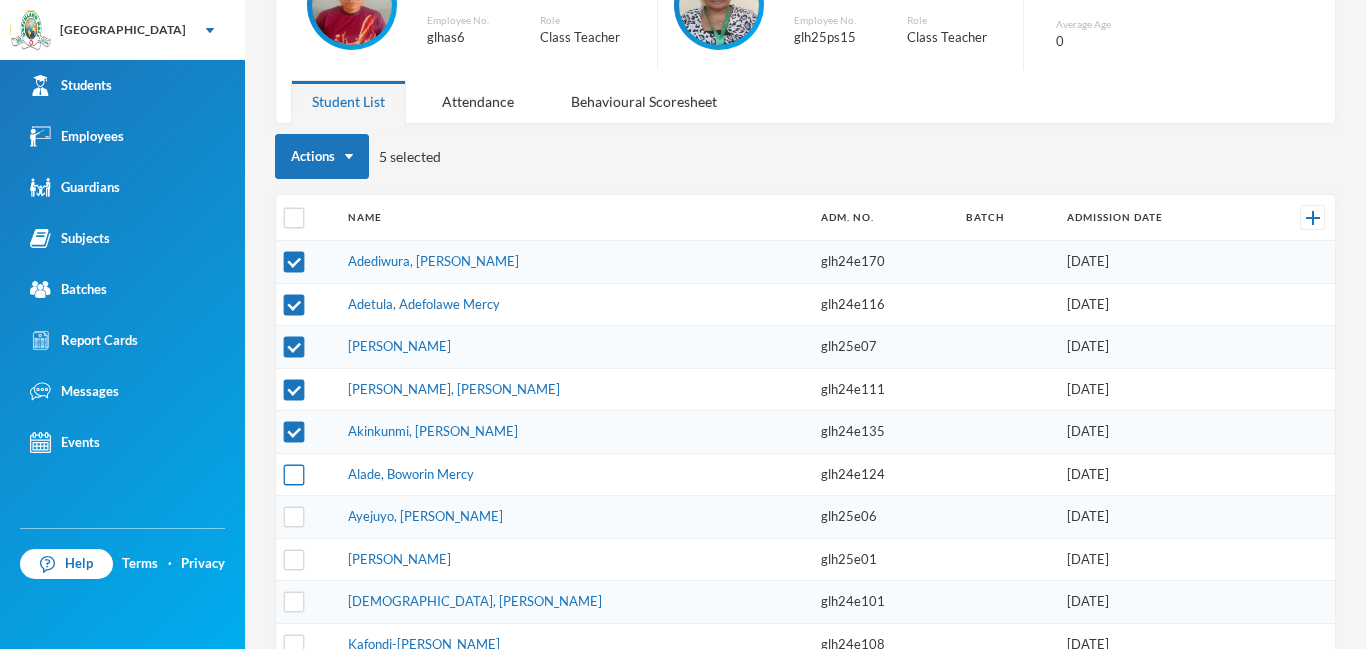 click at bounding box center (294, 474) 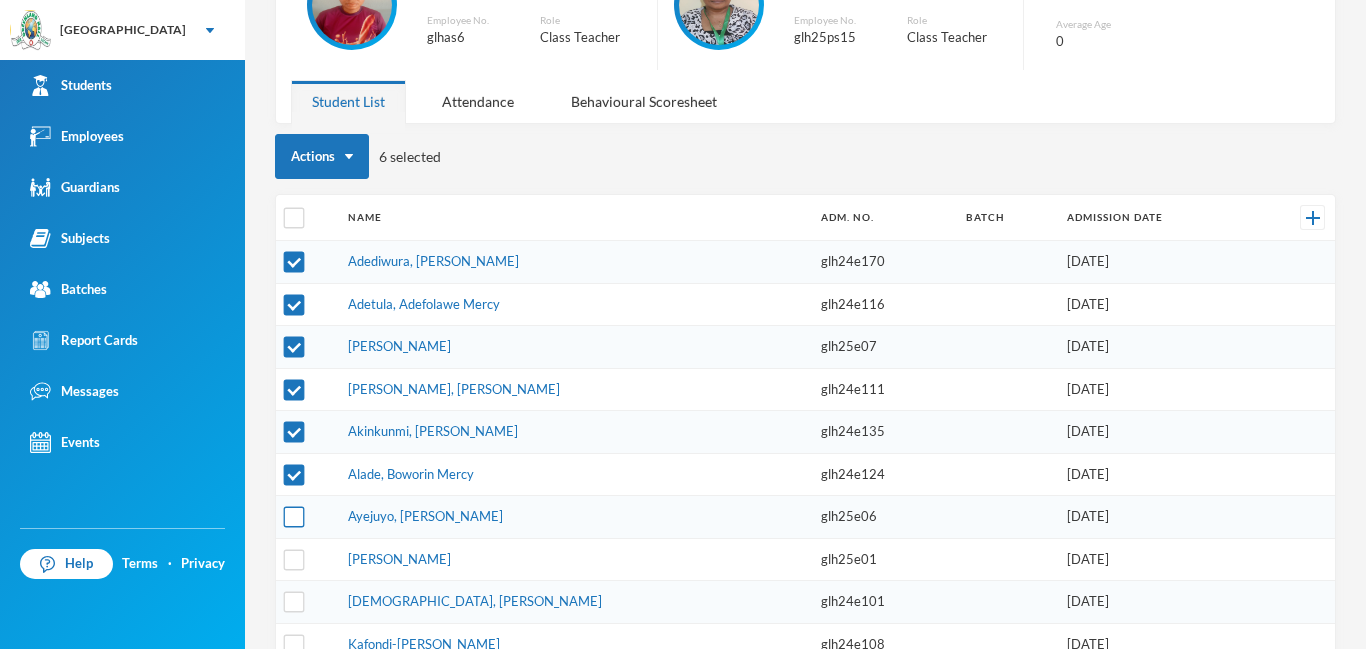 click at bounding box center [294, 517] 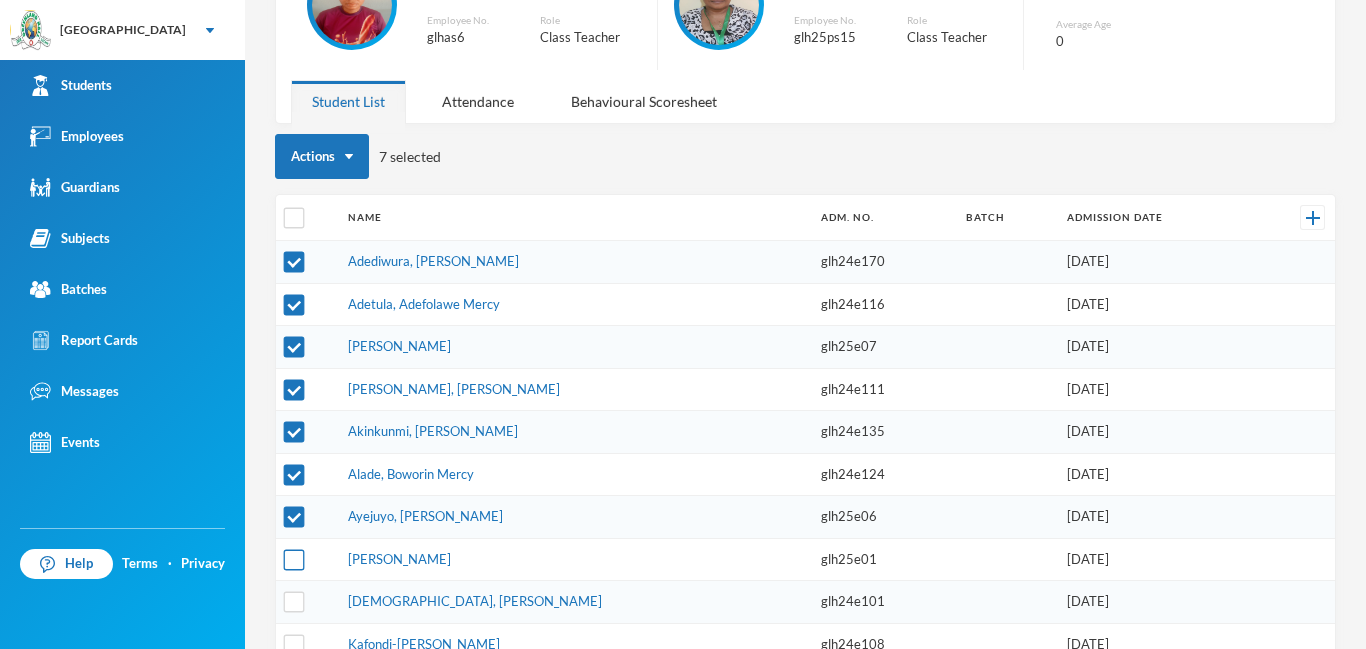 click at bounding box center (294, 559) 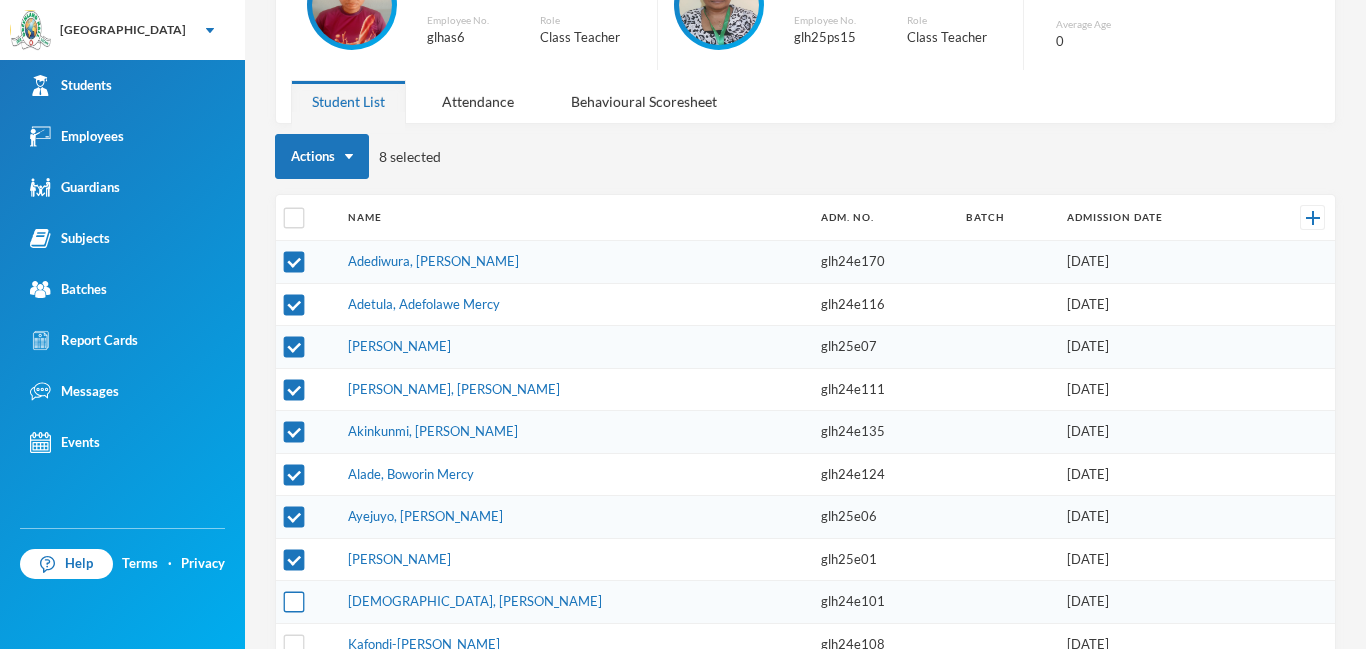 click at bounding box center (294, 602) 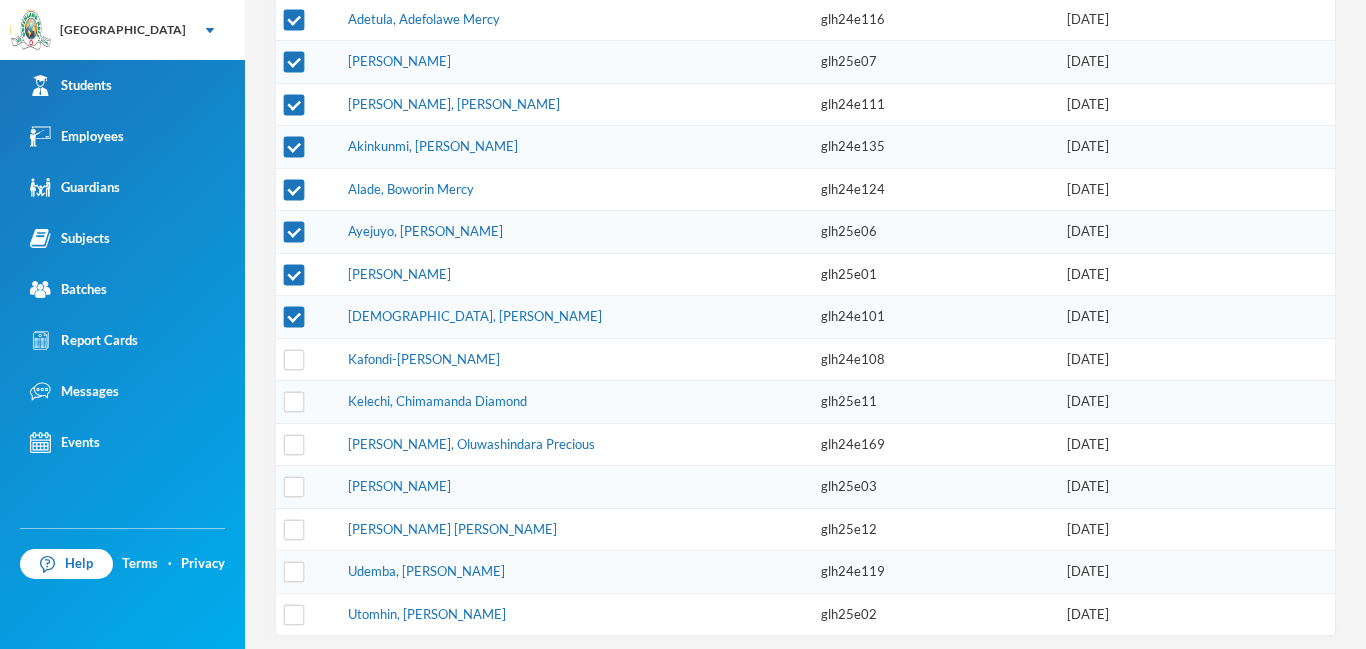 scroll, scrollTop: 485, scrollLeft: 0, axis: vertical 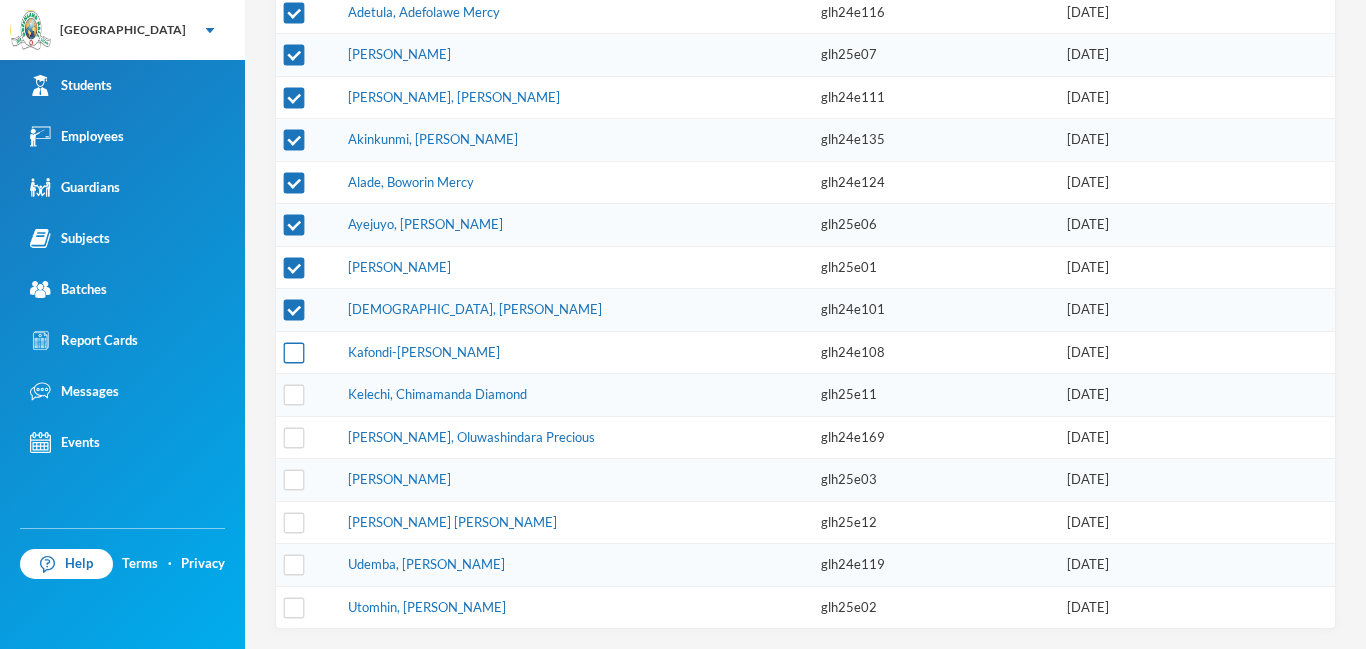 click at bounding box center [294, 352] 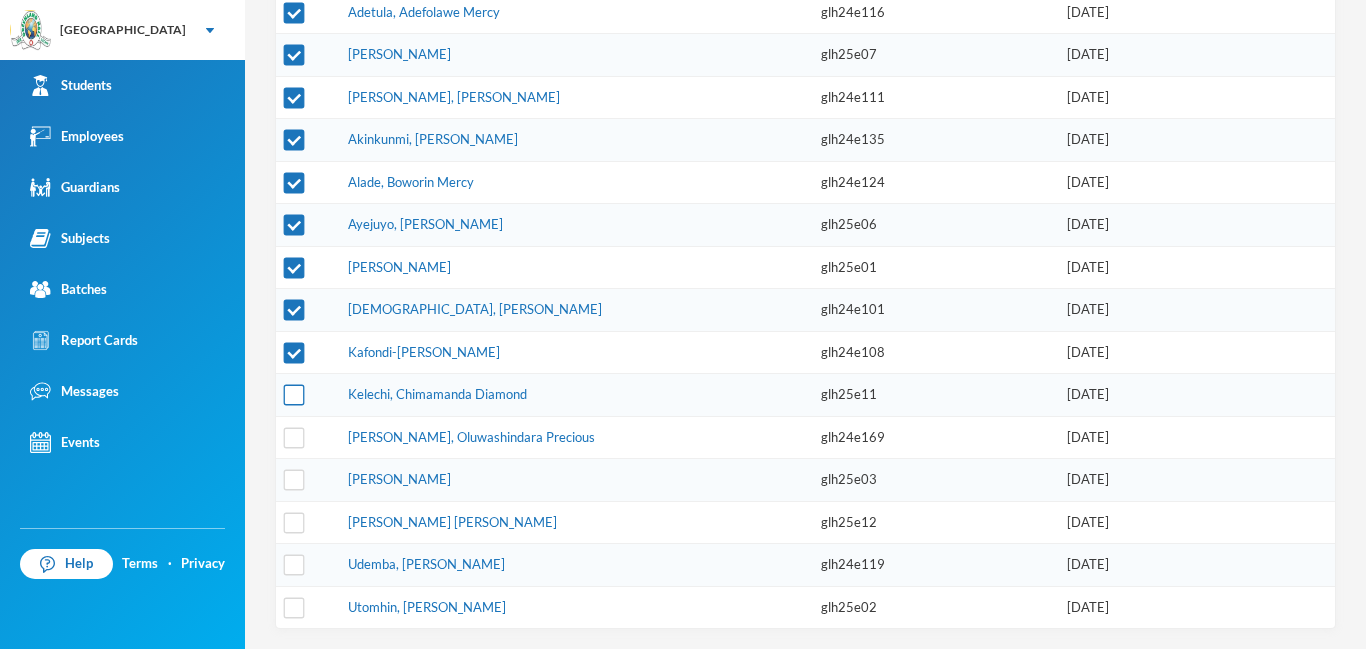 click at bounding box center (294, 395) 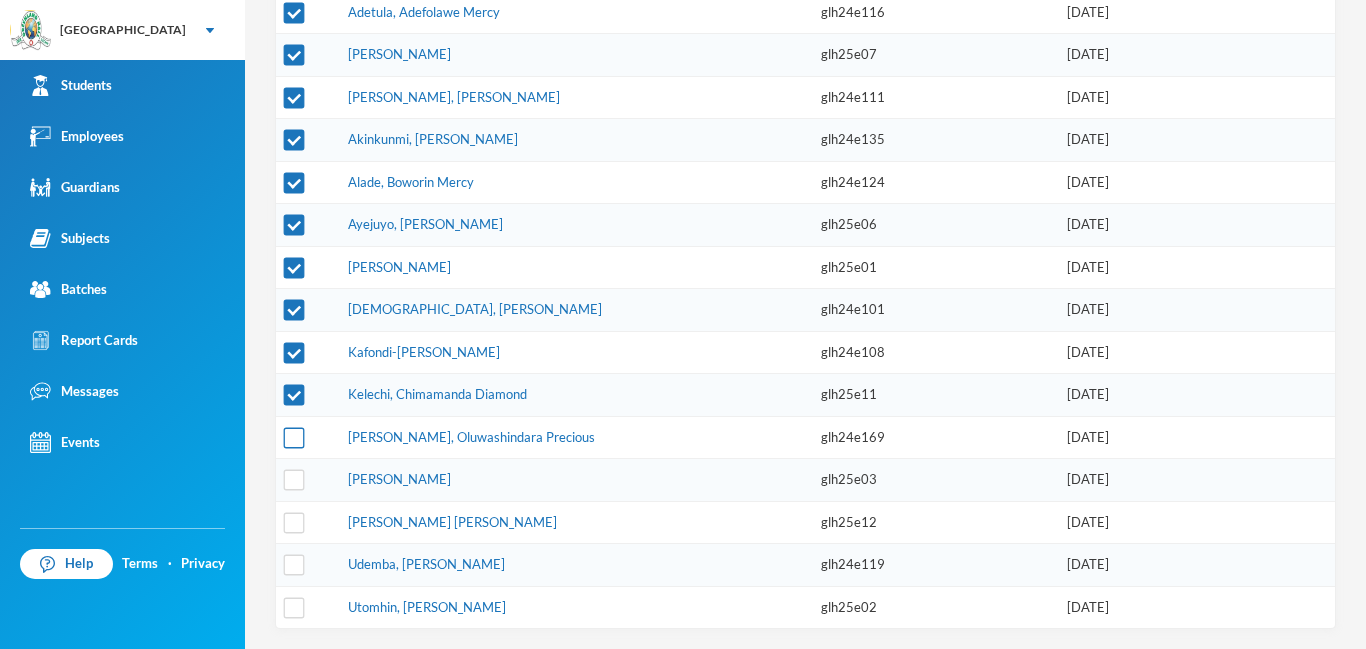 click at bounding box center (294, 437) 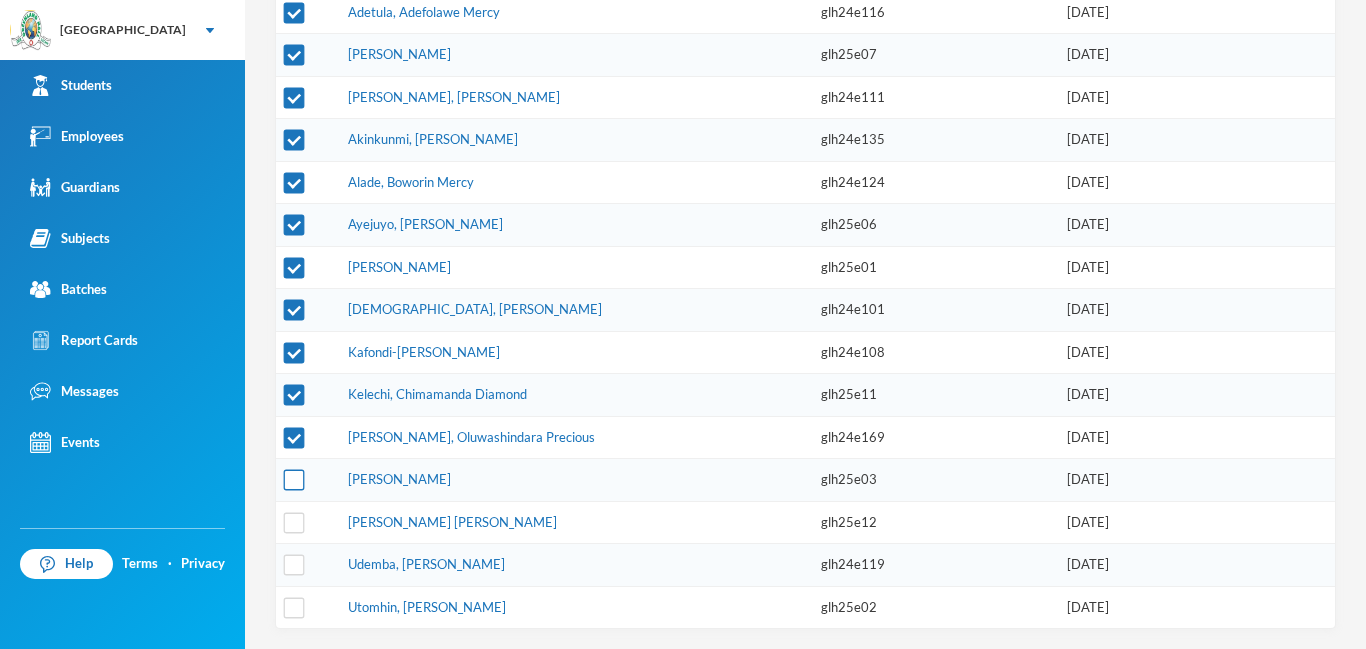 click at bounding box center (294, 480) 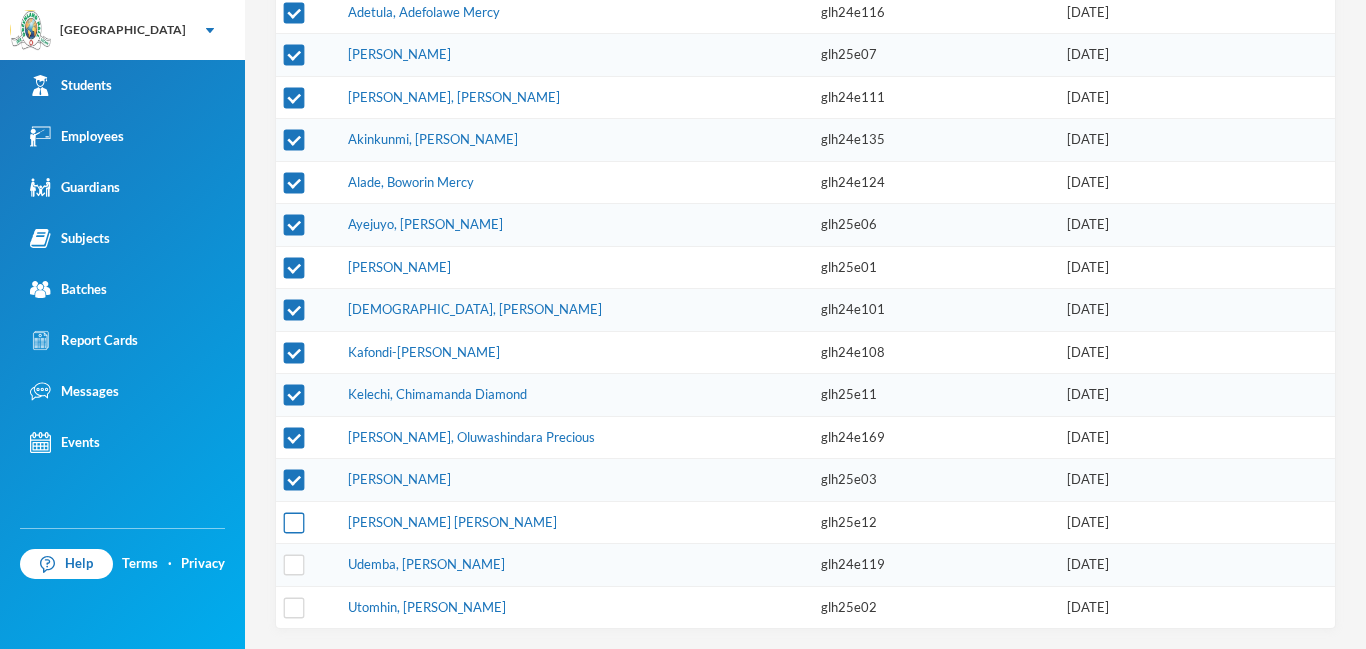 click at bounding box center (294, 522) 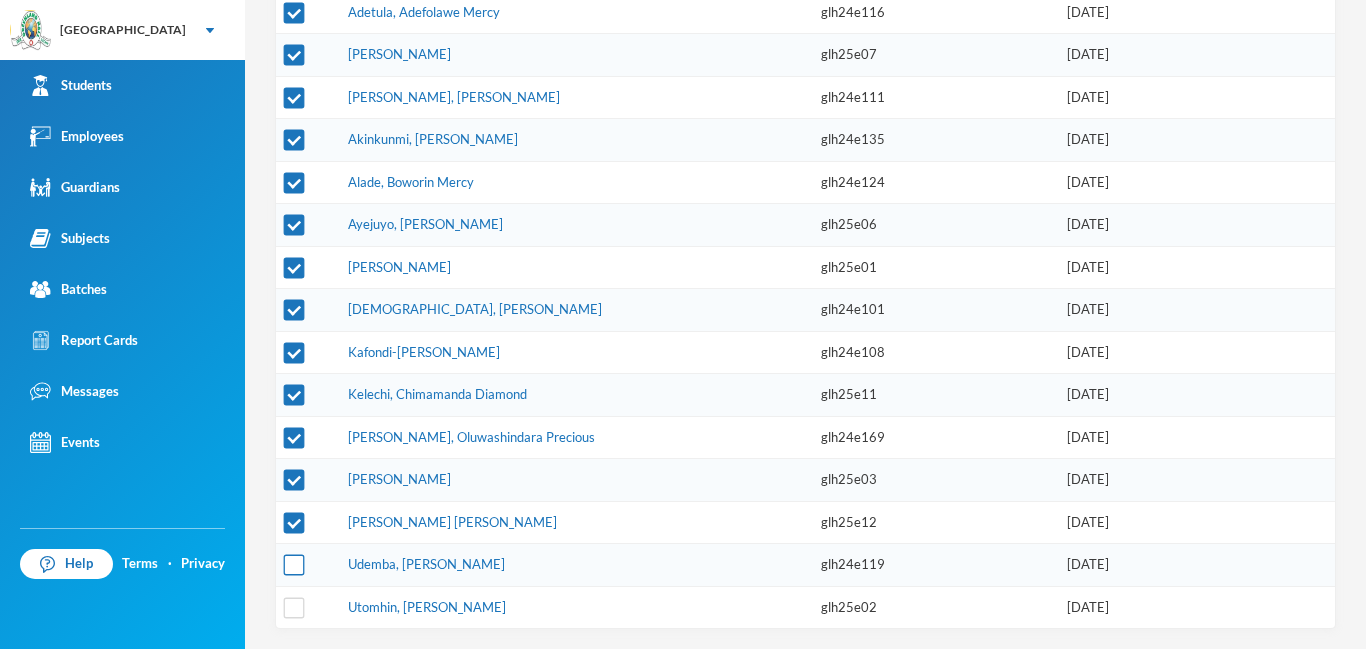 click at bounding box center (294, 565) 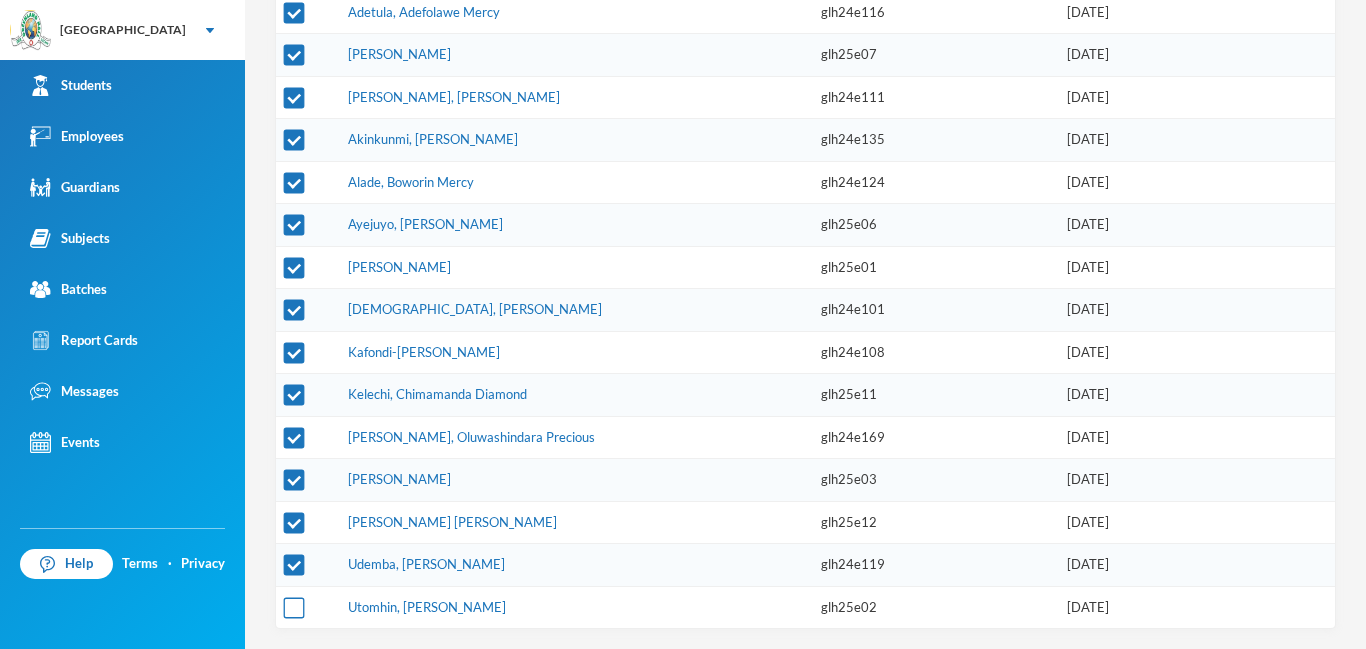 click at bounding box center [294, 607] 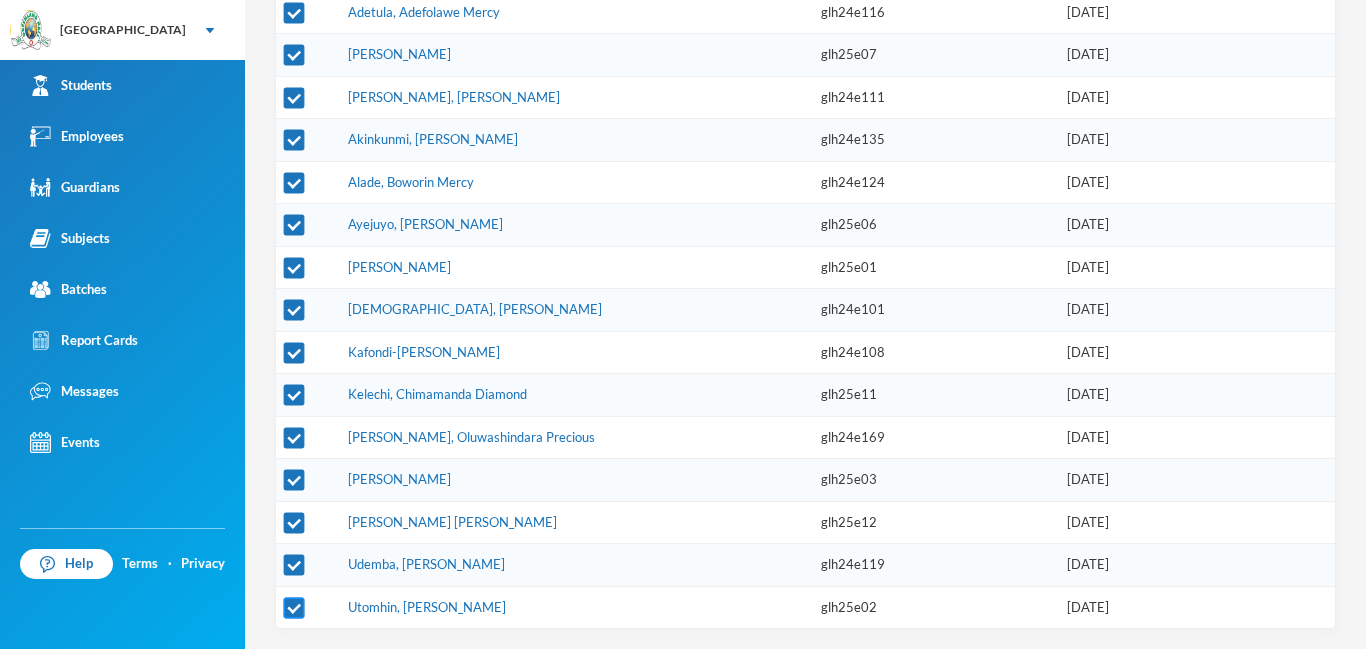 checkbox on "true" 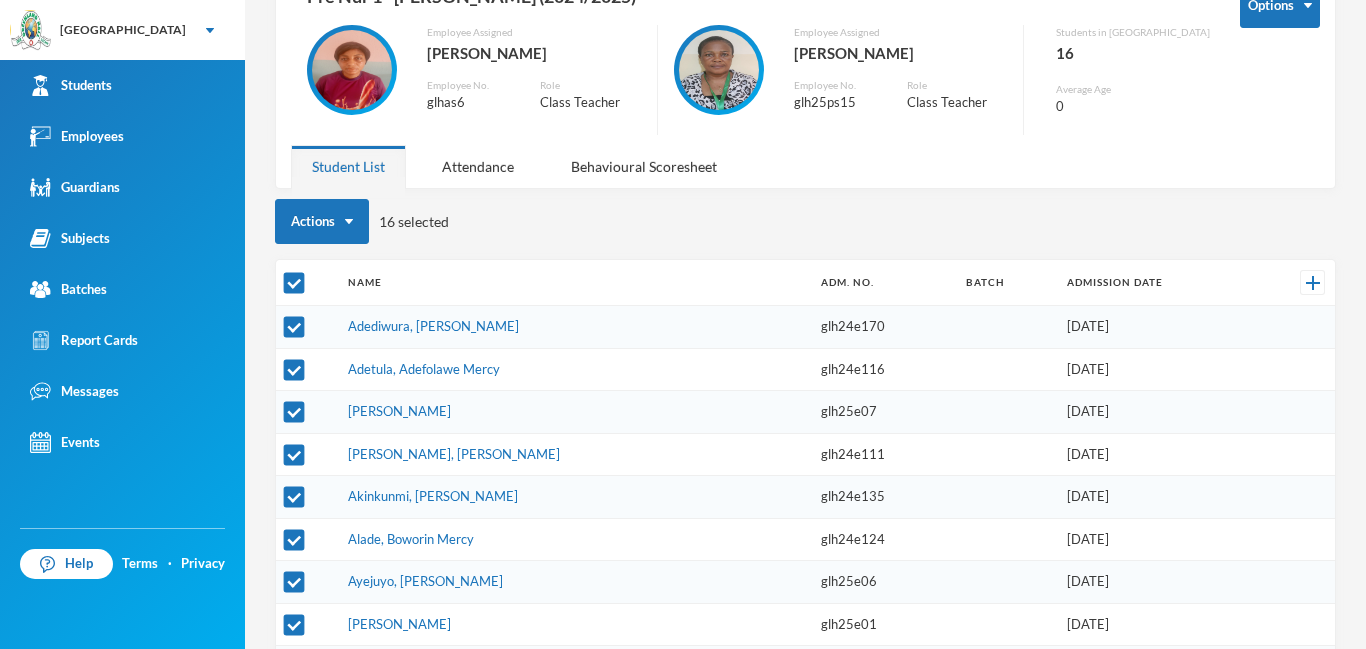 scroll, scrollTop: 127, scrollLeft: 0, axis: vertical 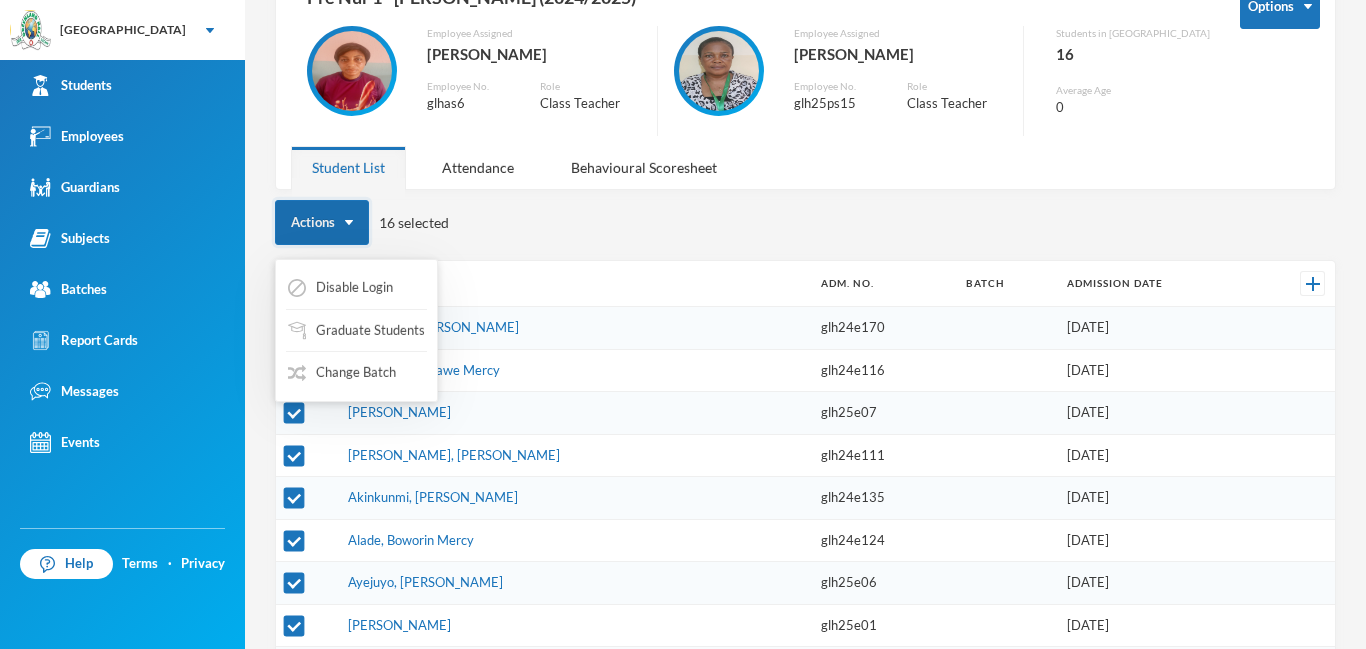 click on "Actions" at bounding box center (322, 222) 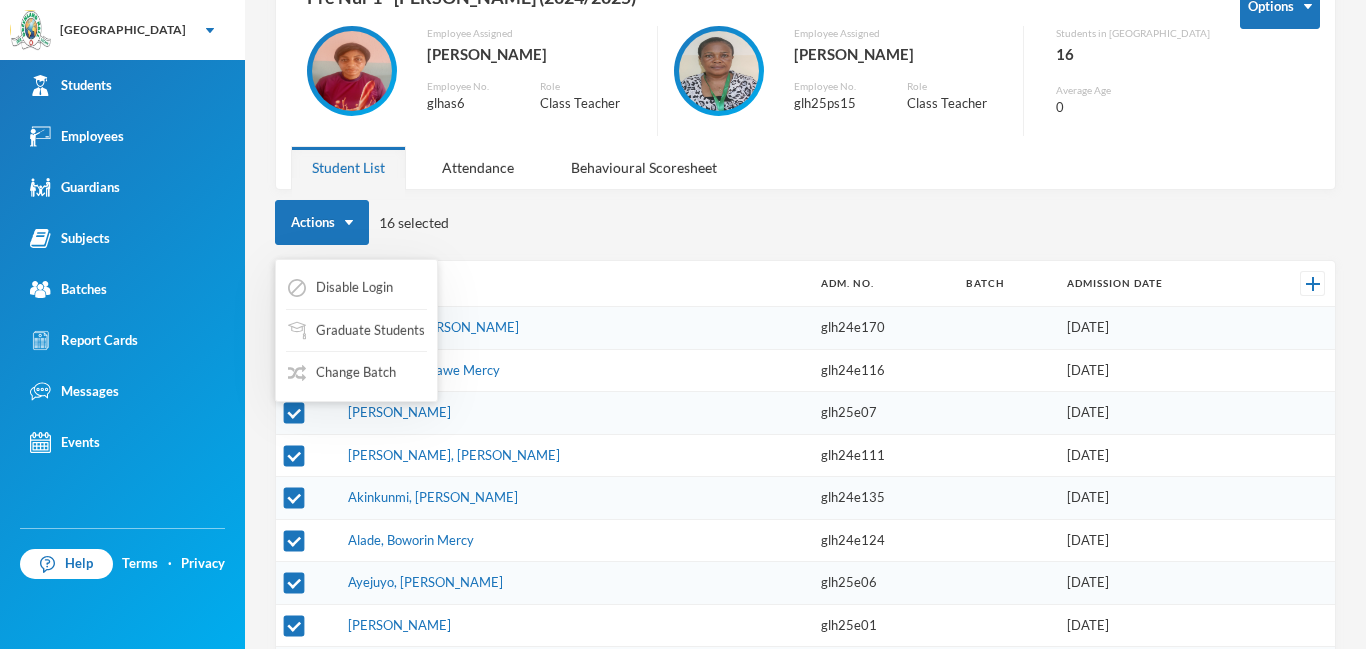 click on "Actions  16 selected" at bounding box center (805, 222) 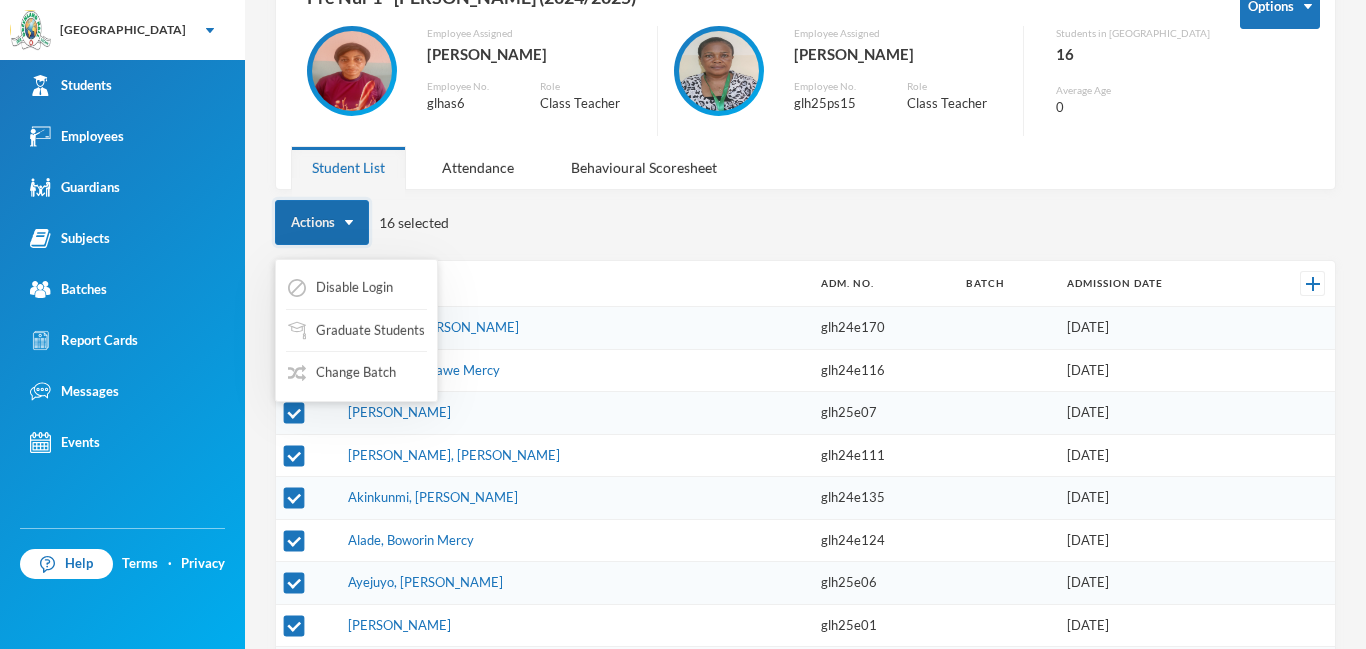 click on "Actions" at bounding box center (322, 222) 